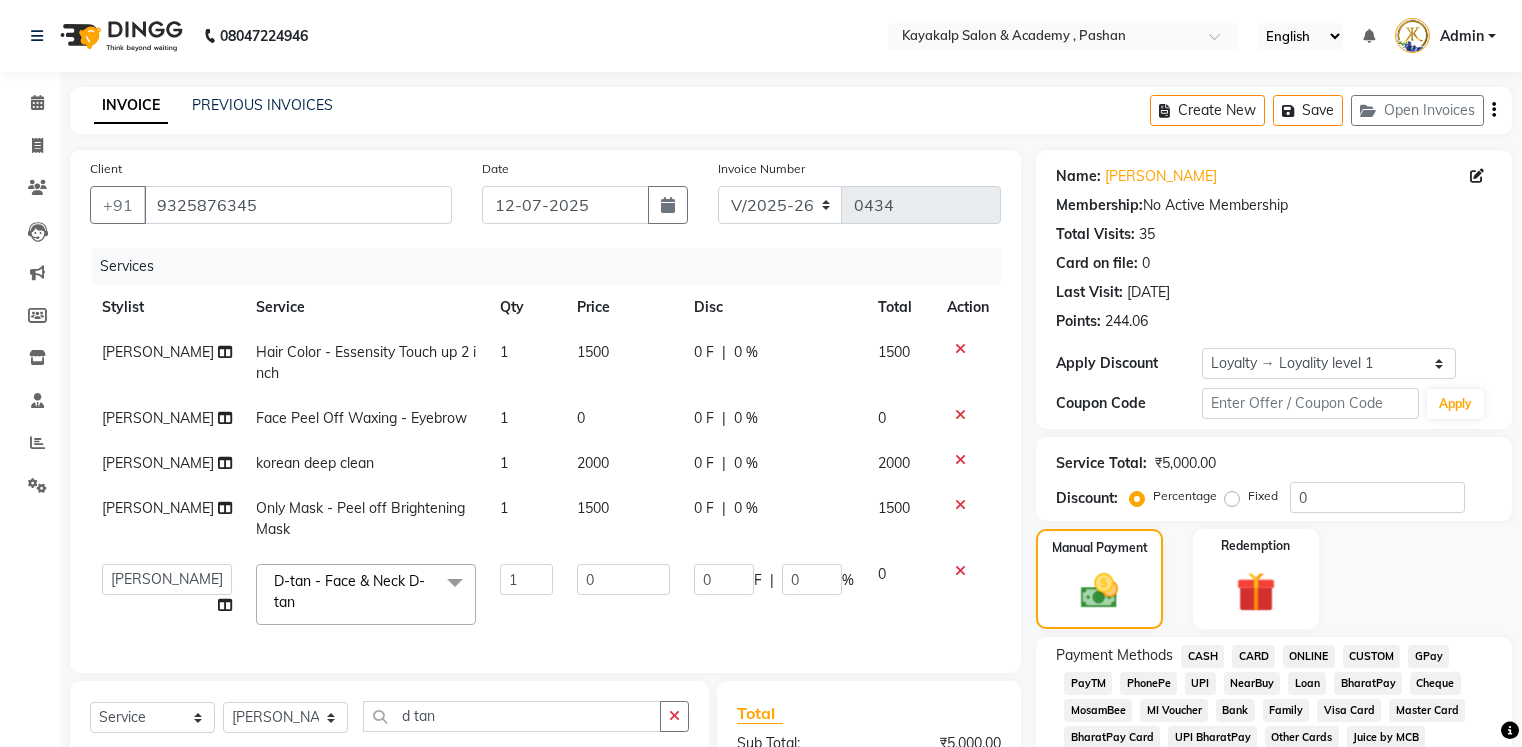 select on "4804" 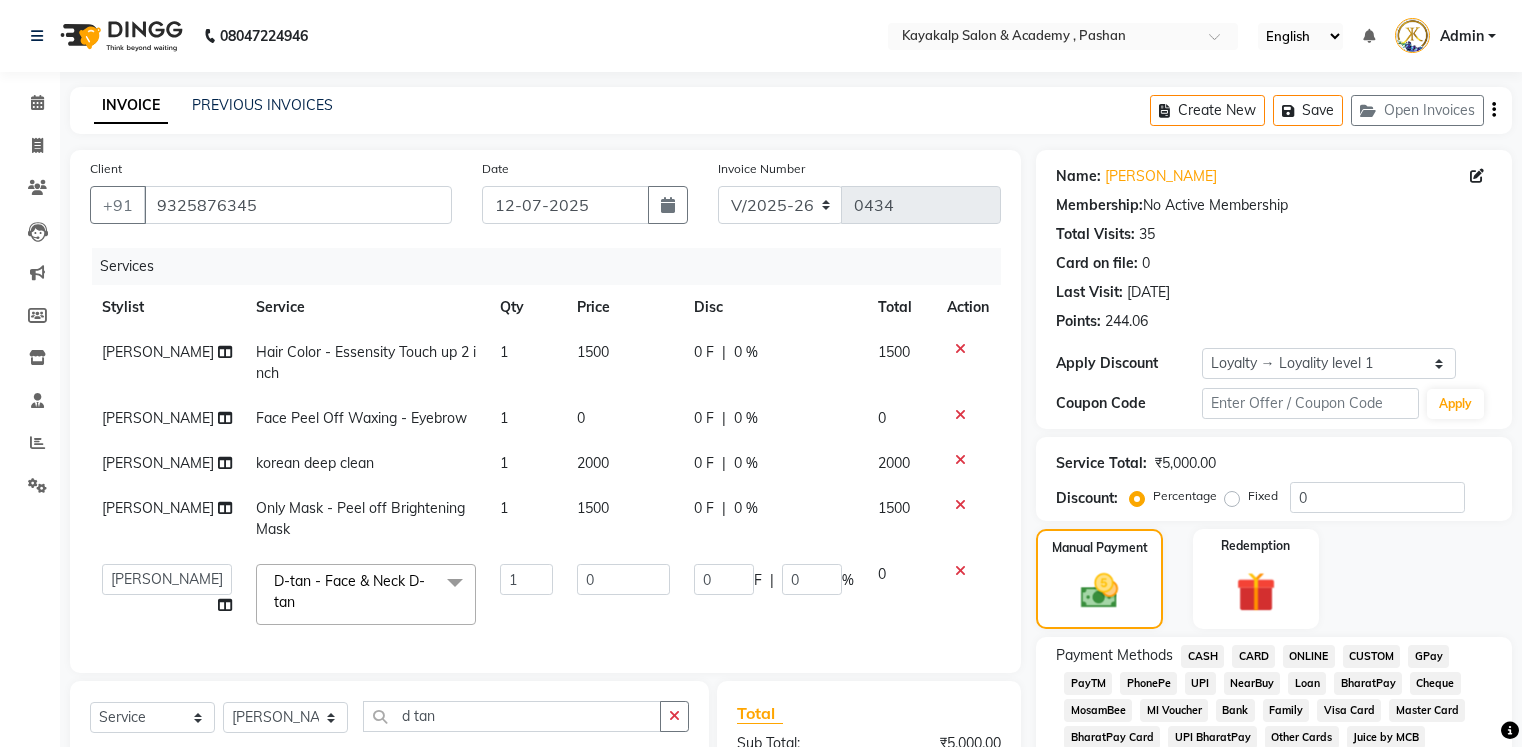 scroll, scrollTop: 715, scrollLeft: 0, axis: vertical 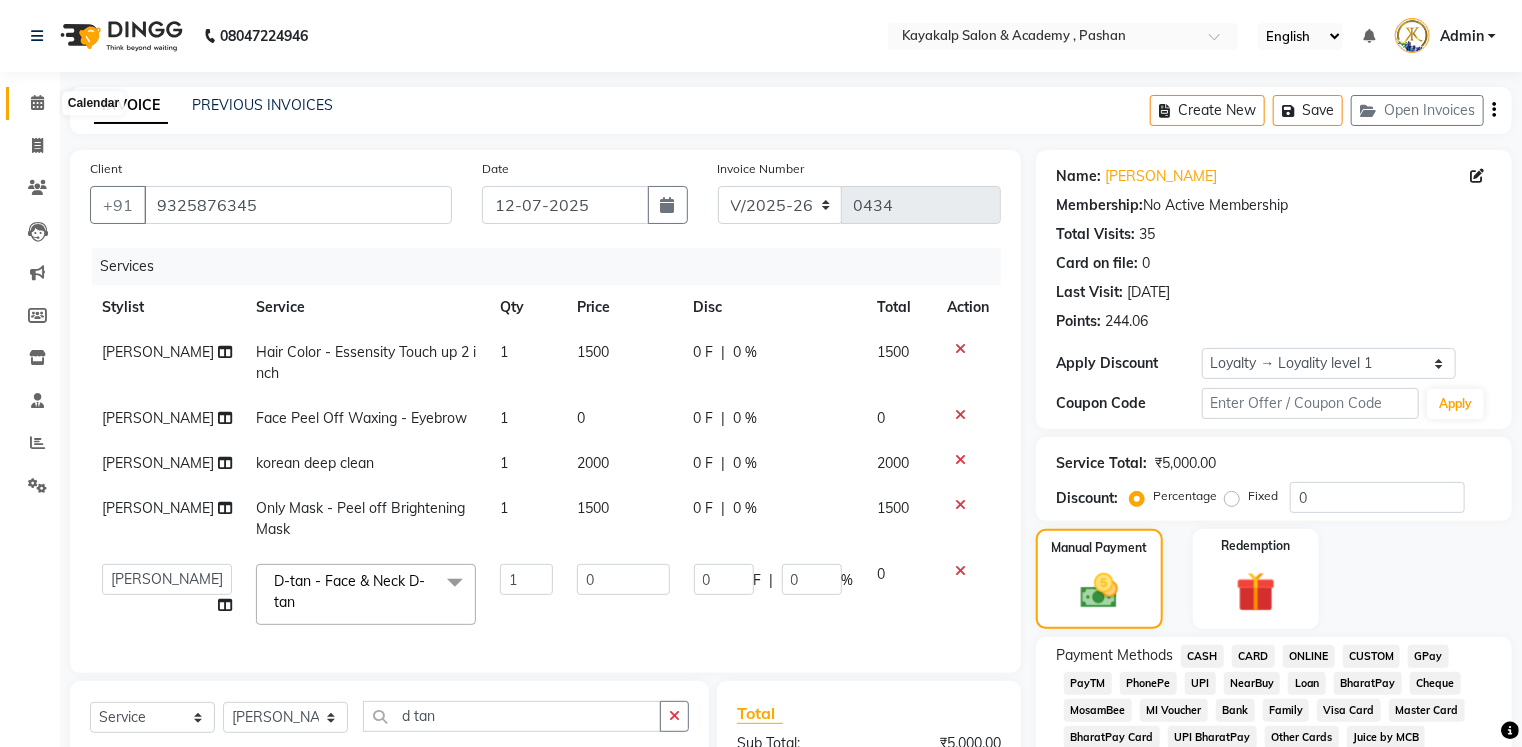 click 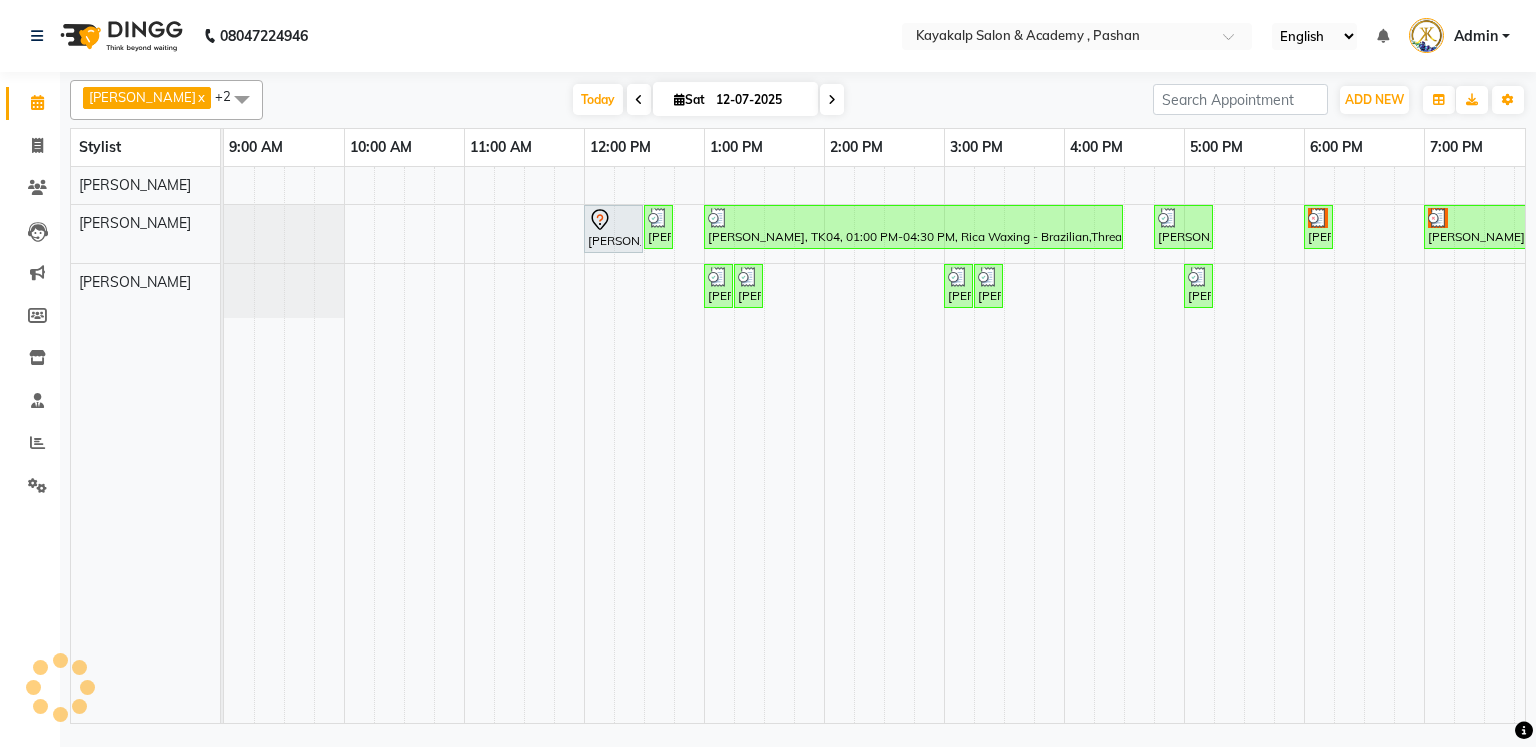 scroll, scrollTop: 0, scrollLeft: 0, axis: both 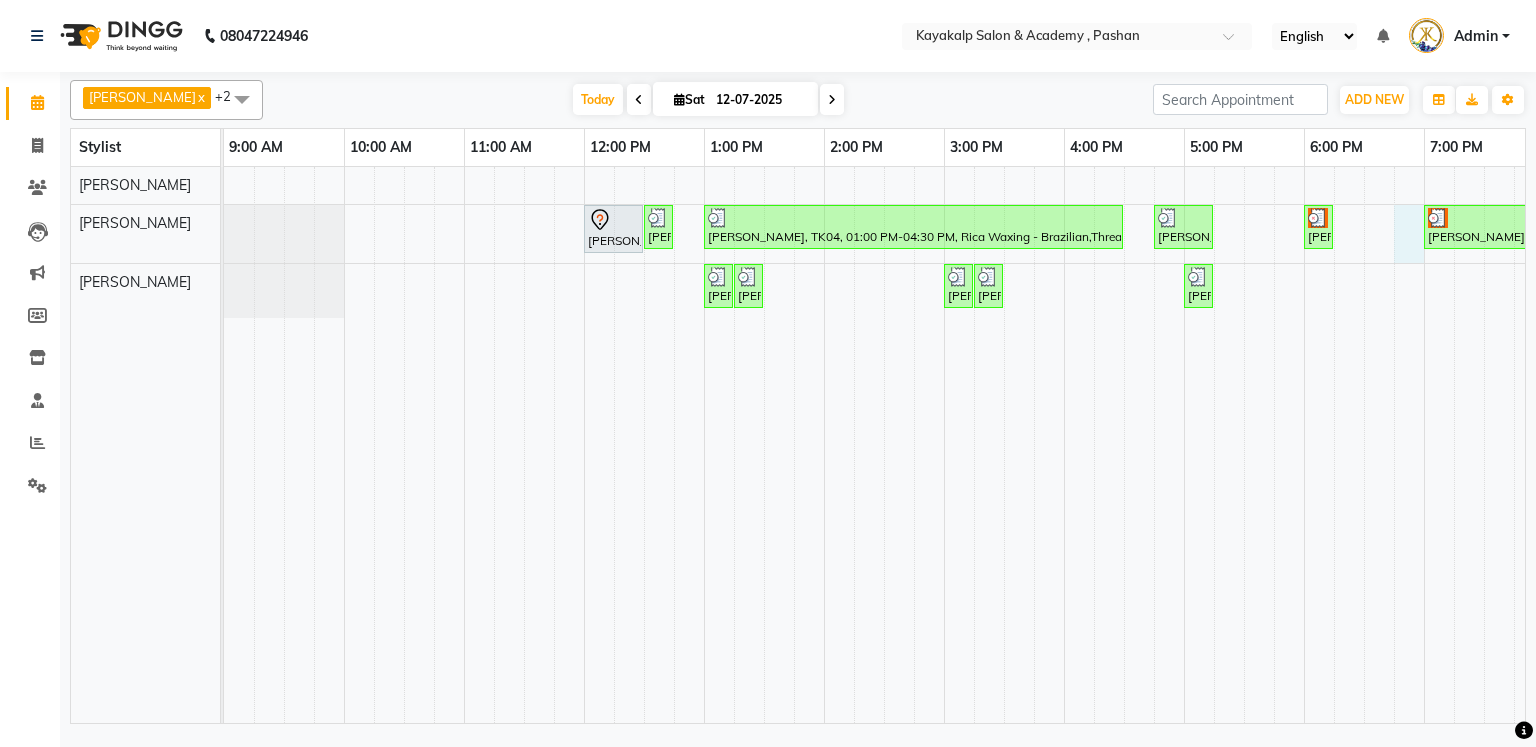 click on "[PERSON_NAME], TK01, 12:00 PM-12:30 PM, Argan Waxing - Half Arms     [PERSON_NAME], TK02, 12:30 PM-12:45 PM, Face Peel Off Waxing - Upper Lip     [PERSON_NAME], TK04, 01:00 PM-04:30 PM, Rica Waxing - Brazilian,Threading - Eyebrows,Threading - Upperlips,Threading - [GEOGRAPHIC_DATA],Threading - Forehead,Argan Waxing - Full Arms,Argan Waxing - Full Legs,Argan Waxing - [MEDICAL_DATA],Rica Waxing - Under Arms Peel off     [PERSON_NAME], TK05, 04:45 PM-05:15 PM, korean deep clean      [PERSON_NAME], TK08, 06:00 PM-06:05 PM, skin Counsultation     [PERSON_NAME], TK09, 07:00 PM-08:00 PM, Hair Color - Essensity Touch up 2 inch     [PERSON_NAME], TK03, 01:00 PM-01:15 PM, Threading - Eyebrows     [PERSON_NAME], TK03, 01:15 PM-01:30 PM, Threading - Upperlips     [PERSON_NAME] garse, TK06, 03:00 PM-03:15 PM, Face Peel Off Waxing - Eyebrow     [PERSON_NAME] garse, TK06, 03:15 PM-03:30 PM, Face Peel Off Waxing - Upper Lip     [PERSON_NAME], TK07, 05:00 PM-05:15 PM, Threading - Eyebrows" at bounding box center (944, 445) 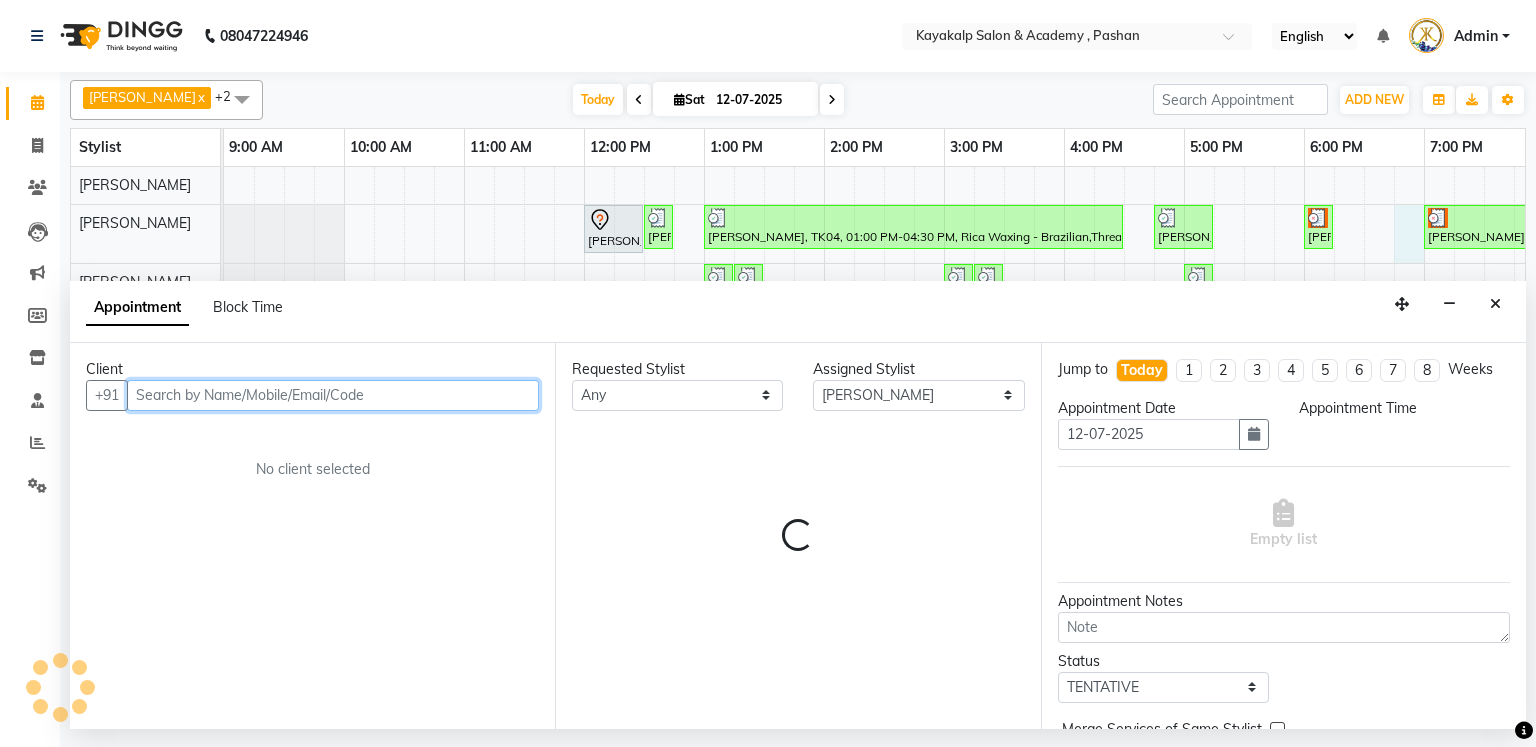 select on "1125" 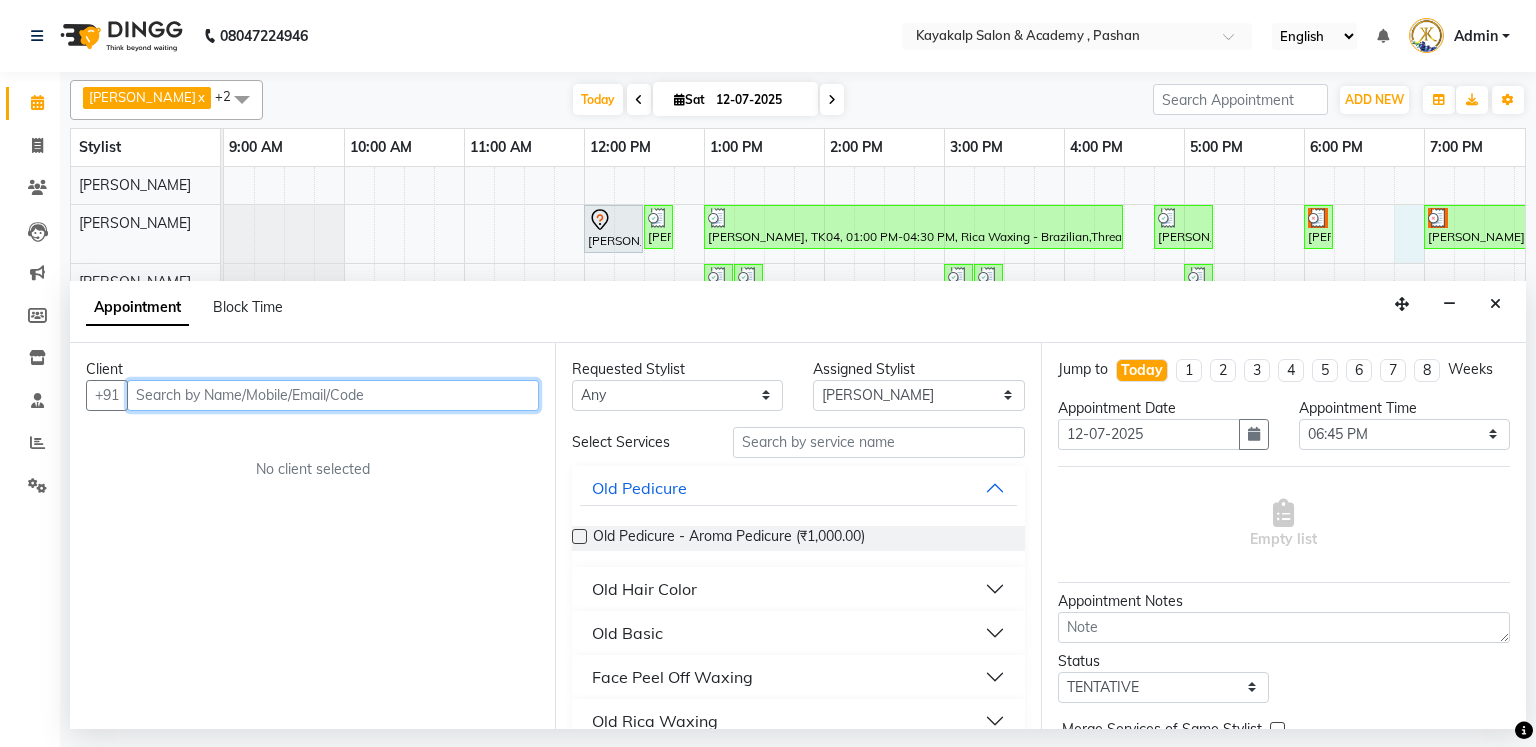 click at bounding box center [333, 395] 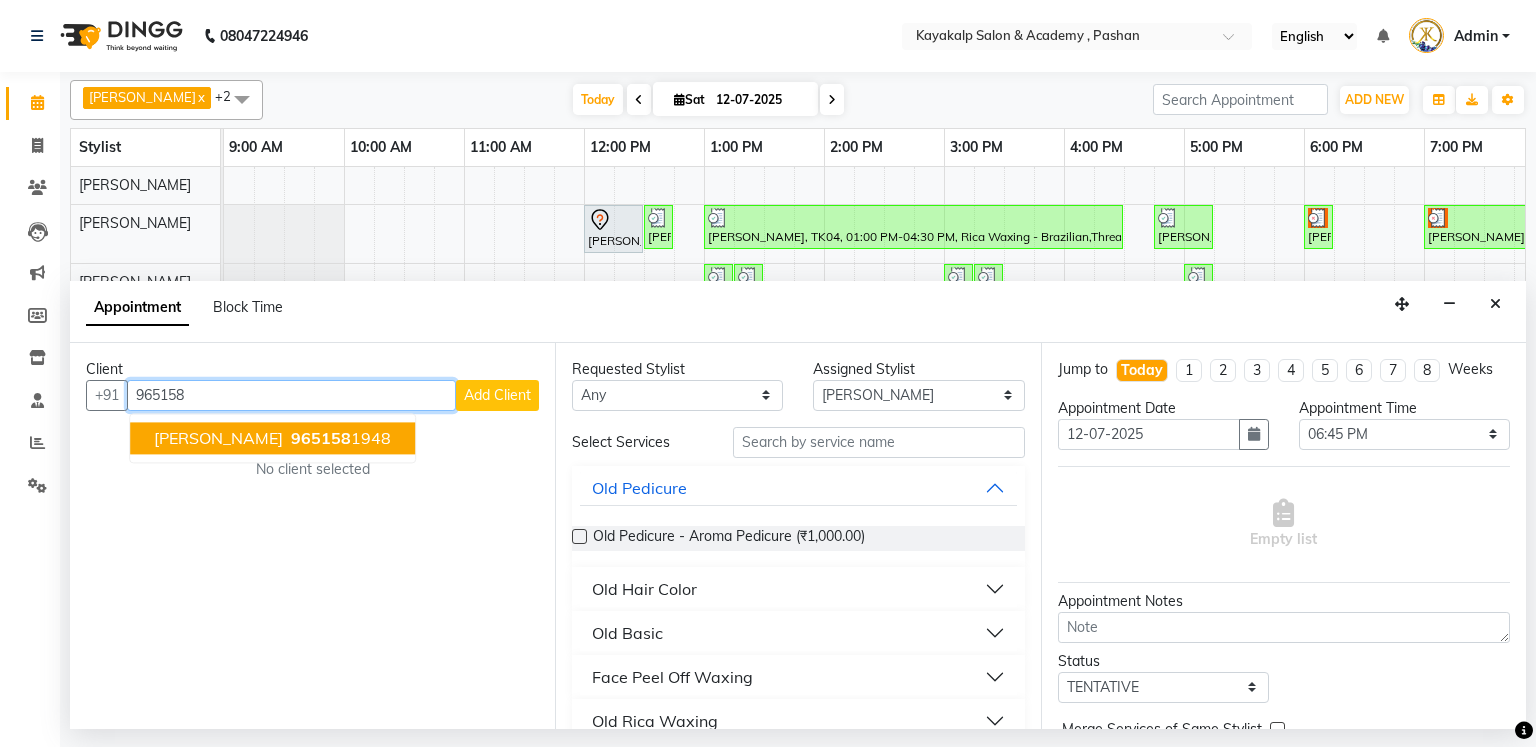 click on "[PERSON_NAME]" at bounding box center (218, 438) 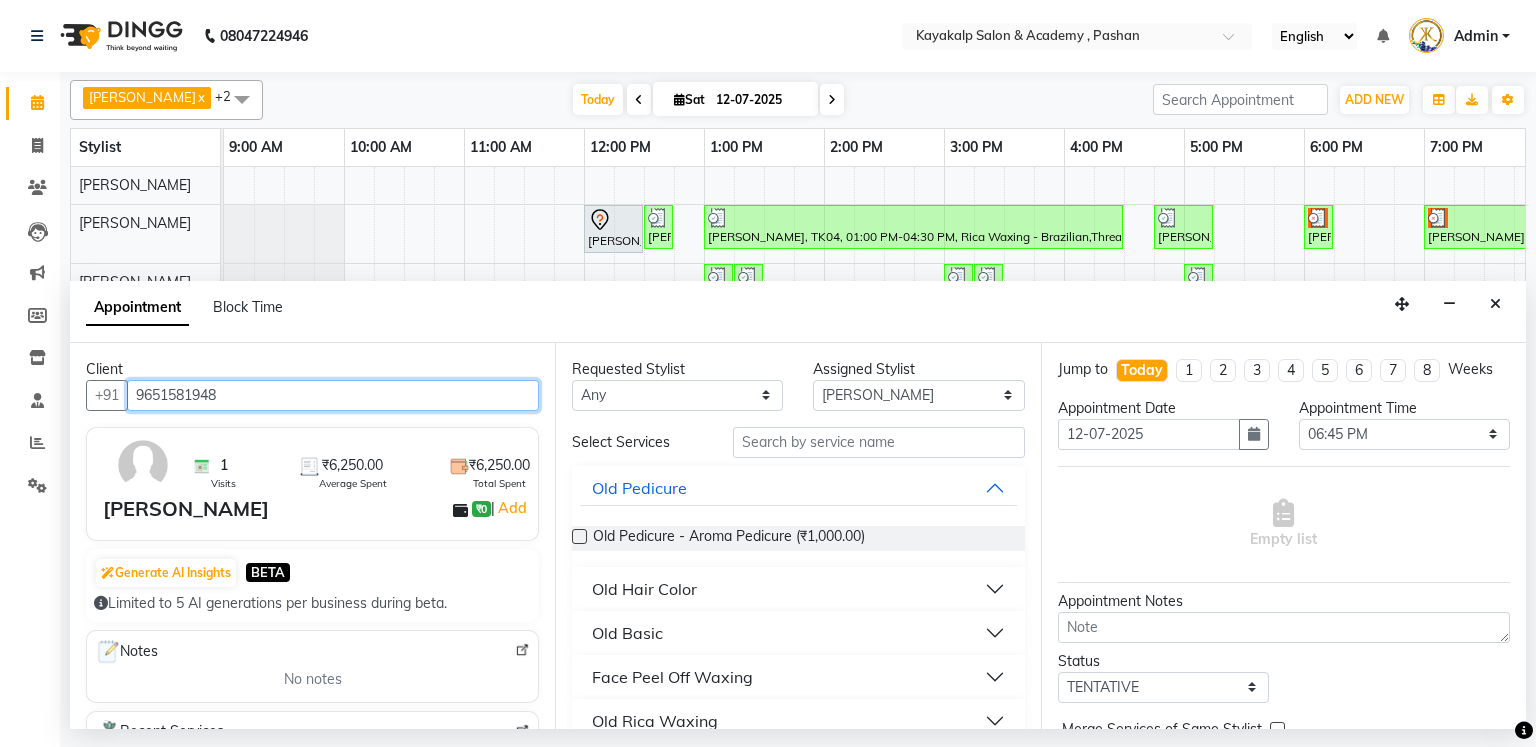 type on "9651581948" 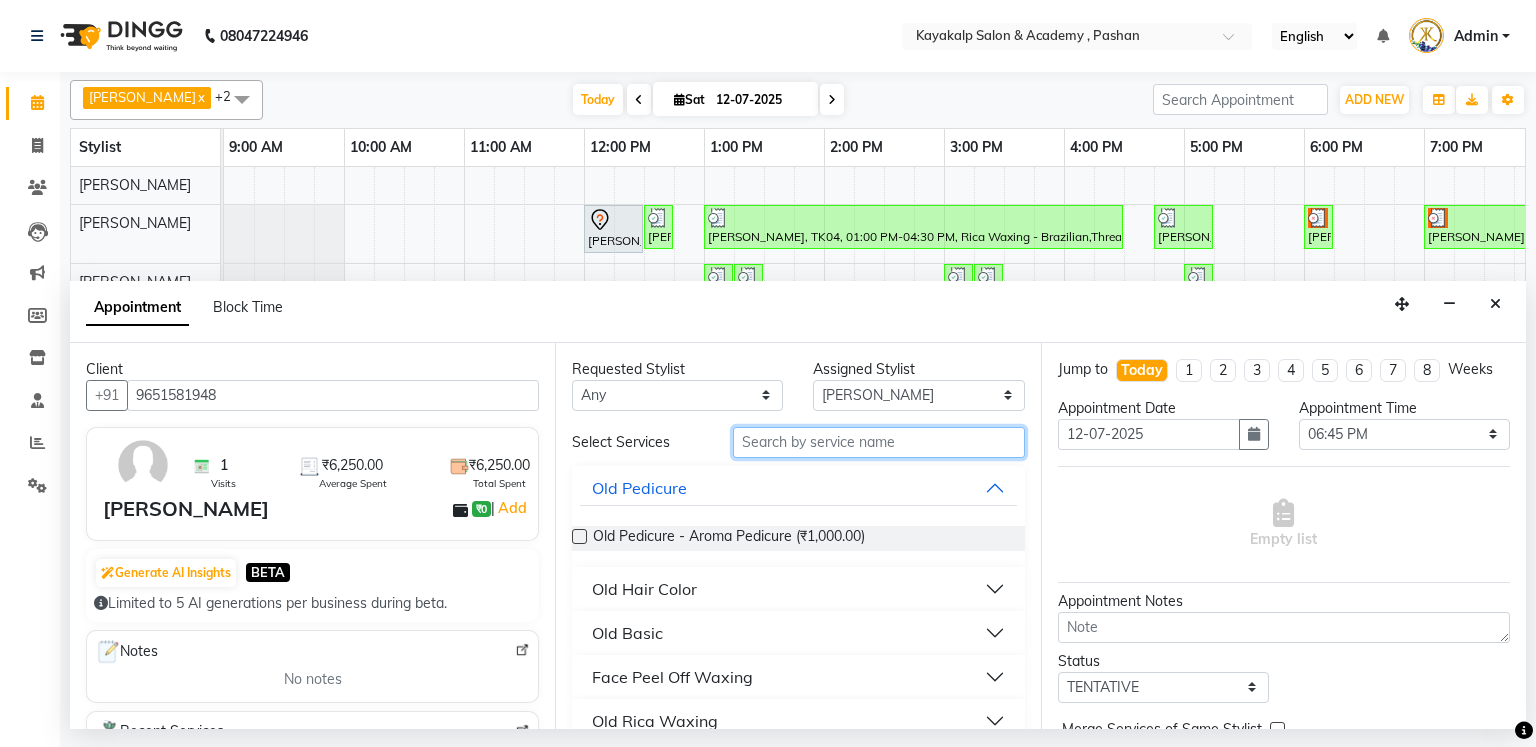 click at bounding box center (879, 442) 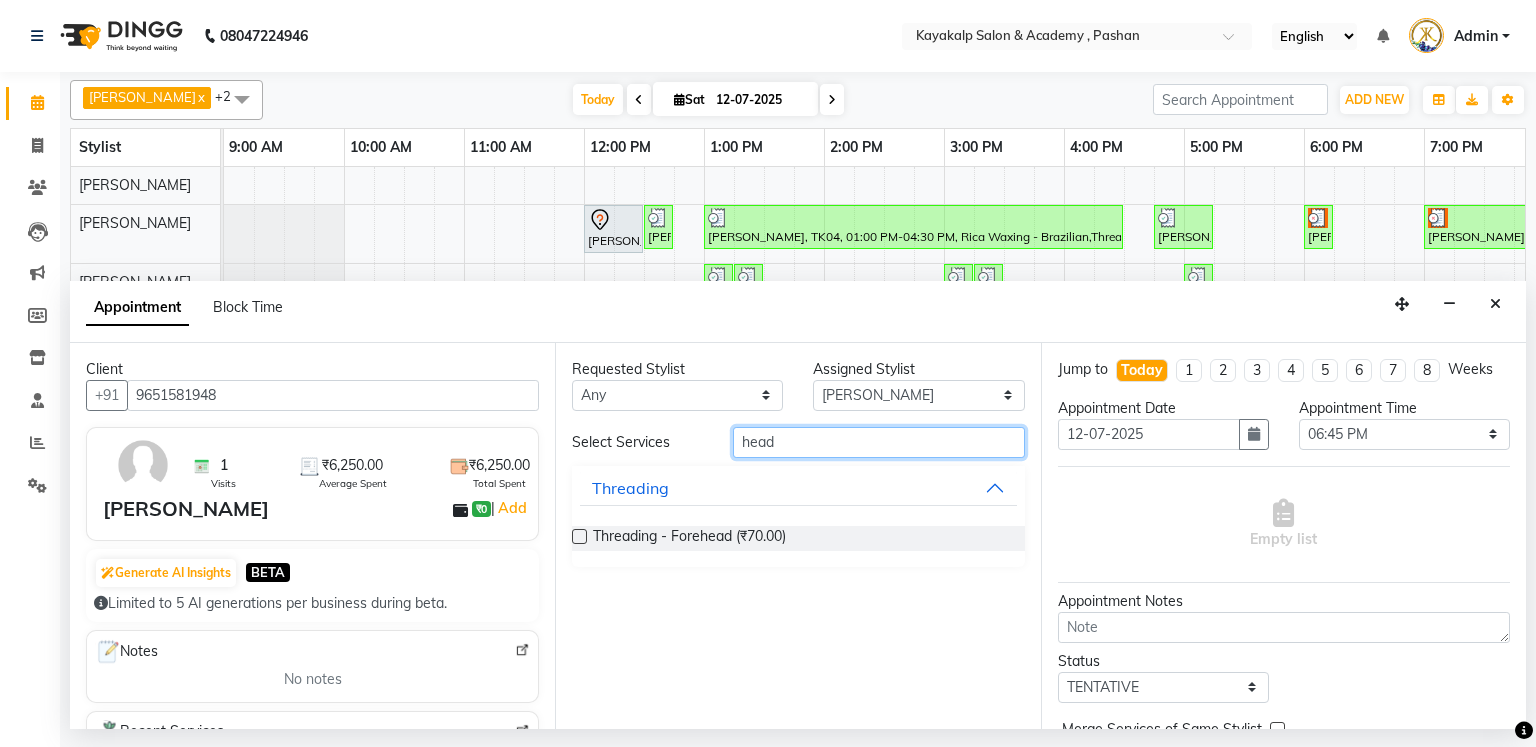click on "head" at bounding box center (879, 442) 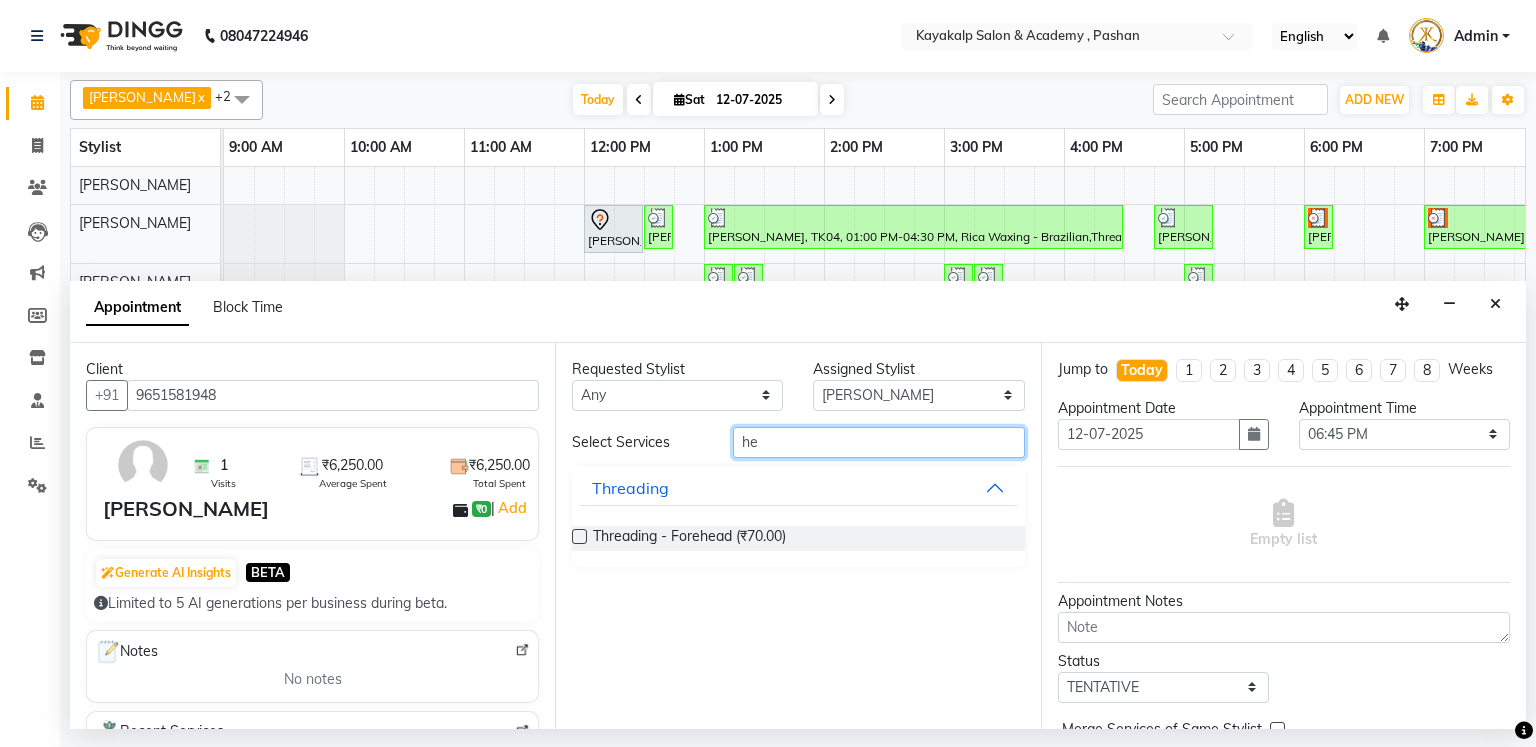 type on "h" 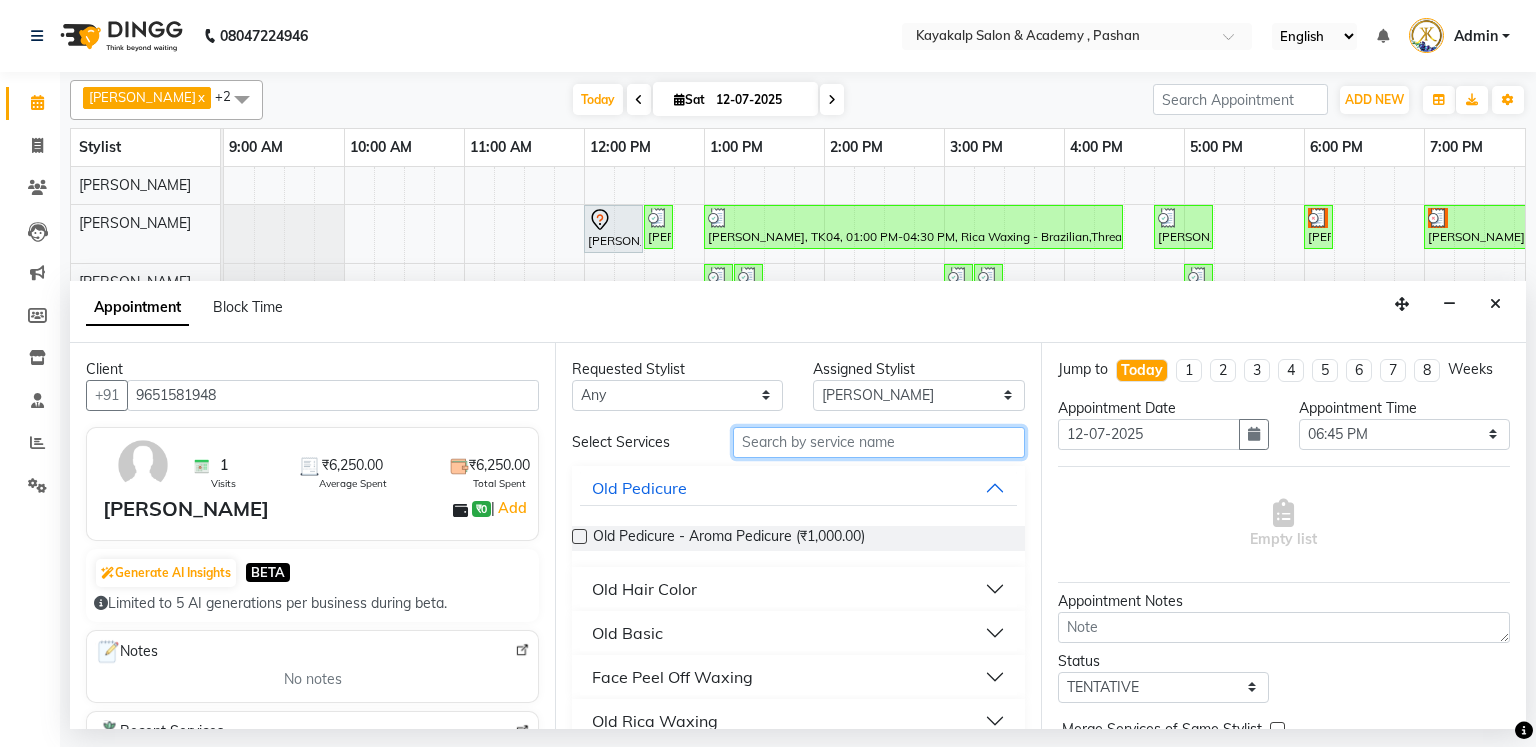 click at bounding box center [879, 442] 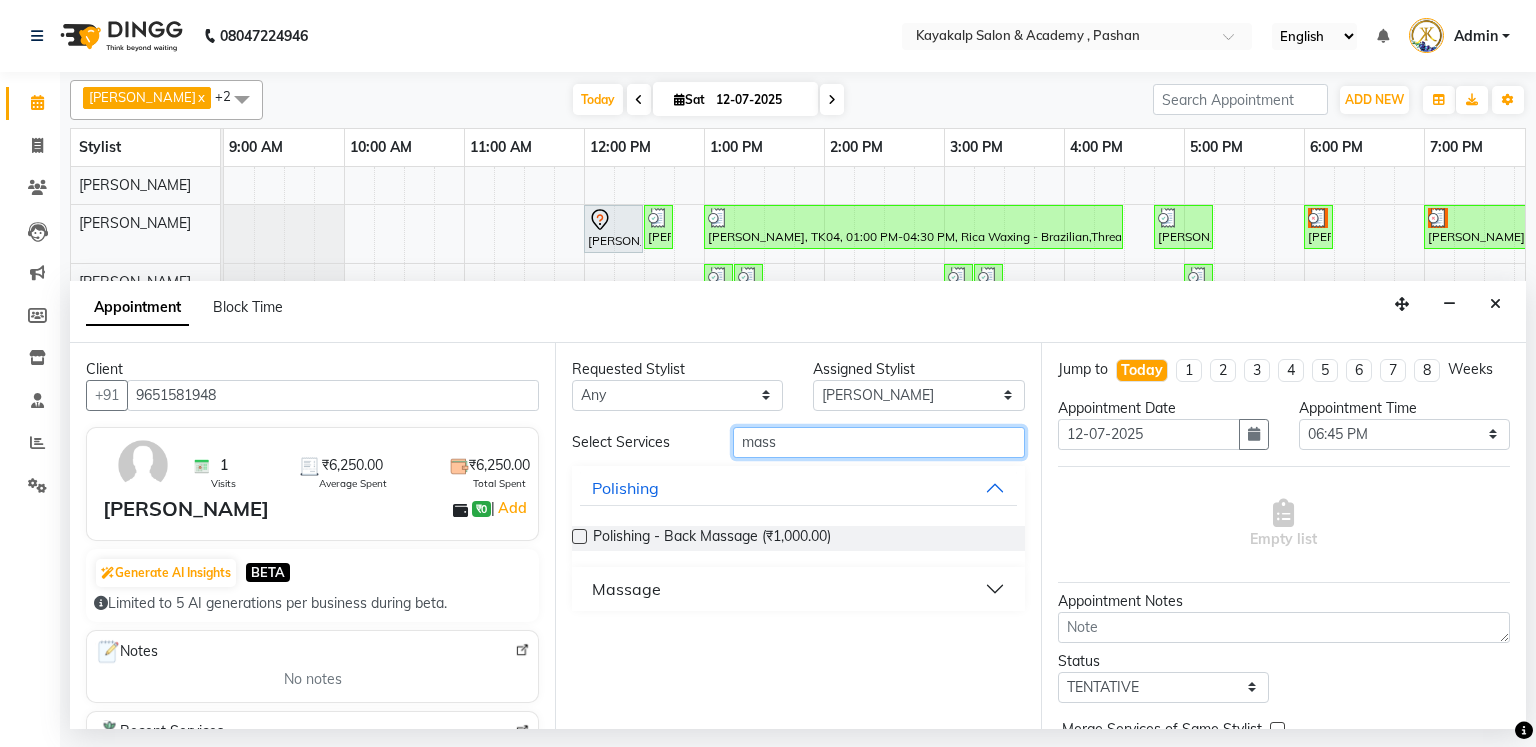 type on "mass" 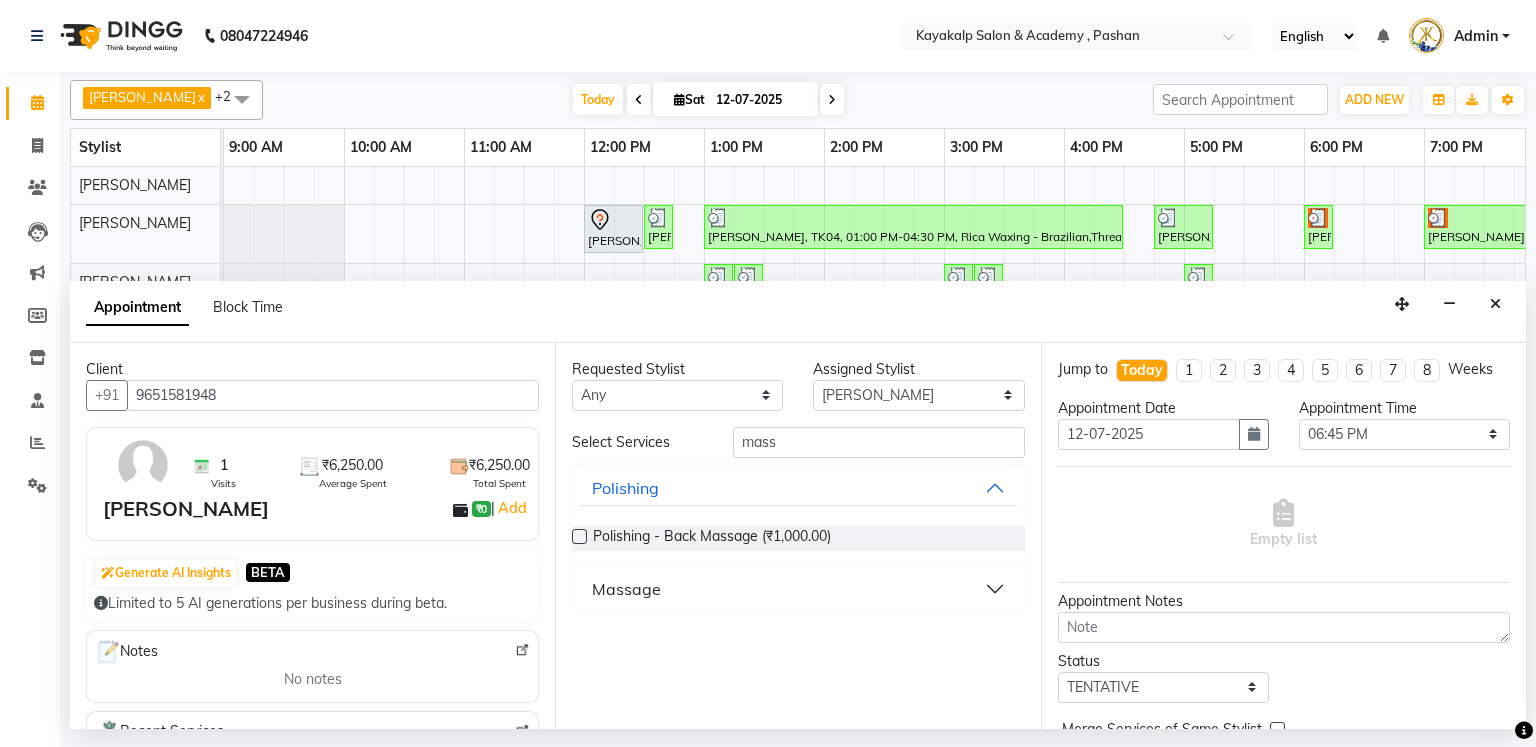 click on "Massage" at bounding box center [798, 589] 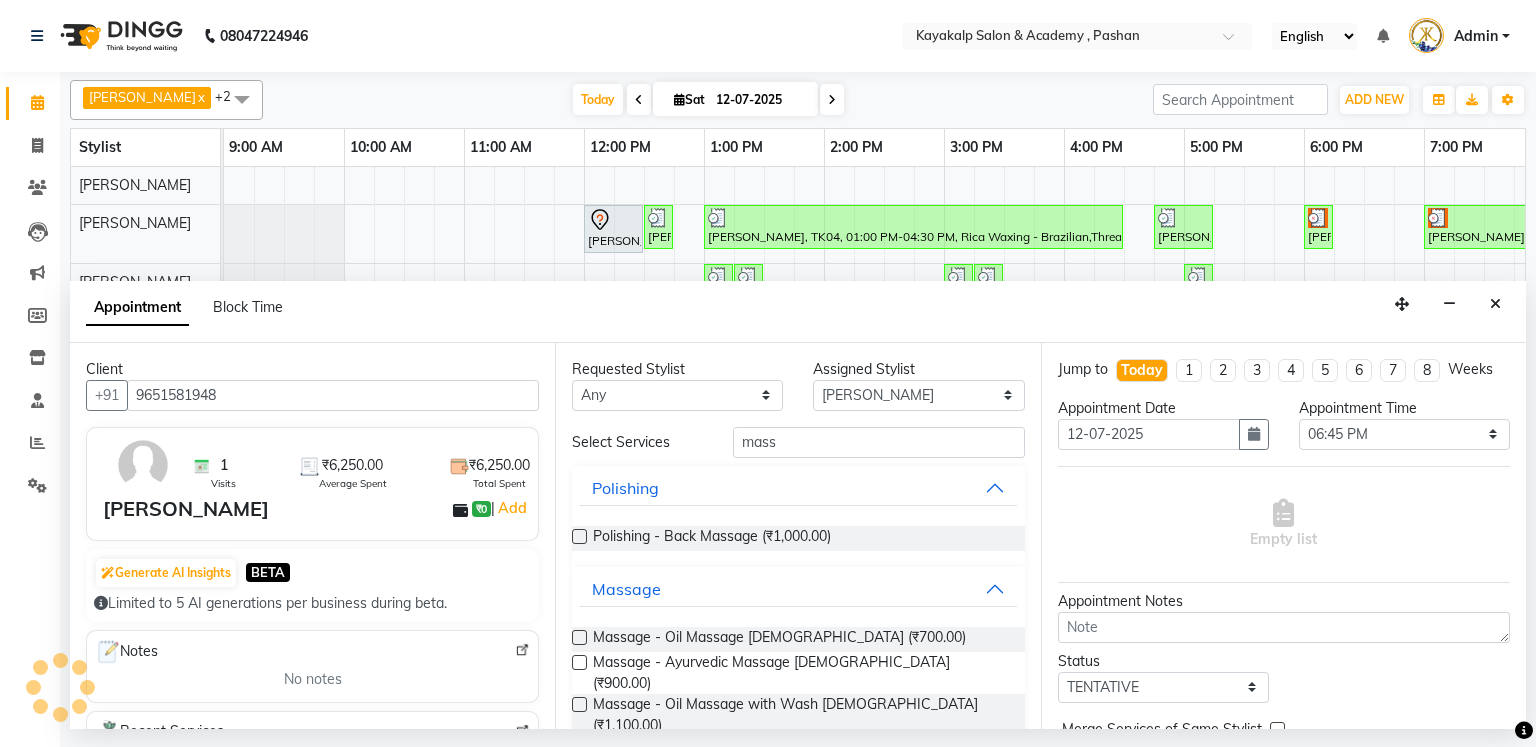 click at bounding box center [579, 662] 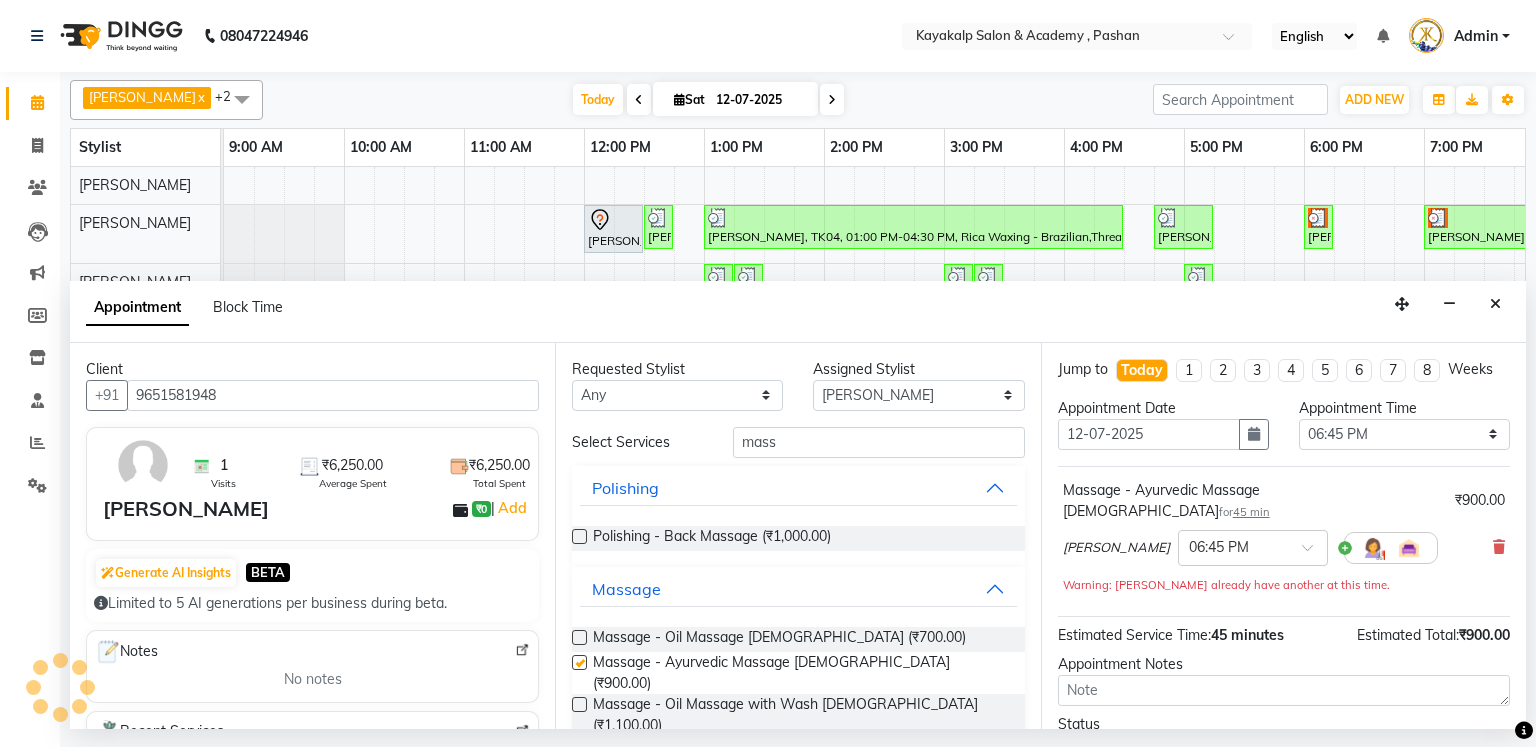 checkbox on "false" 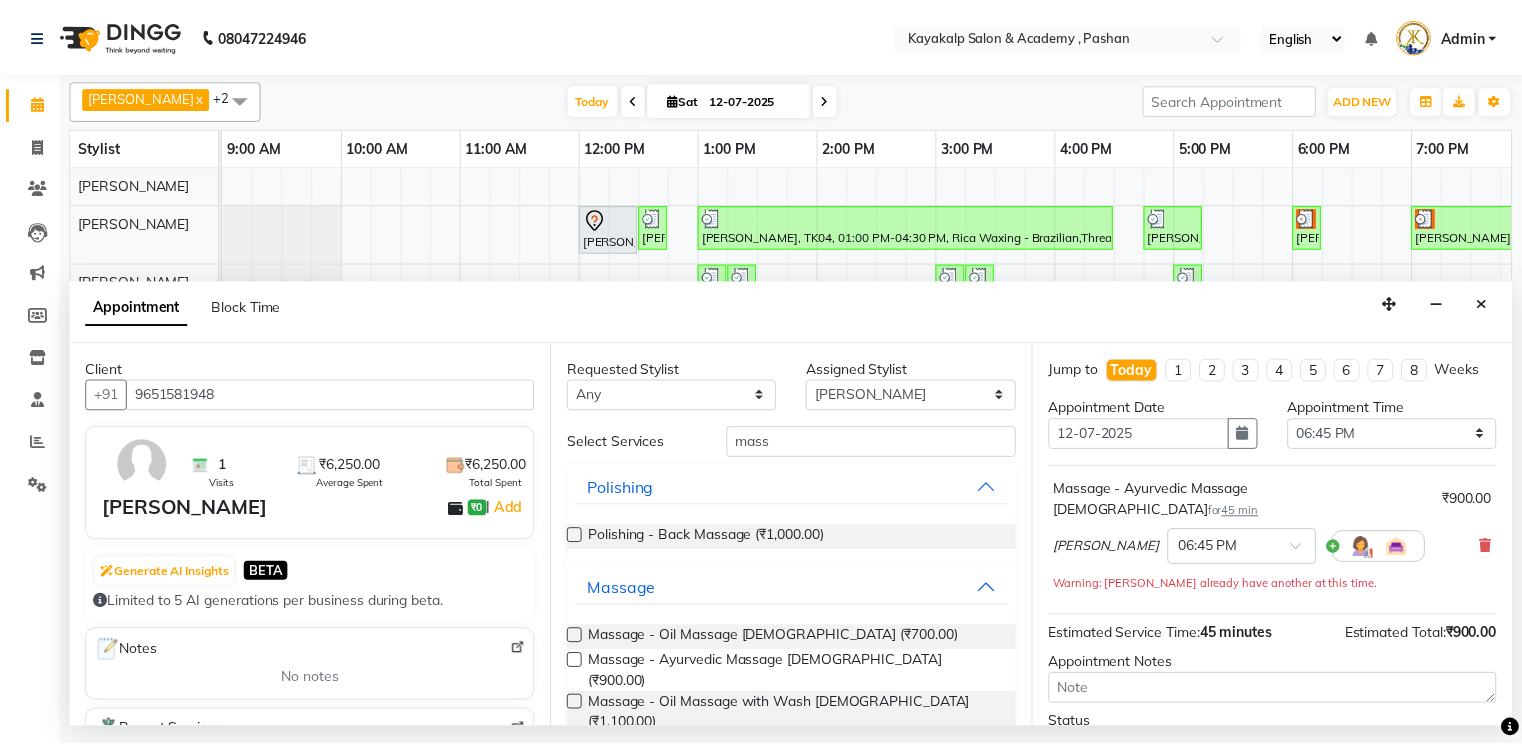 scroll, scrollTop: 140, scrollLeft: 0, axis: vertical 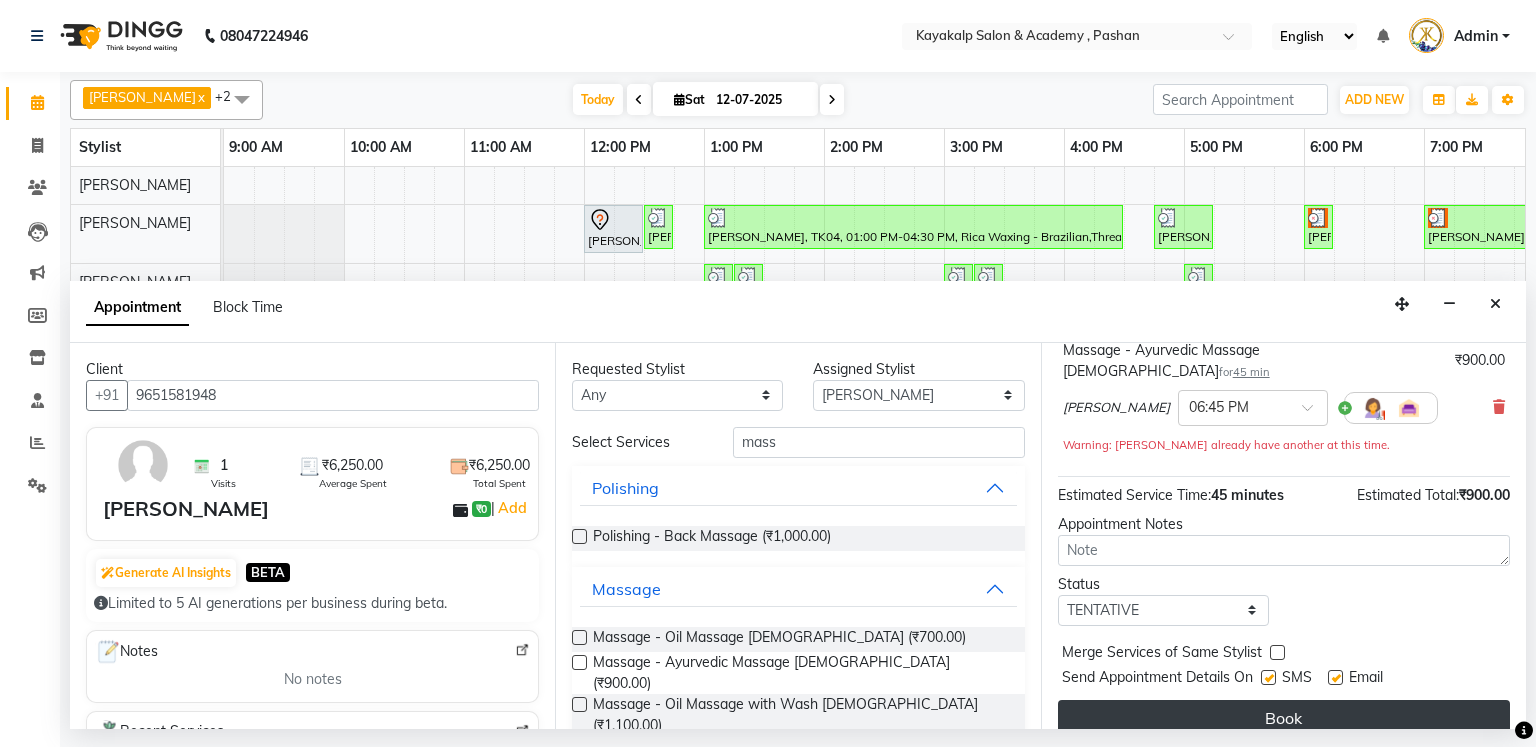 click on "Book" at bounding box center [1284, 718] 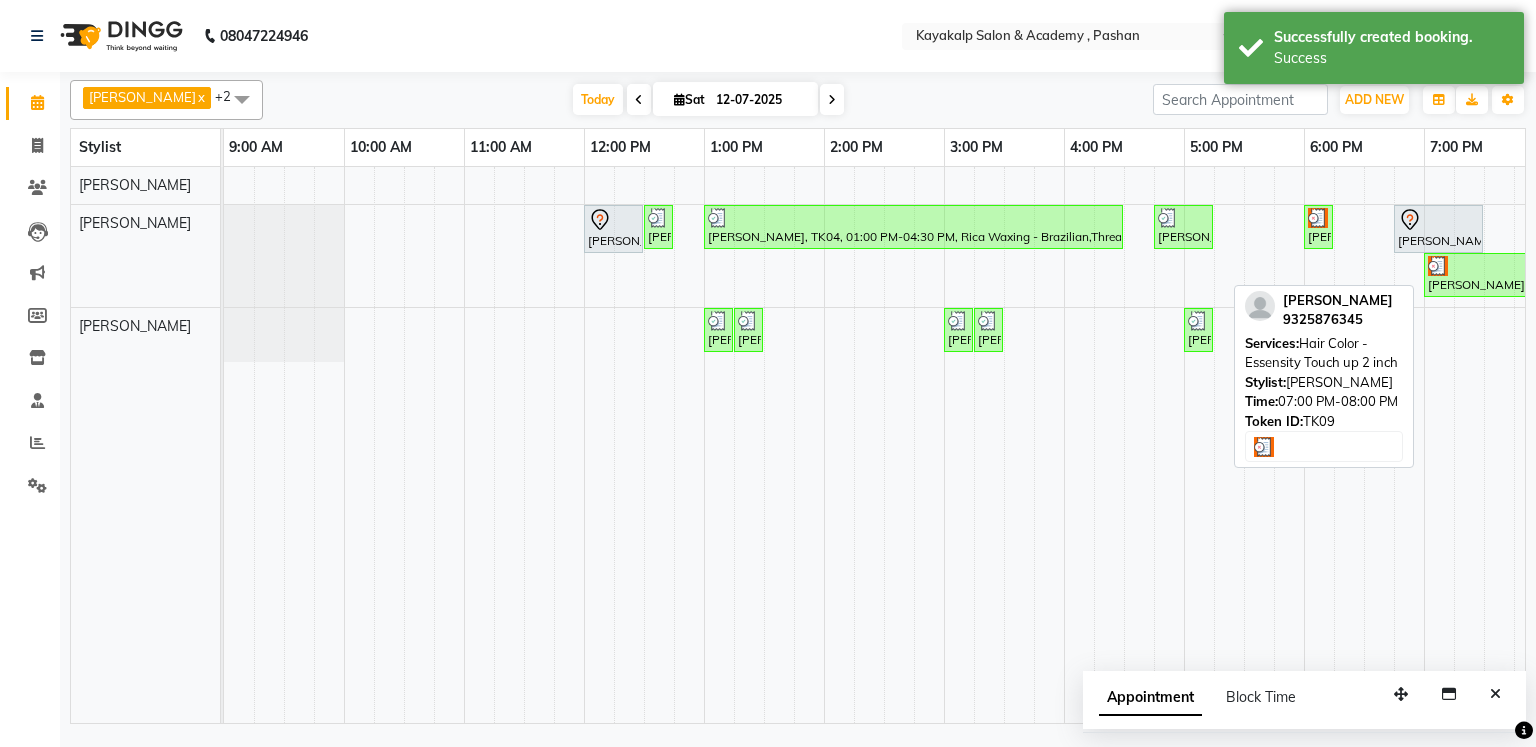 click at bounding box center (1483, 266) 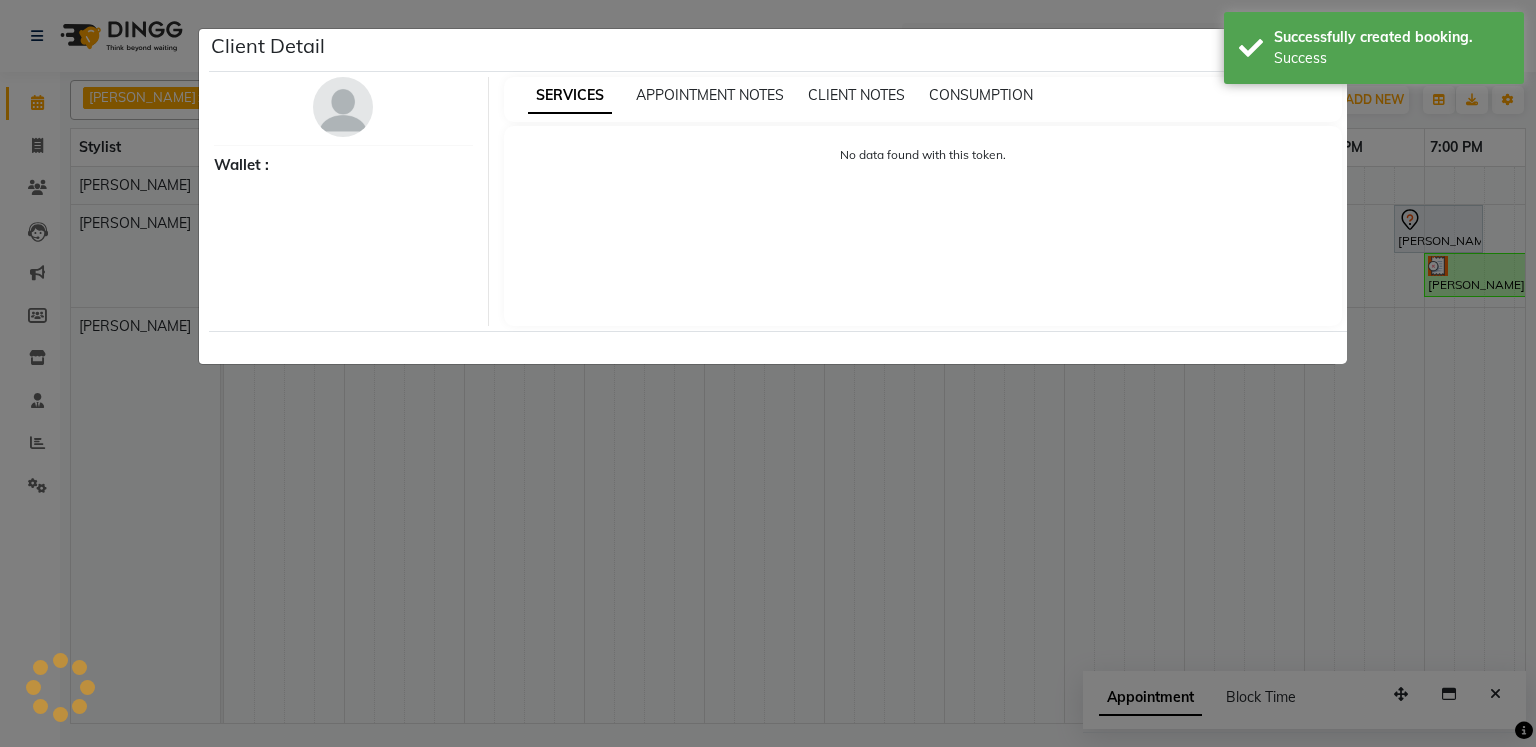 select on "3" 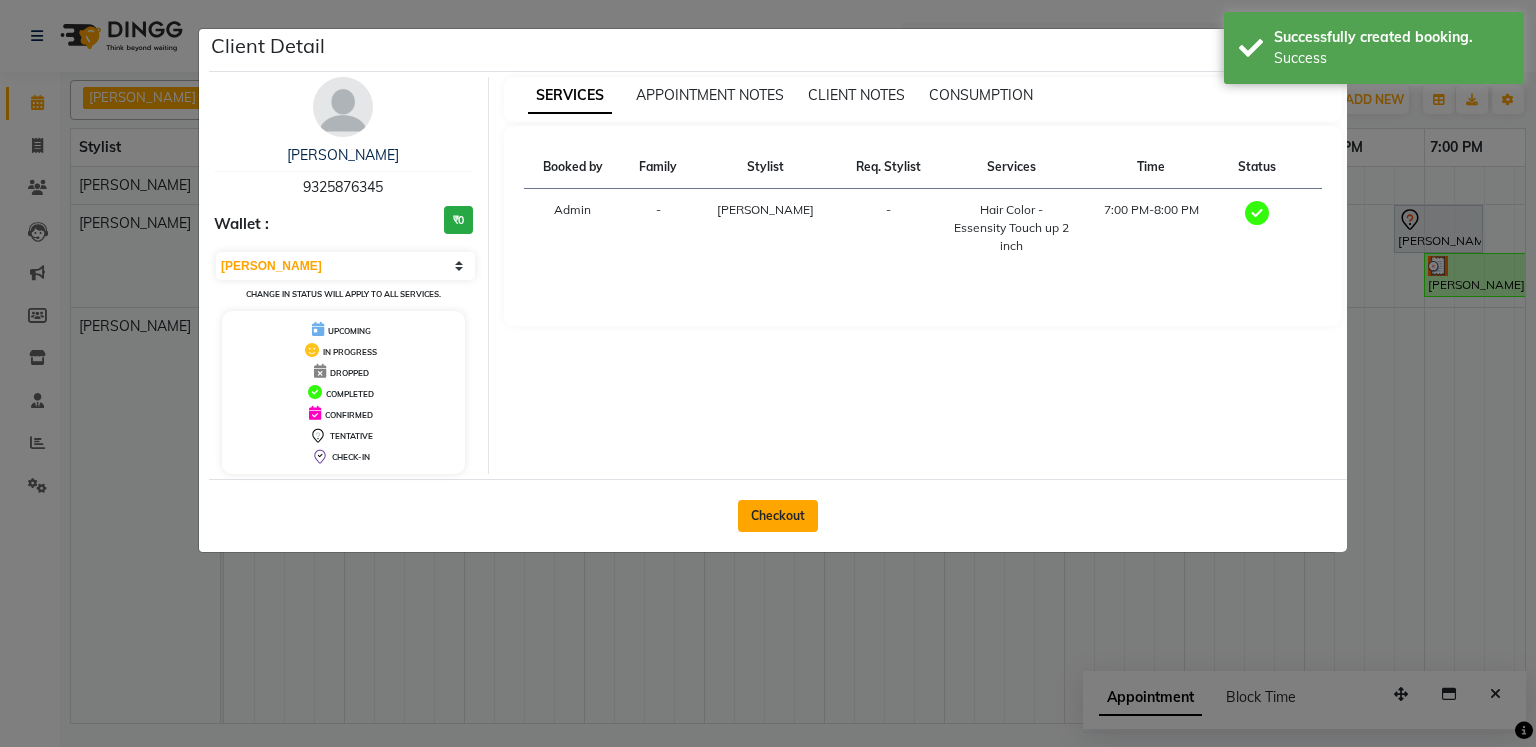 click on "Checkout" 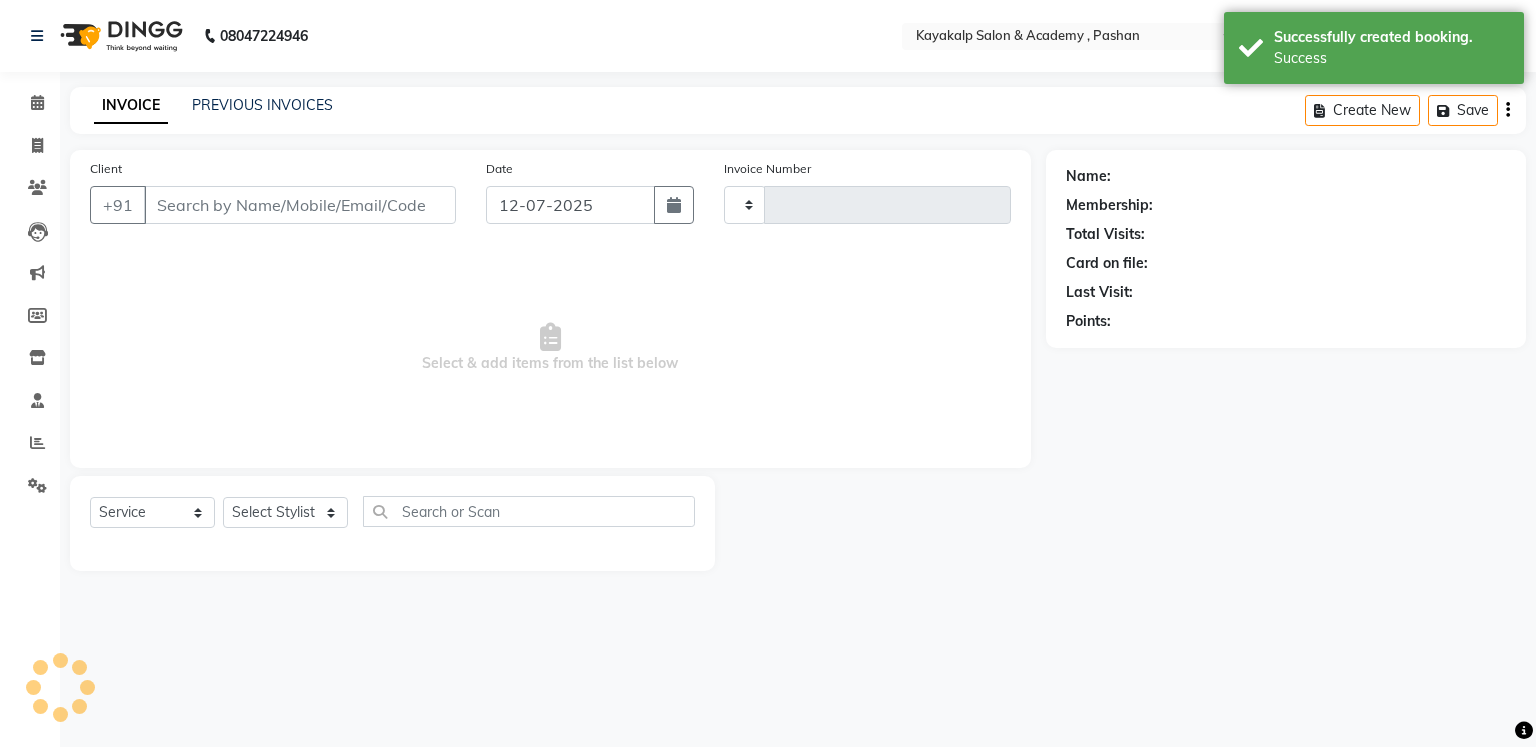 type on "0434" 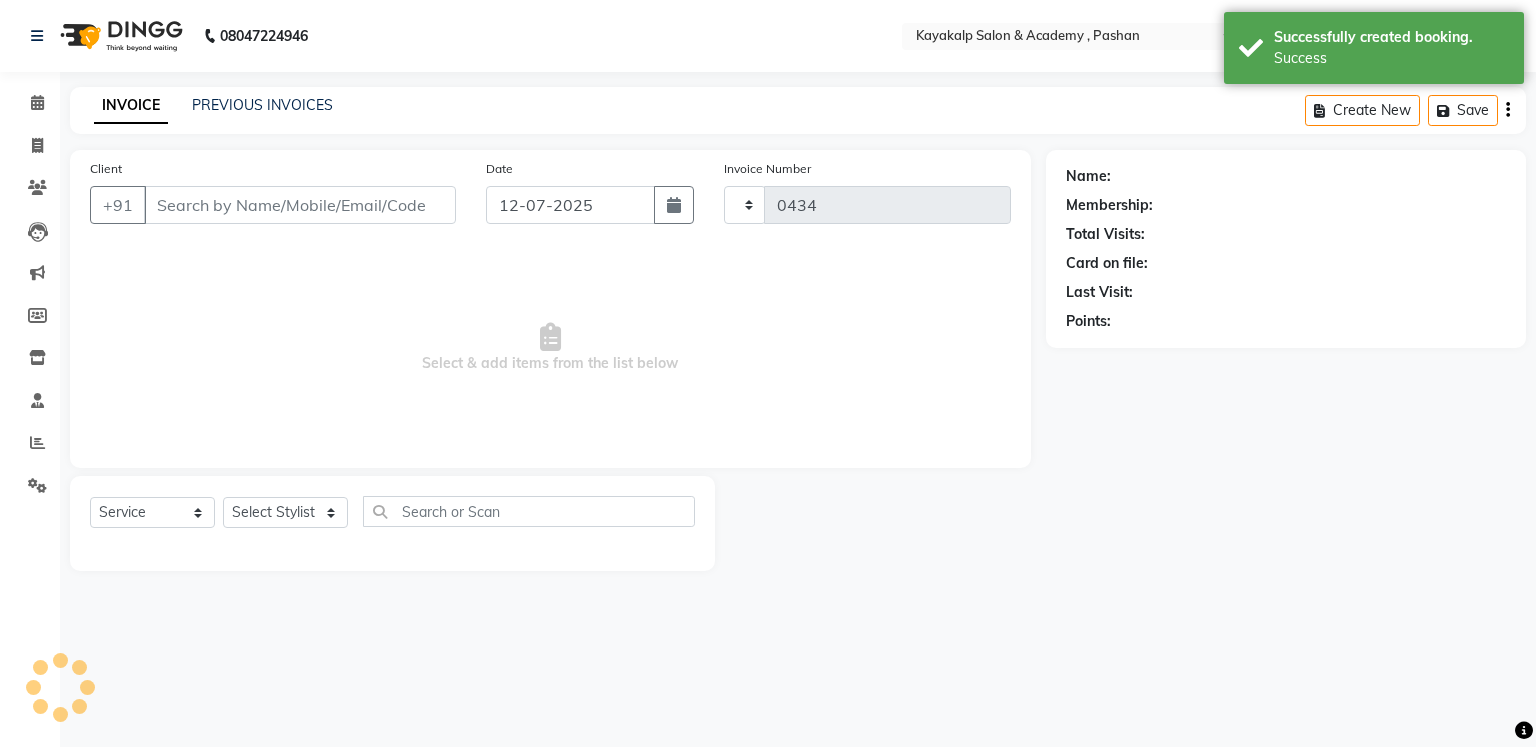 select on "4804" 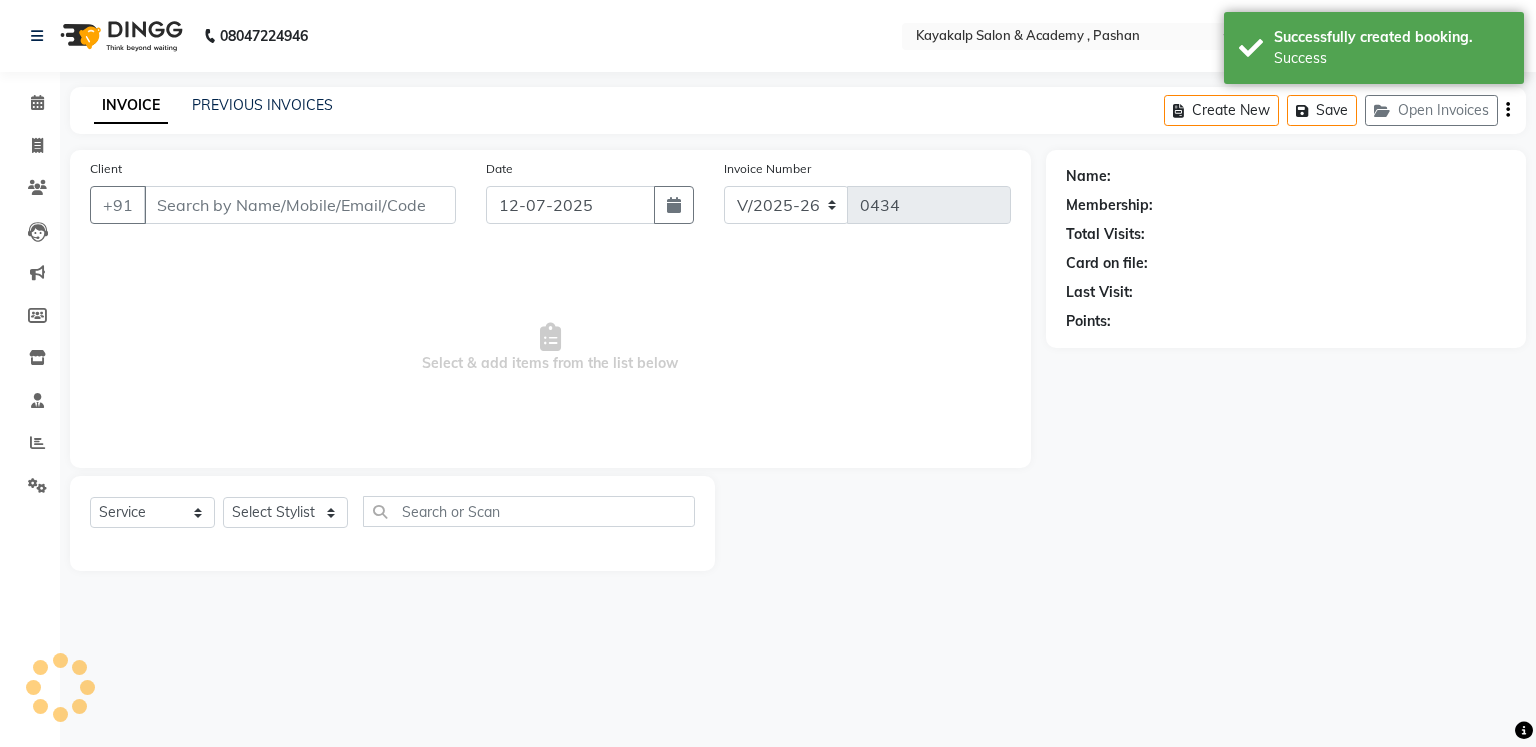 type on "9325876345" 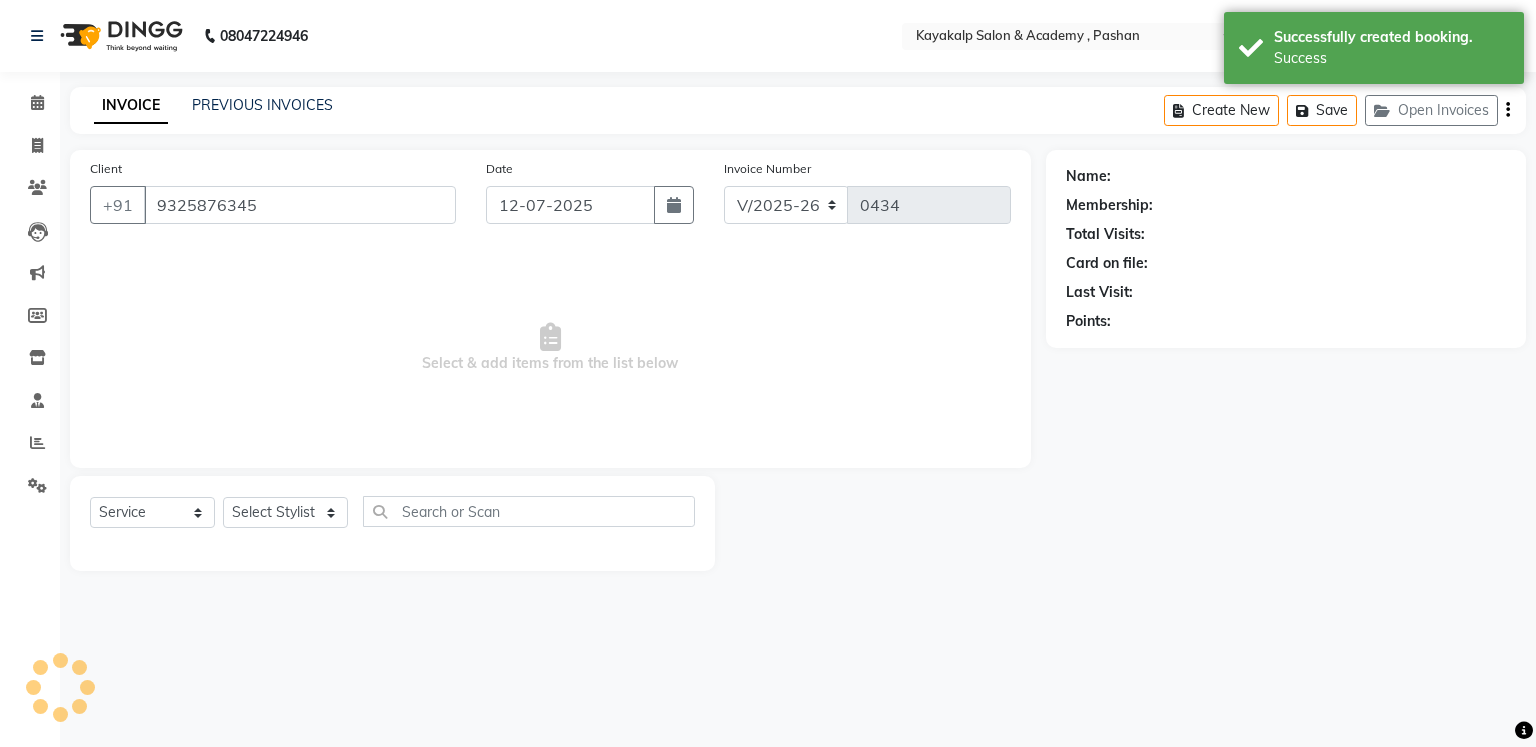 select on "81995" 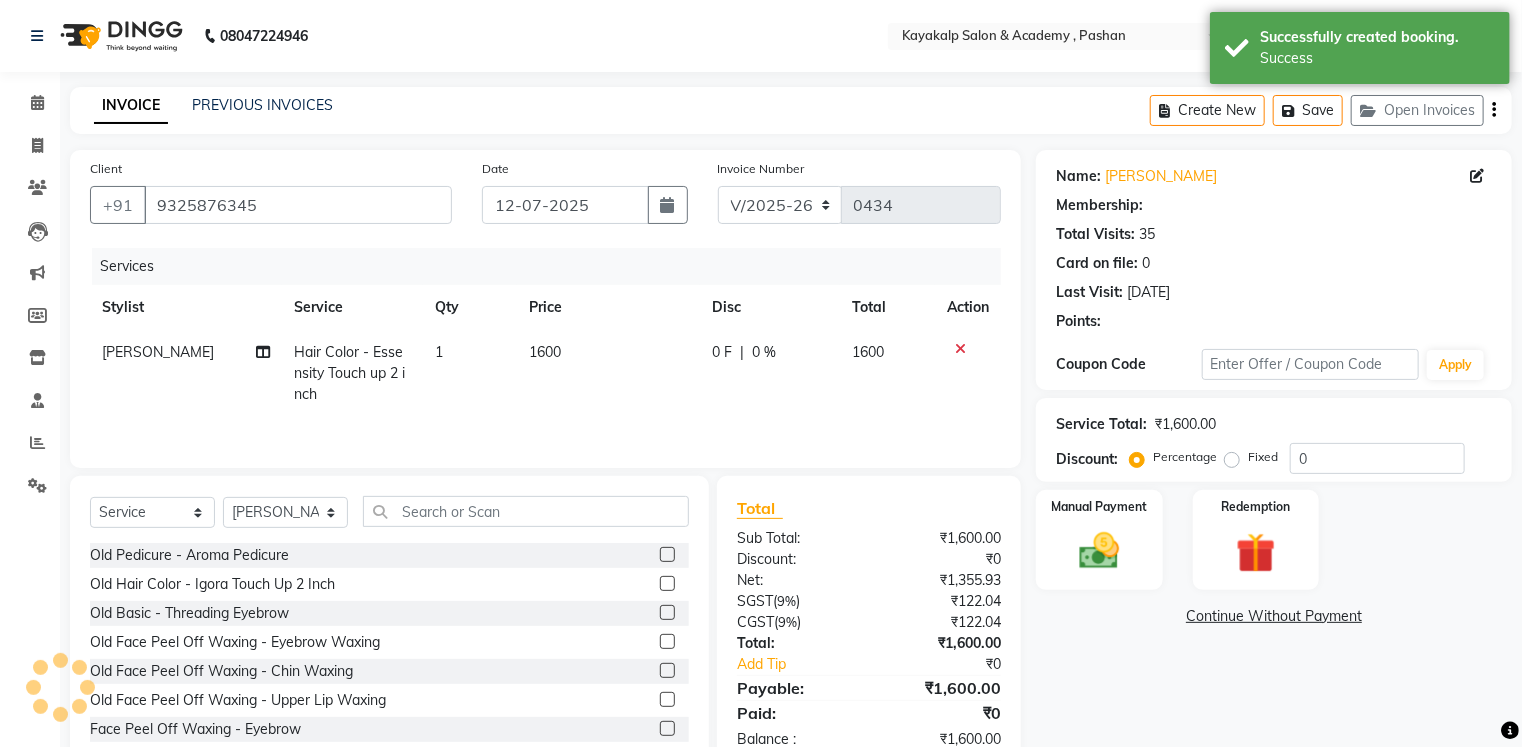 select on "1: Object" 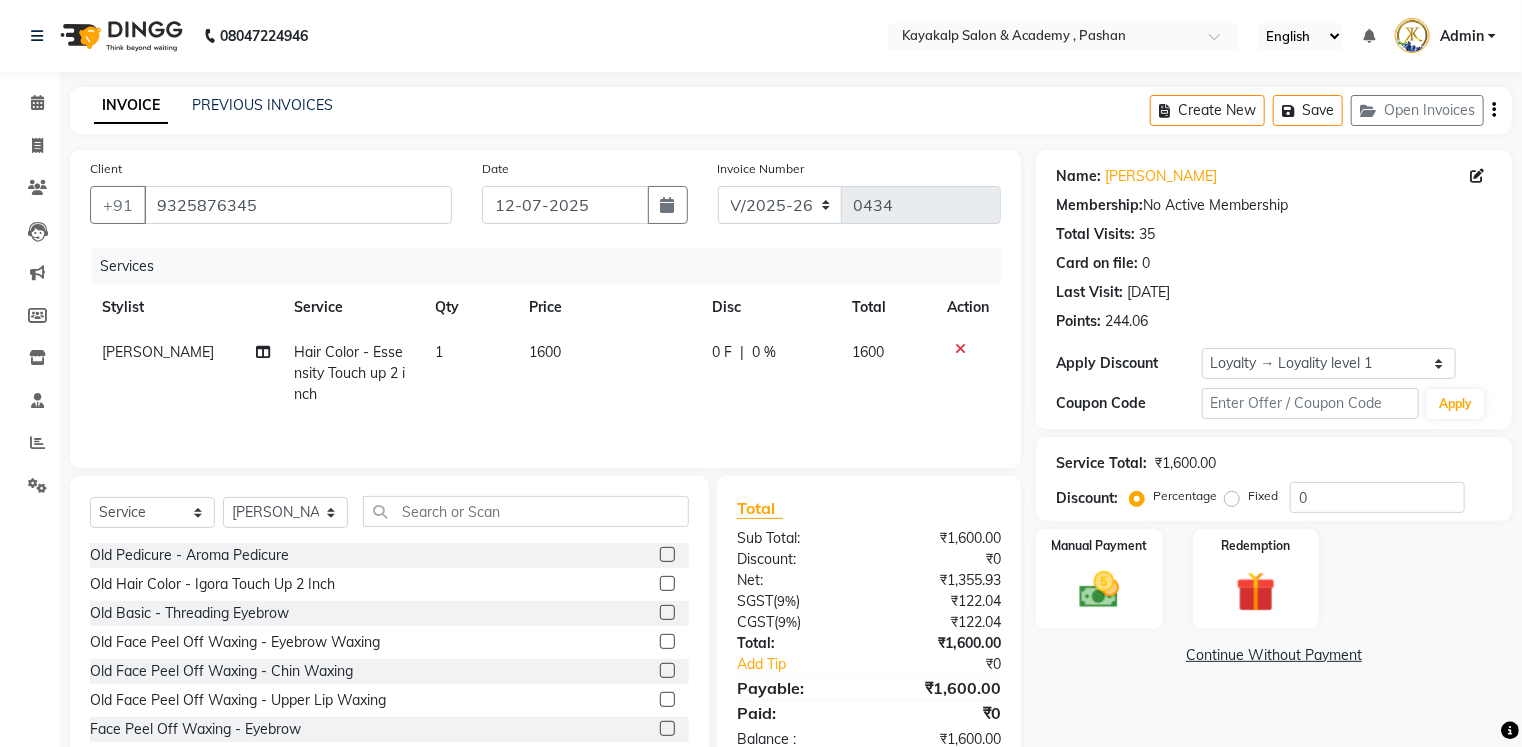 click 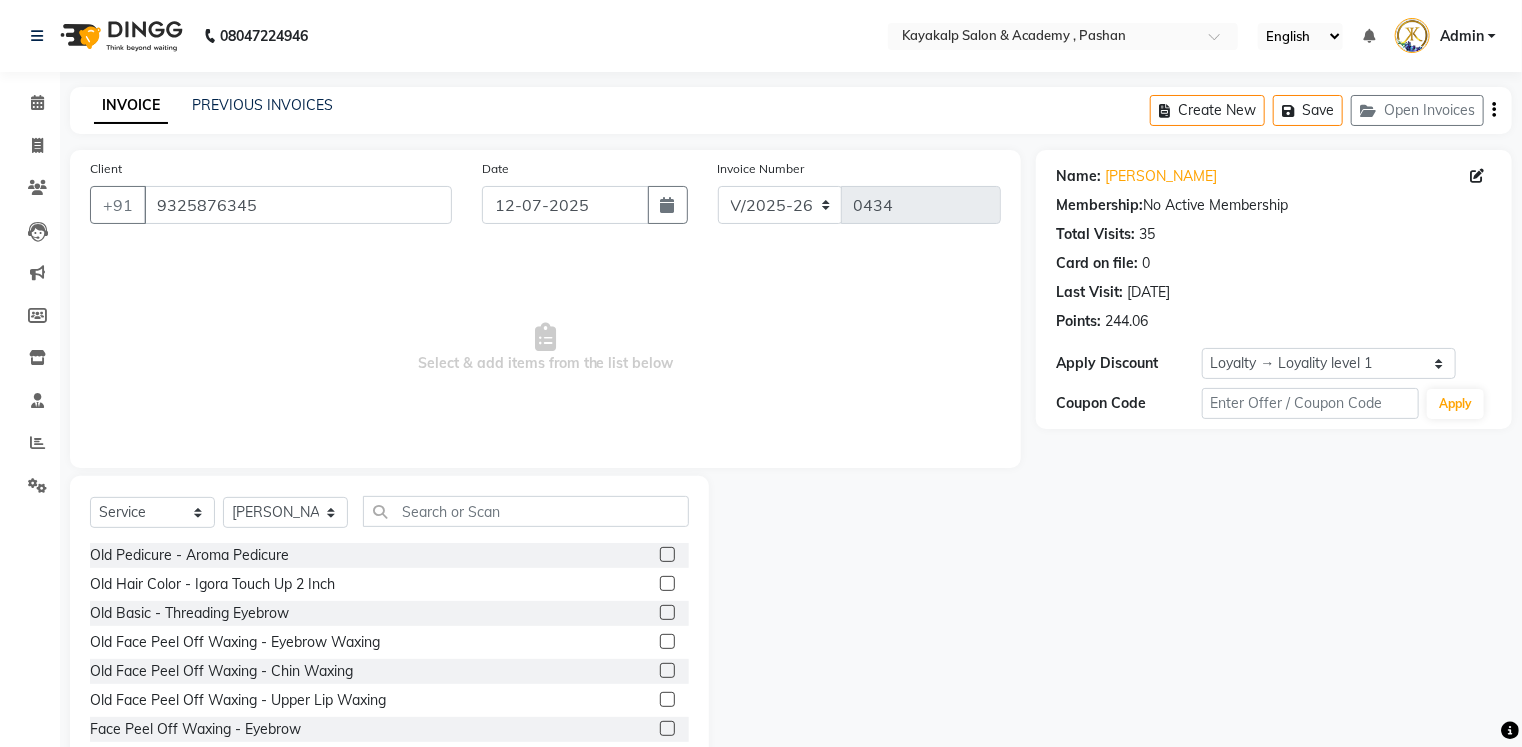 scroll, scrollTop: 54, scrollLeft: 0, axis: vertical 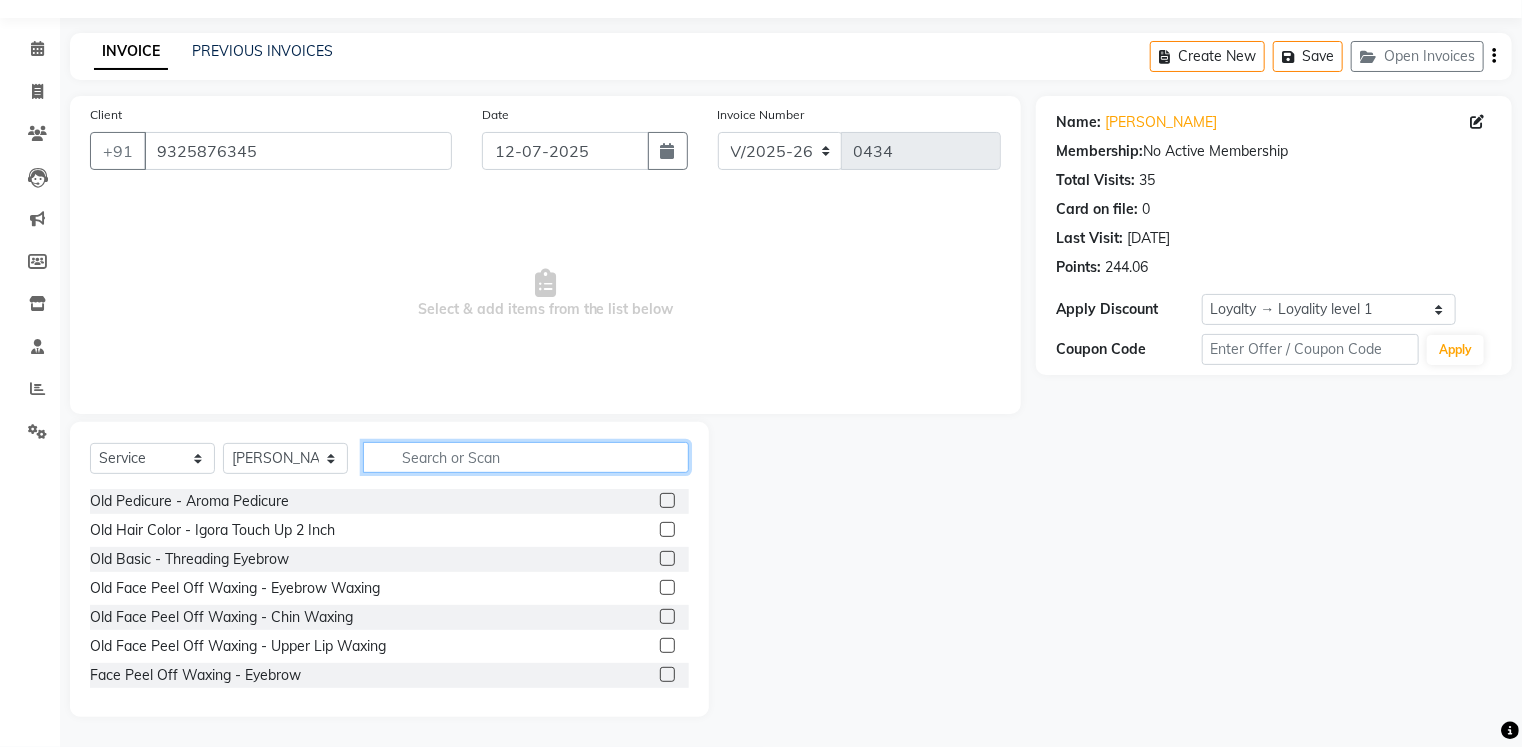 click 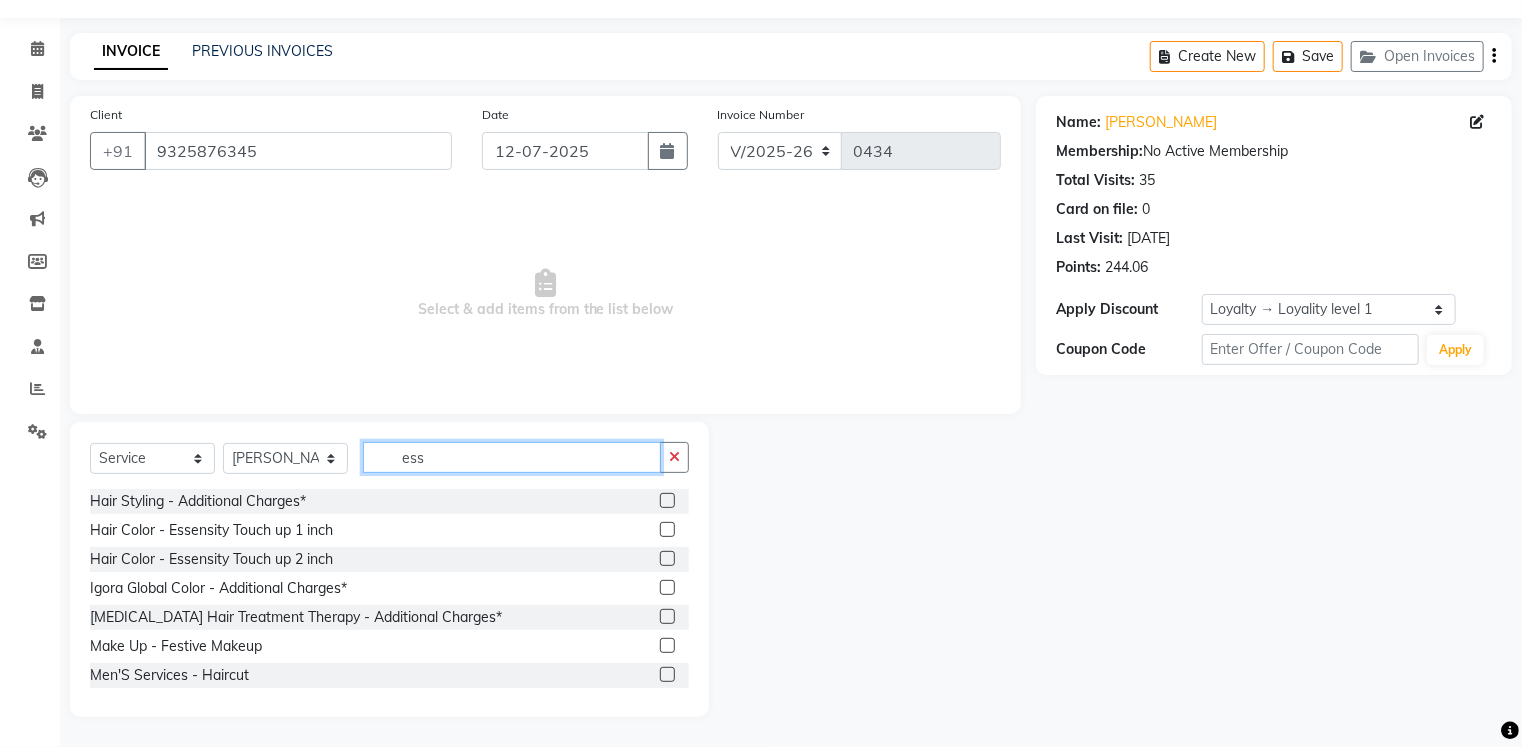 scroll, scrollTop: 0, scrollLeft: 0, axis: both 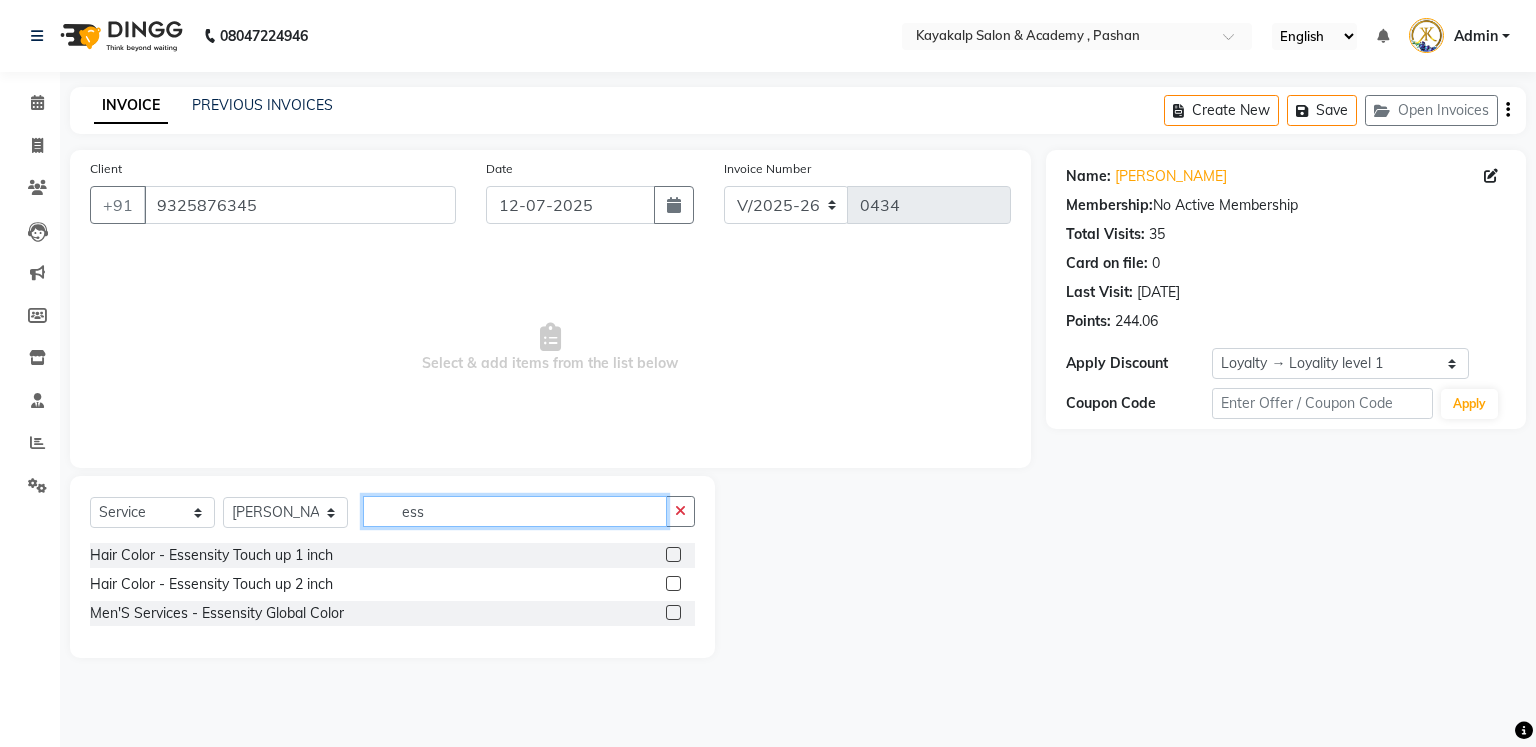 type on "ess" 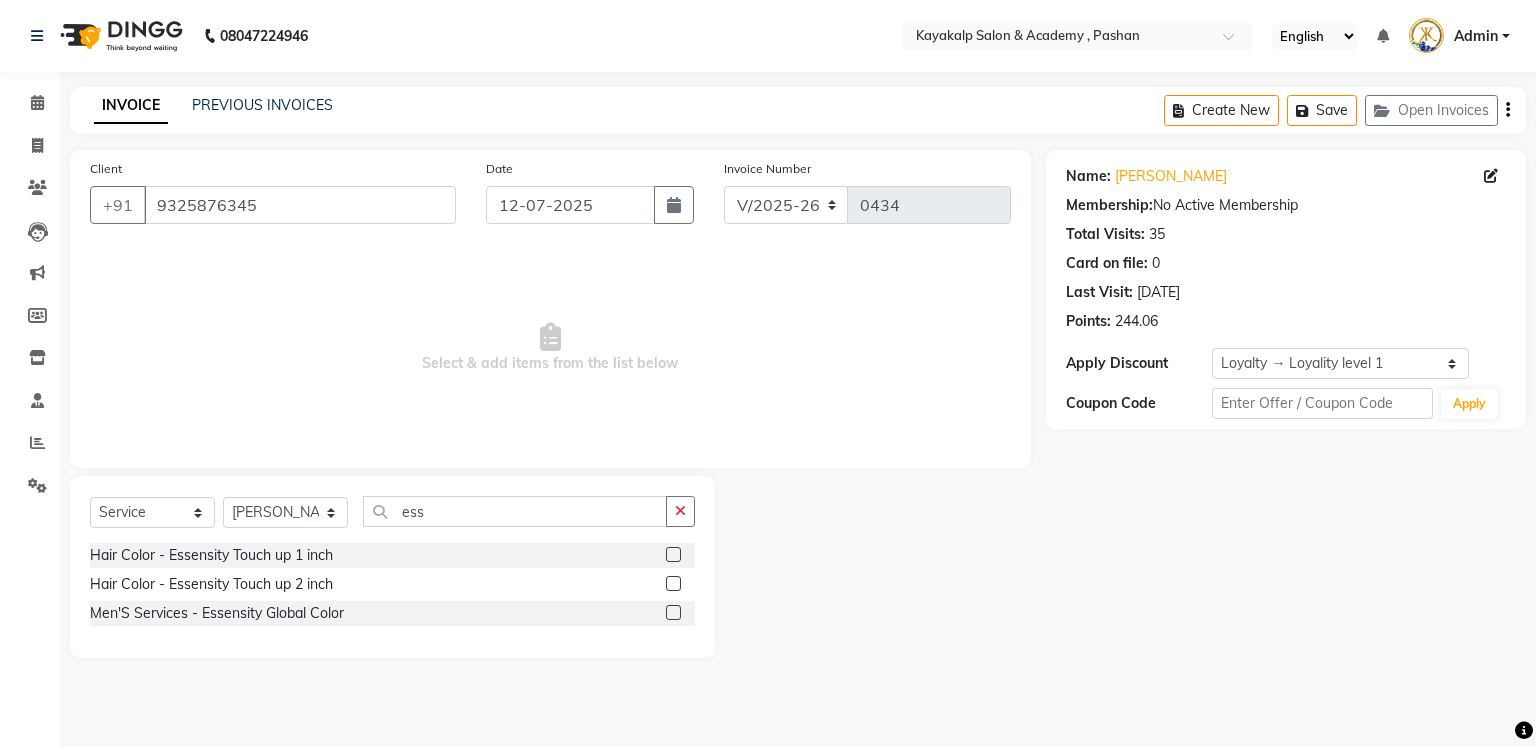 click 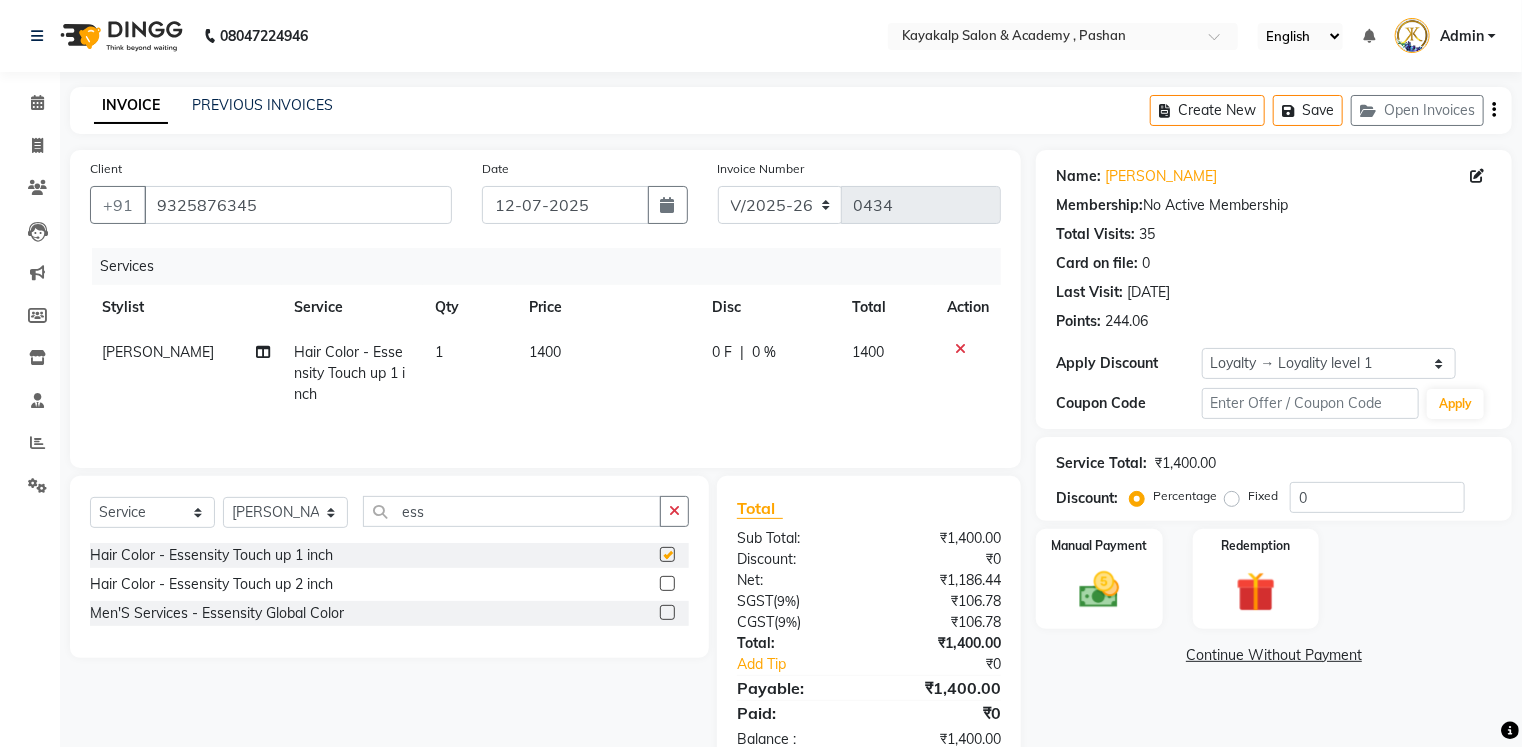 checkbox on "false" 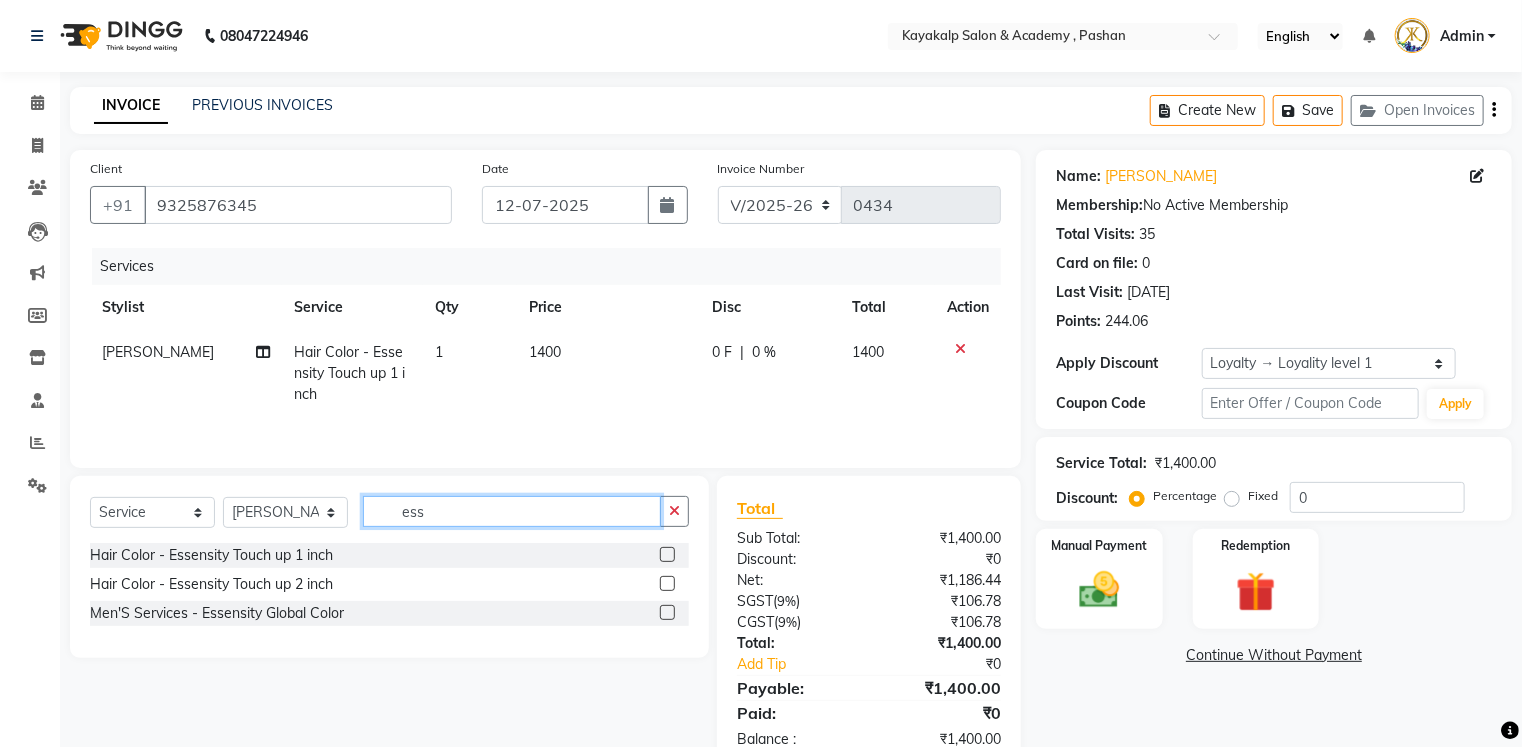 click on "ess" 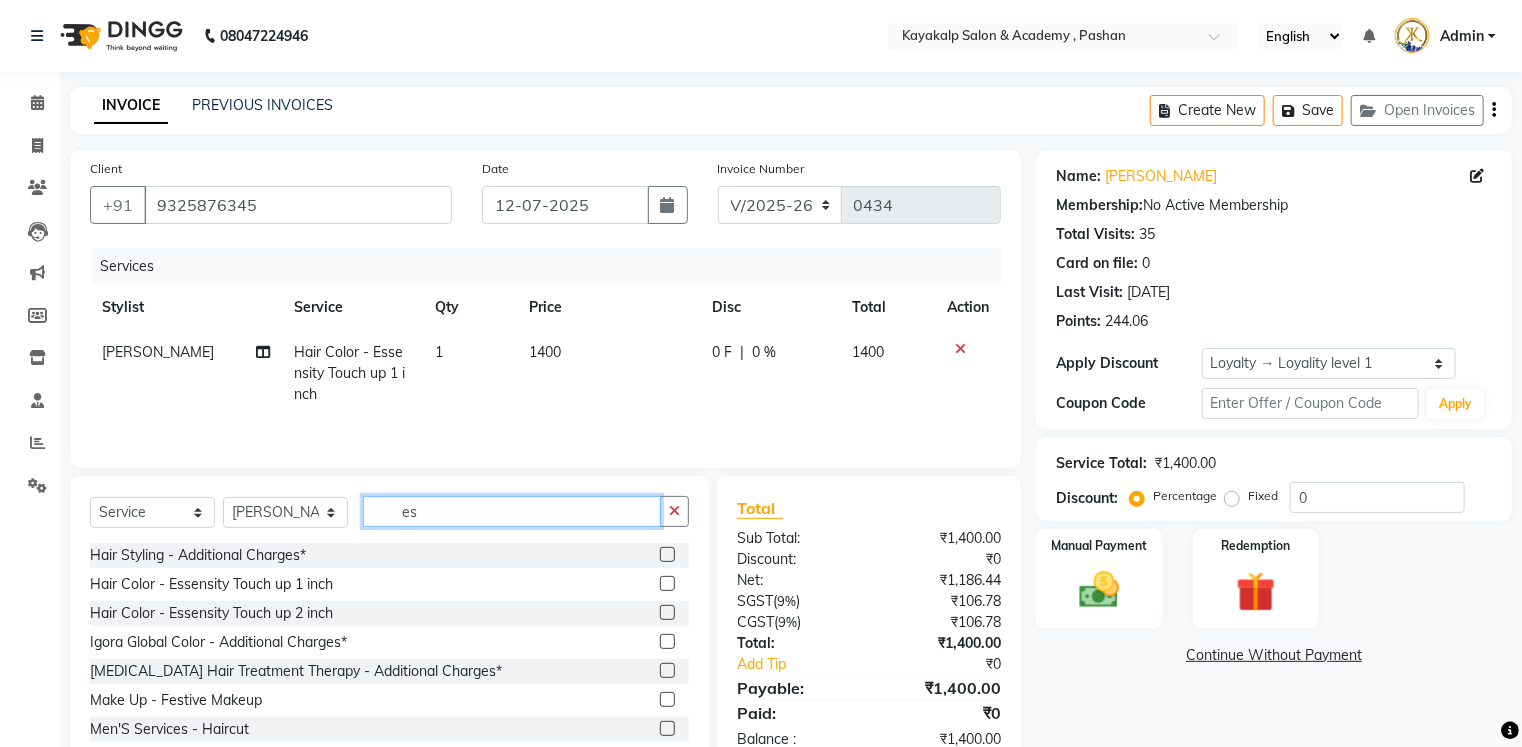 type on "e" 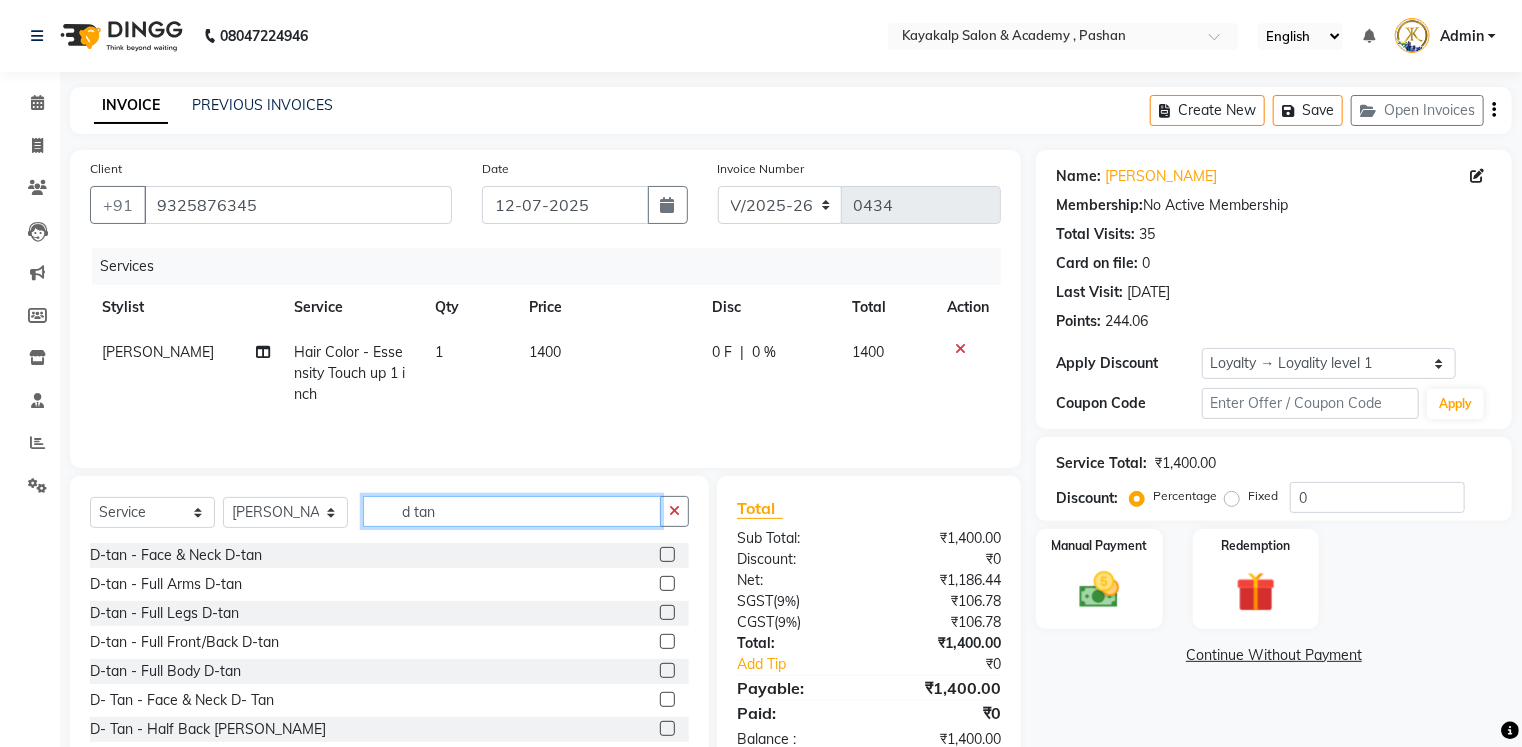 type on "d tan" 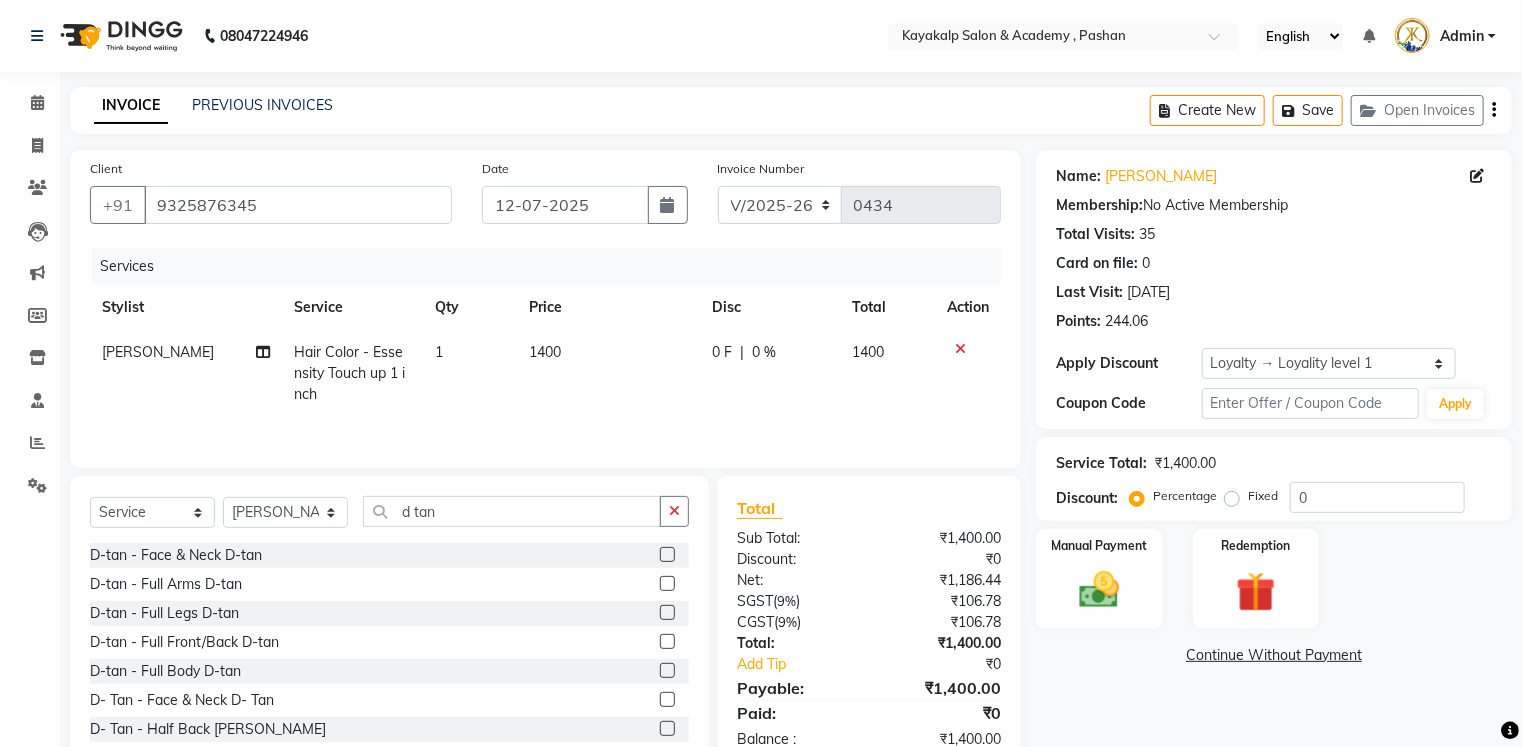 click 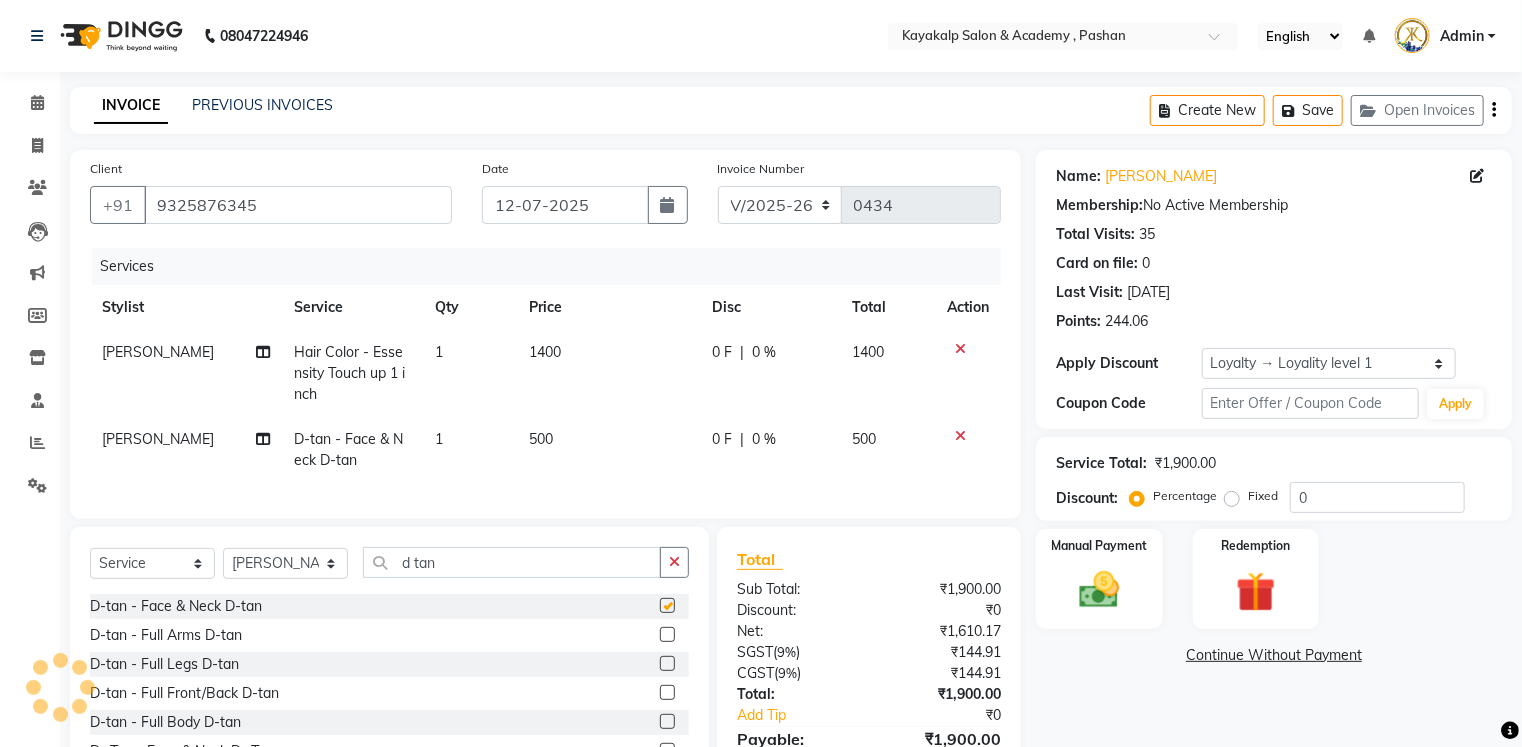 checkbox on "false" 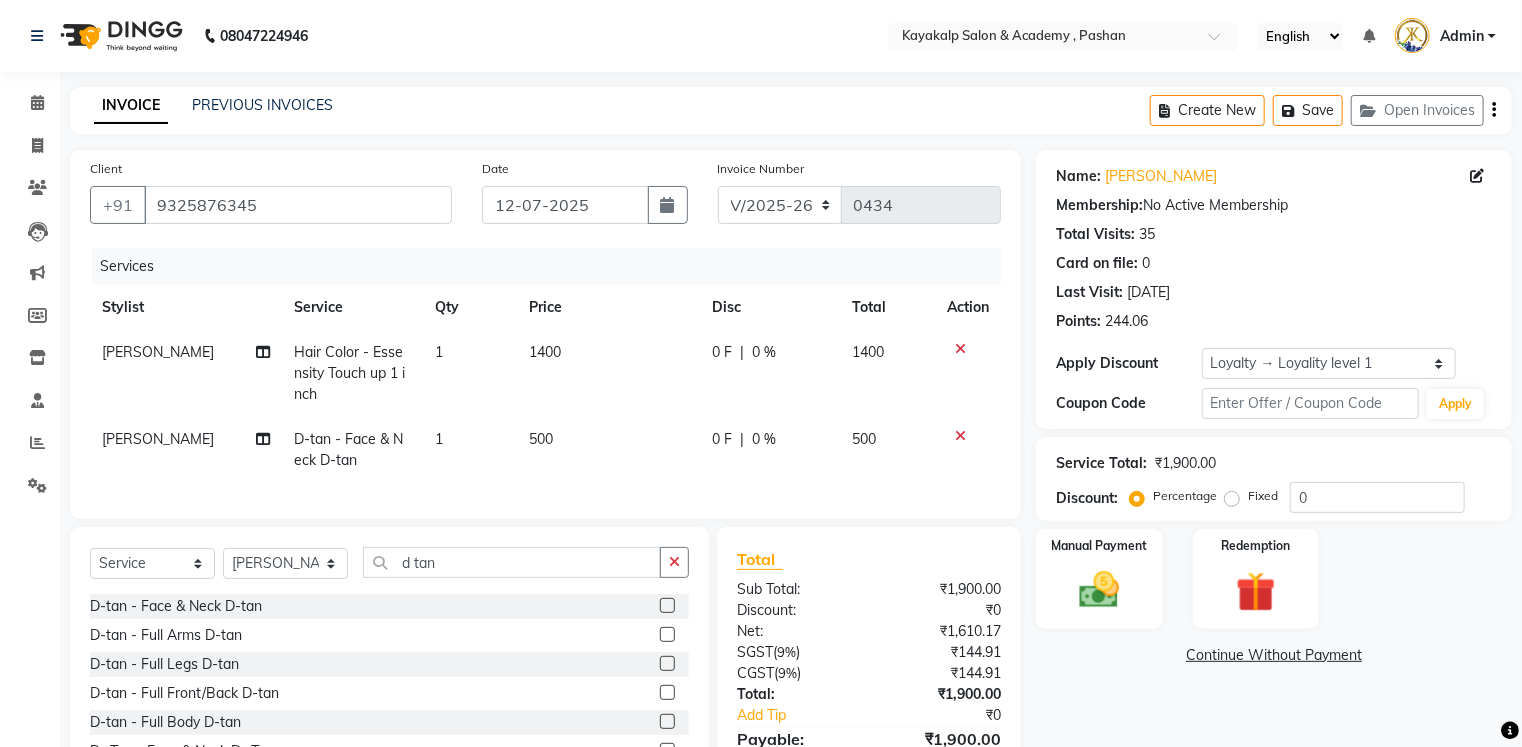 click on "500" 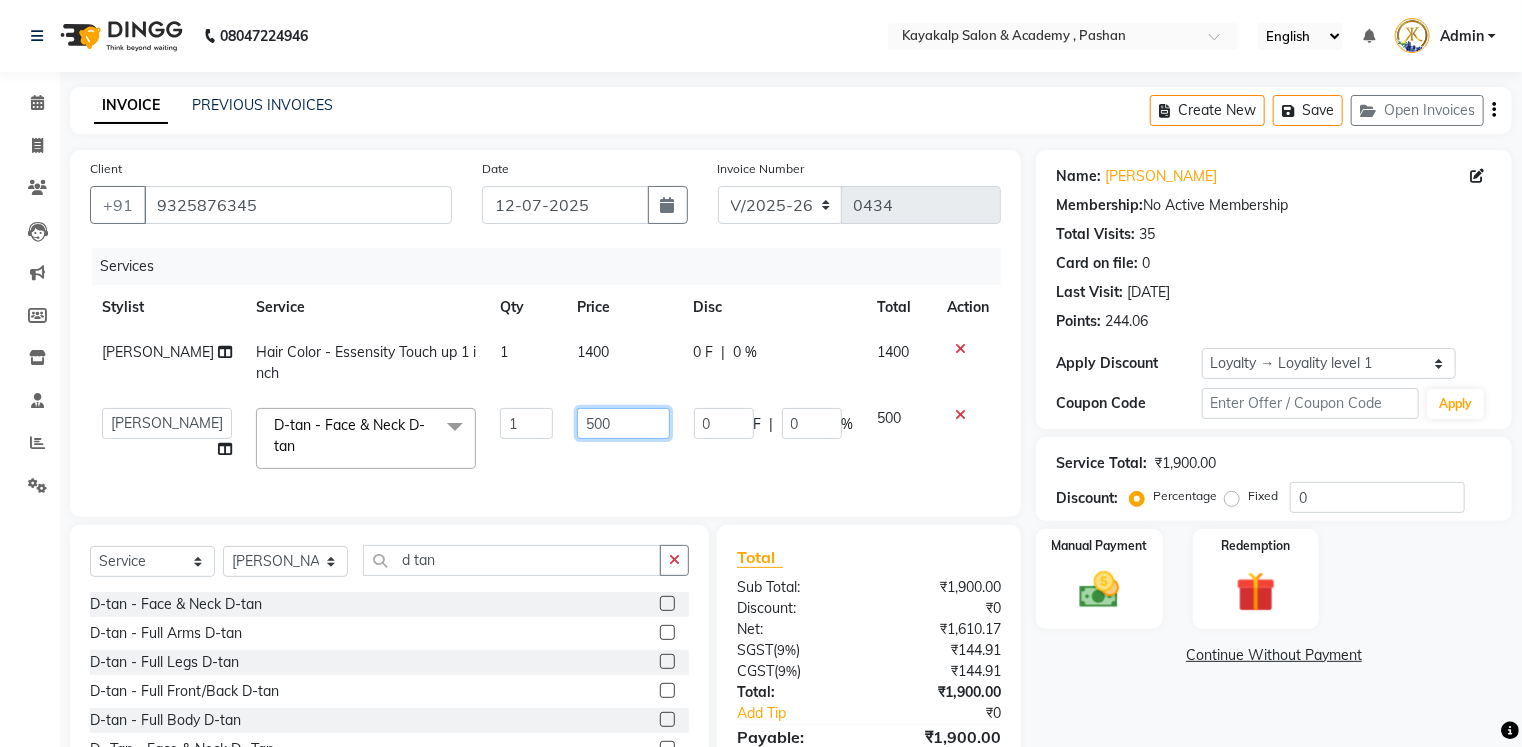 click on "500" 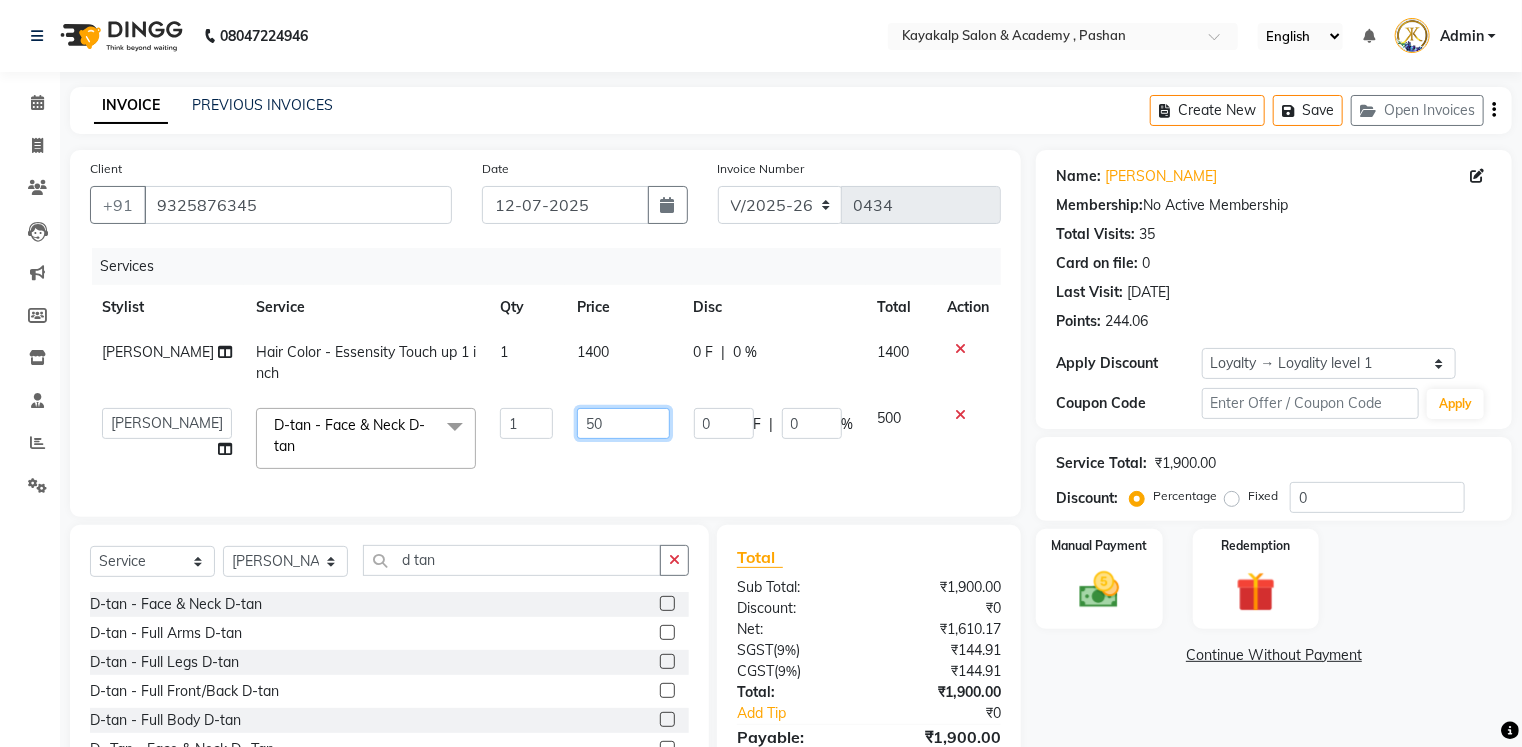 type on "5" 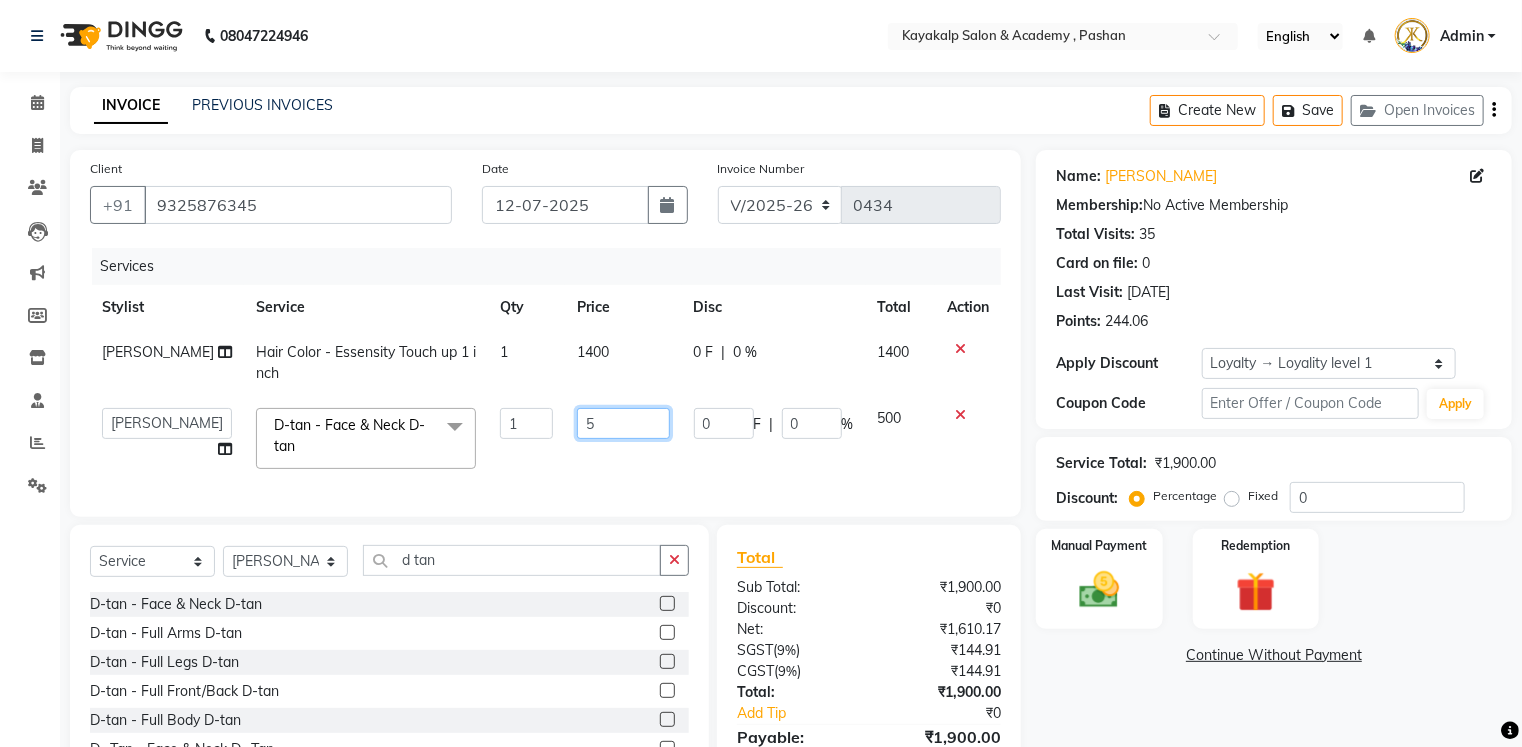 type 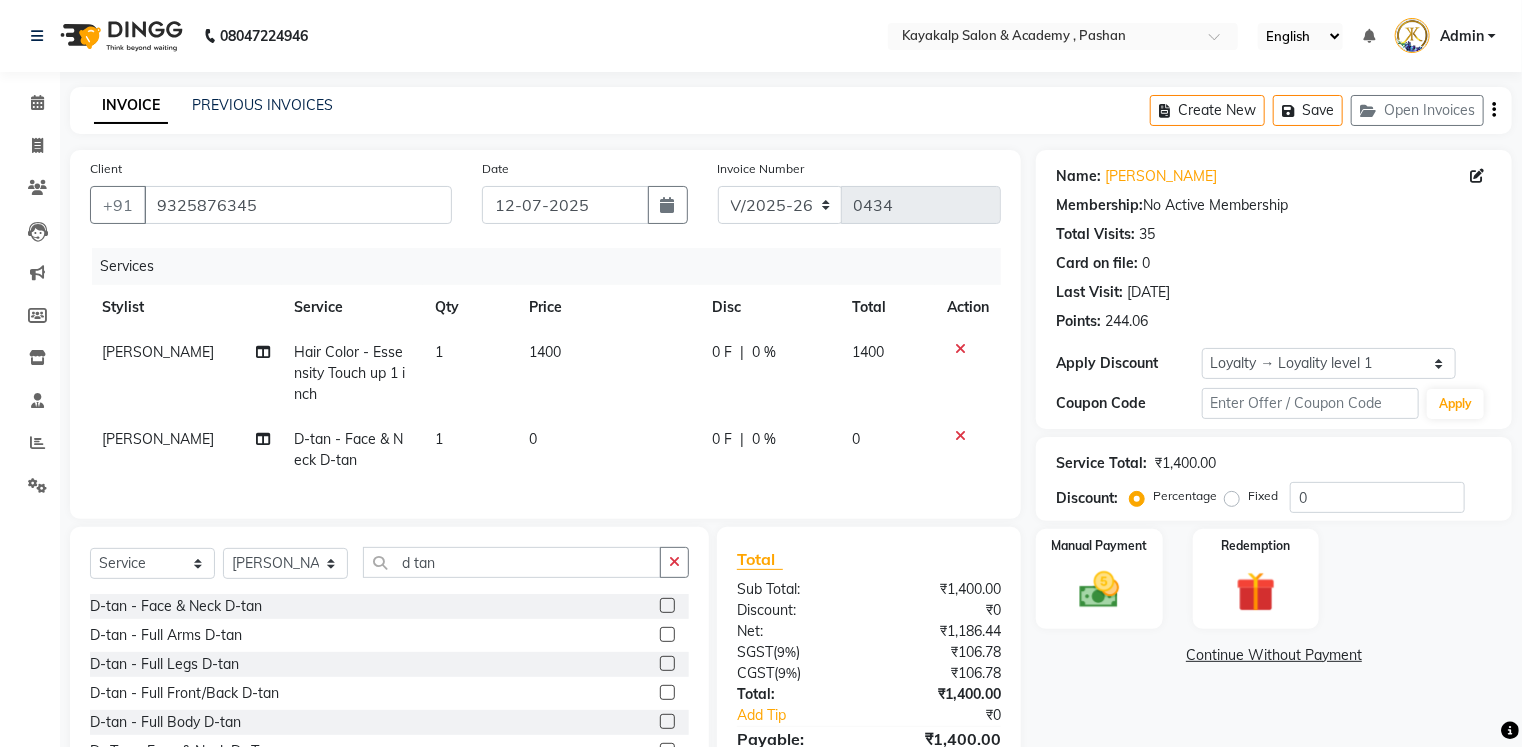 click on "0 F | 0 %" 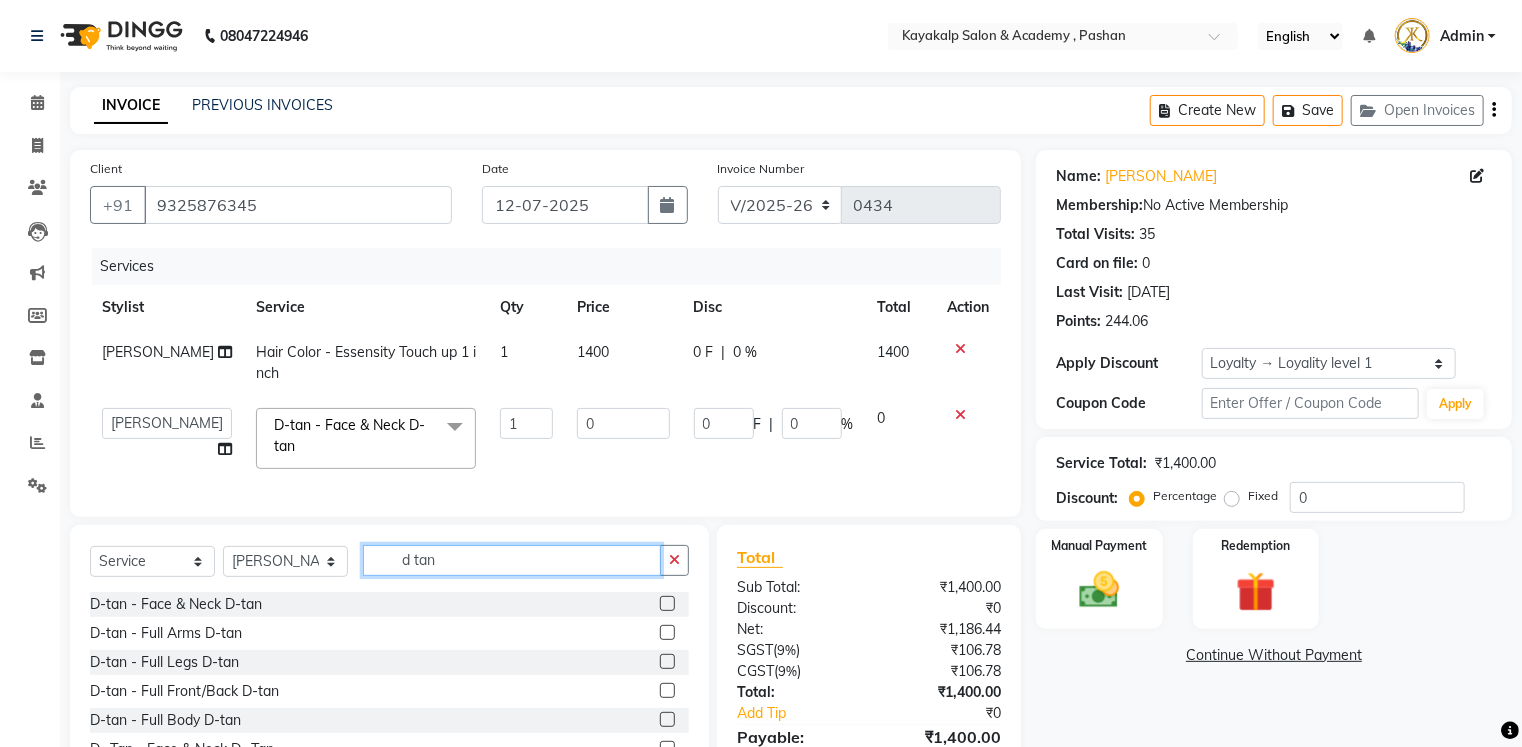 click on "d tan" 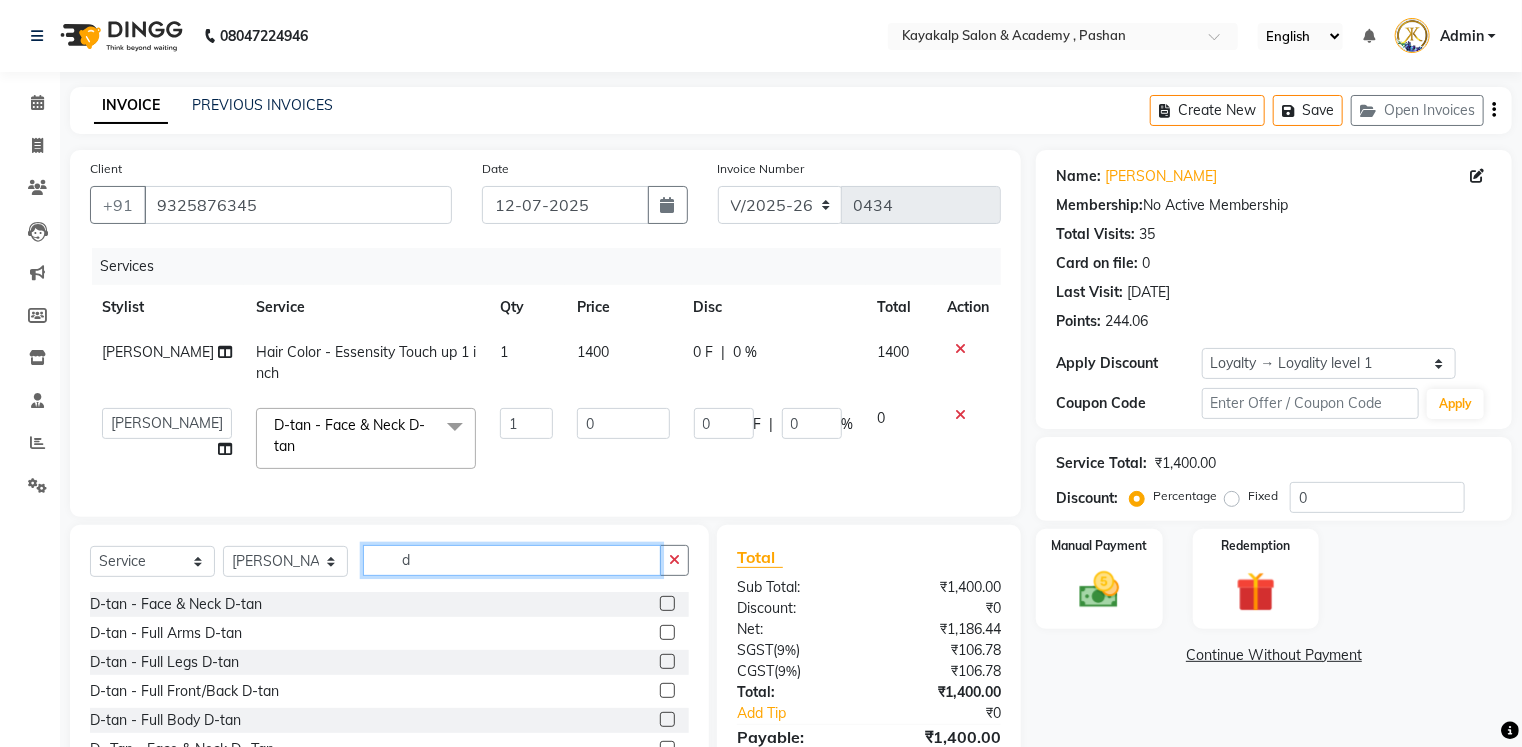 type on "d" 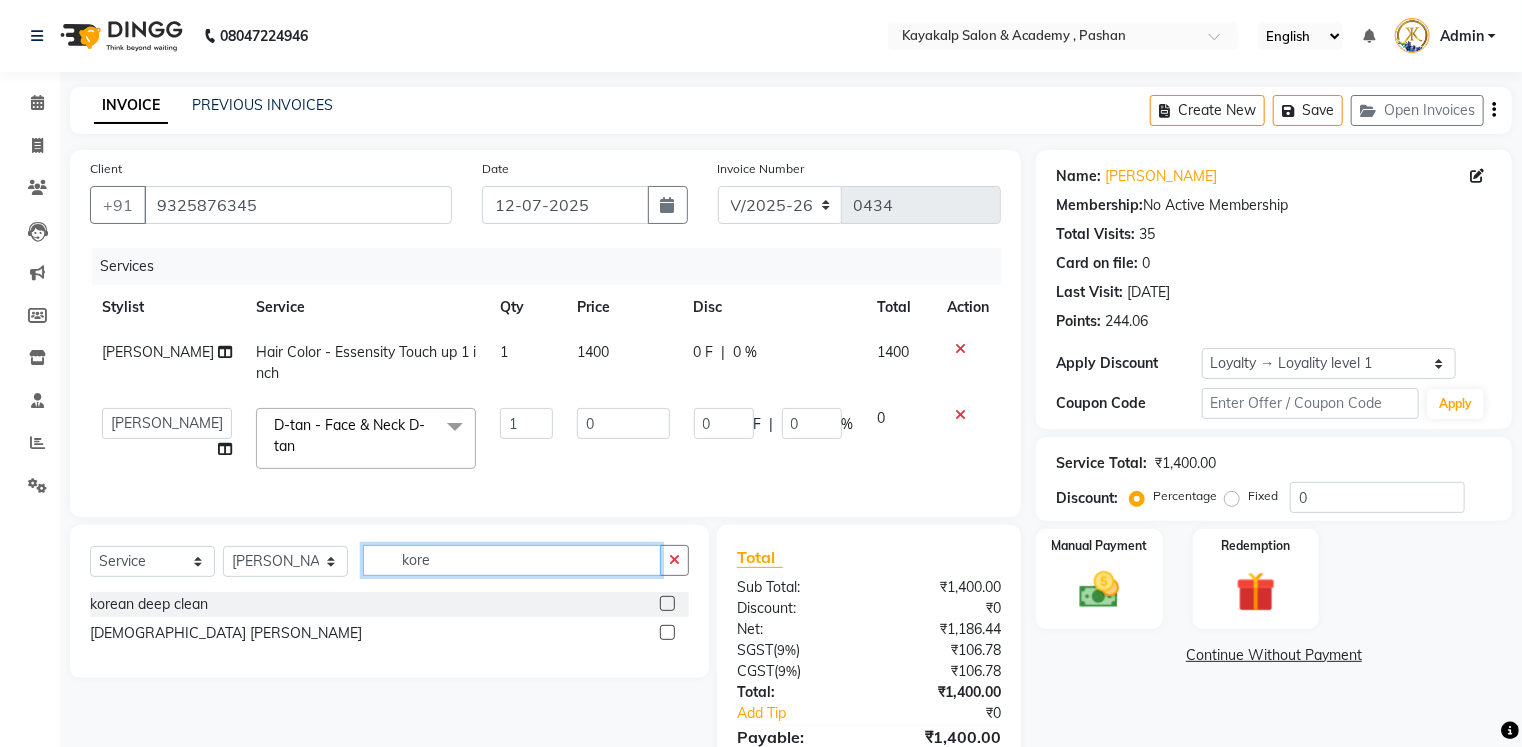 type on "kore" 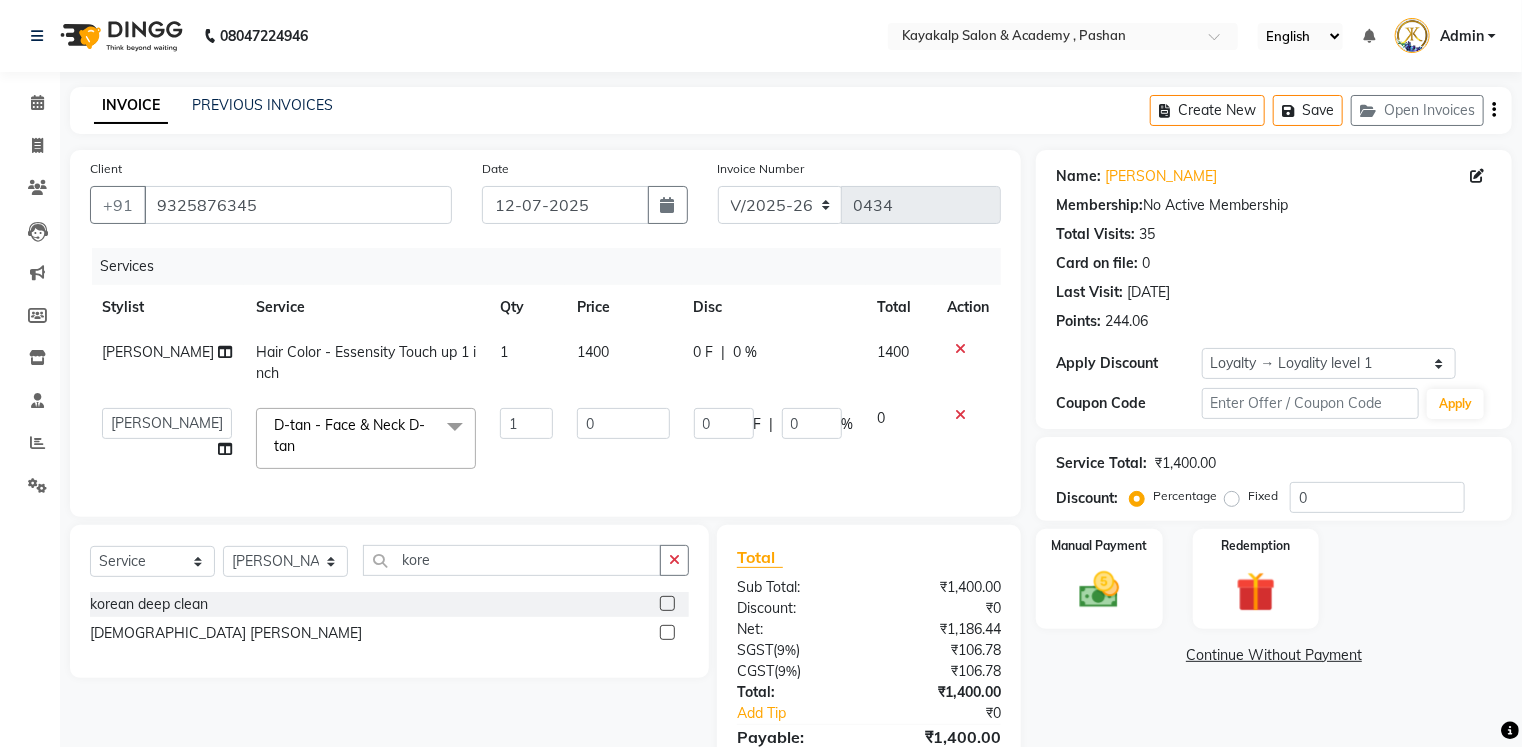 click 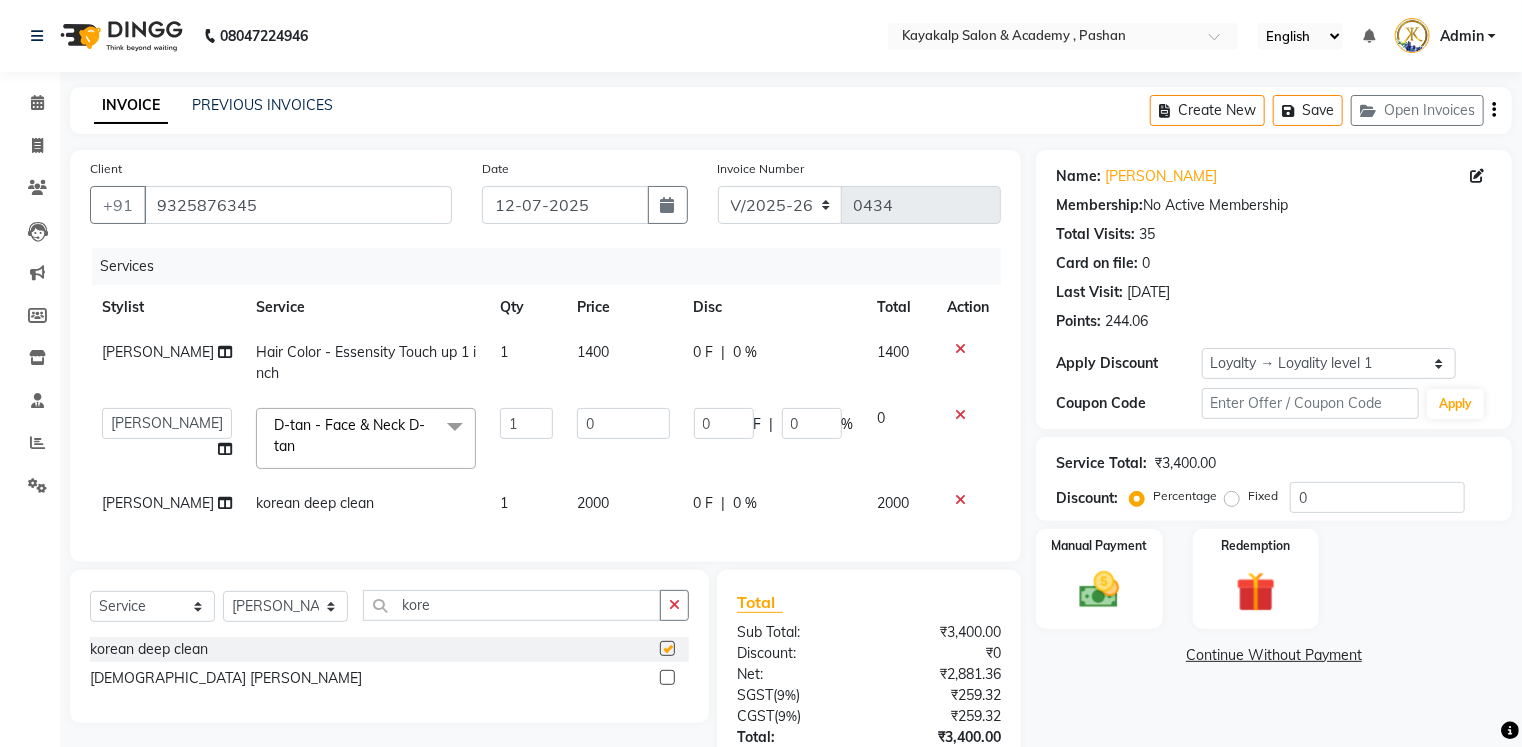 checkbox on "false" 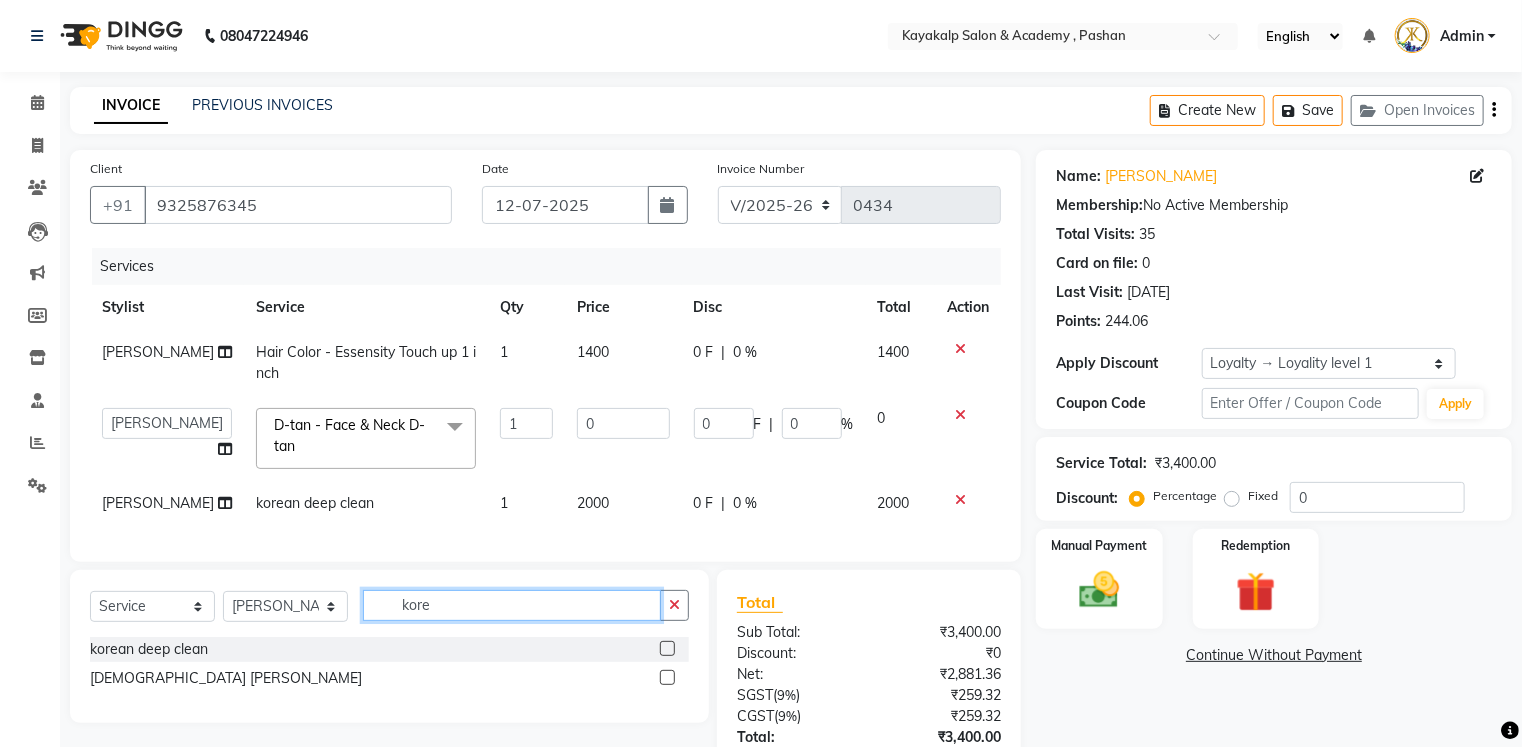 click on "kore" 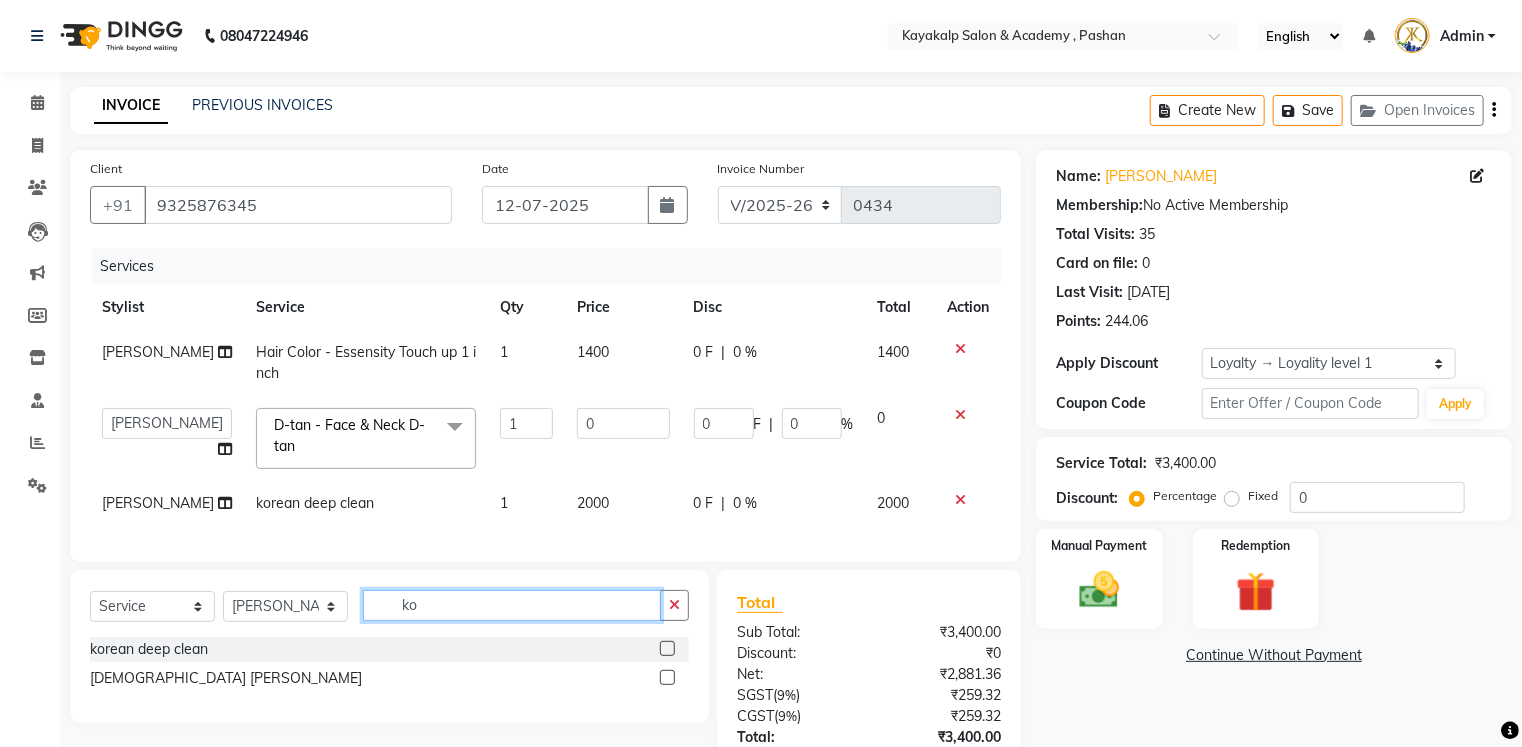 type on "k" 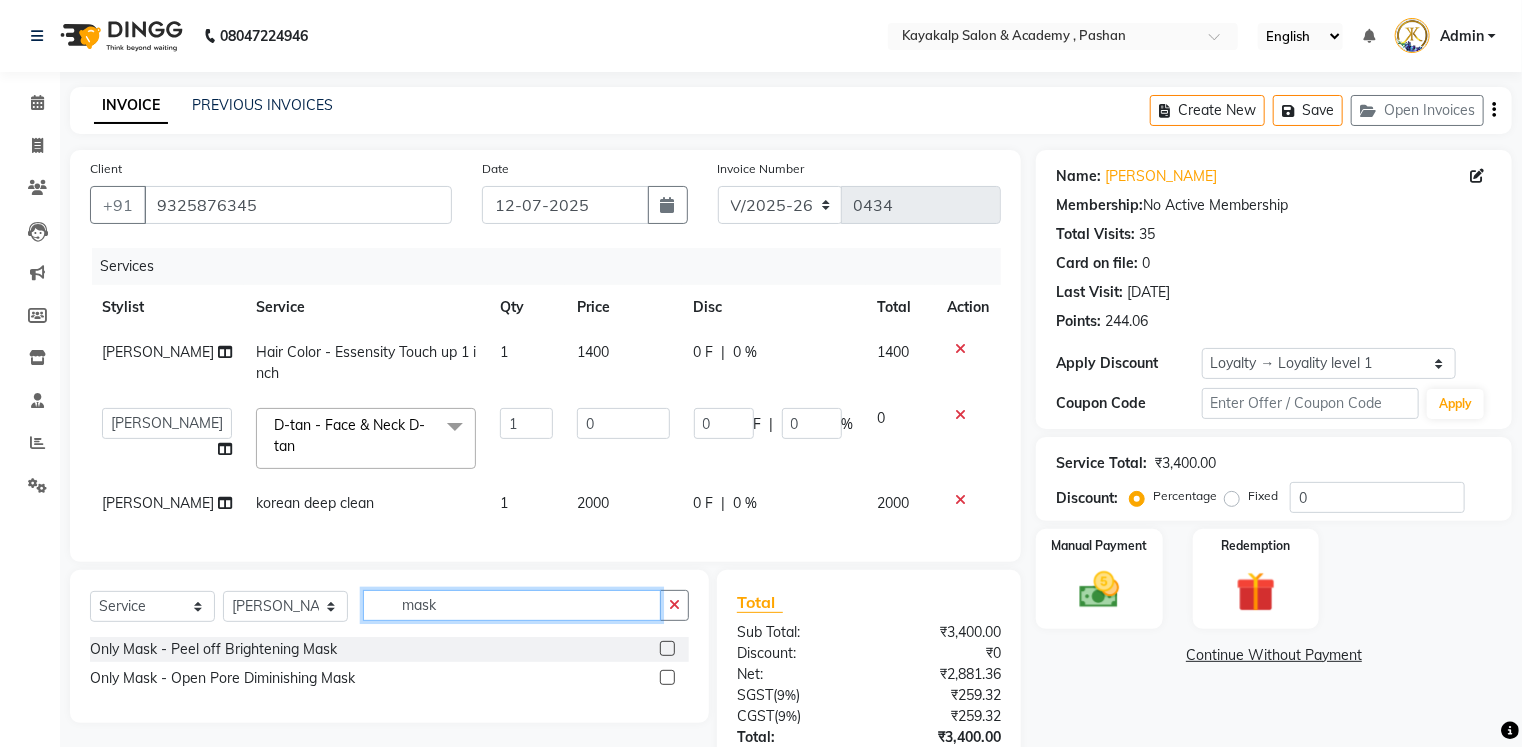 type on "mask" 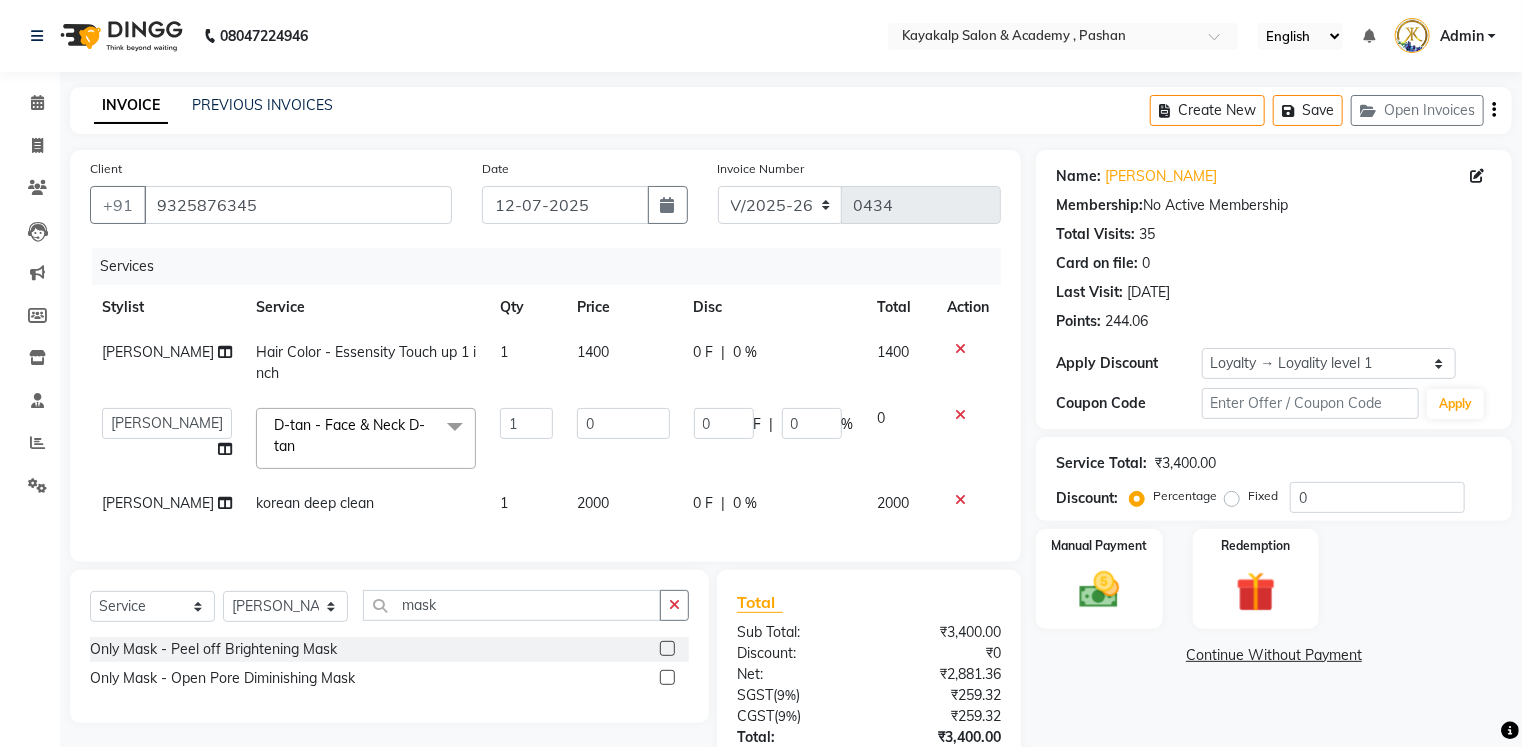 click 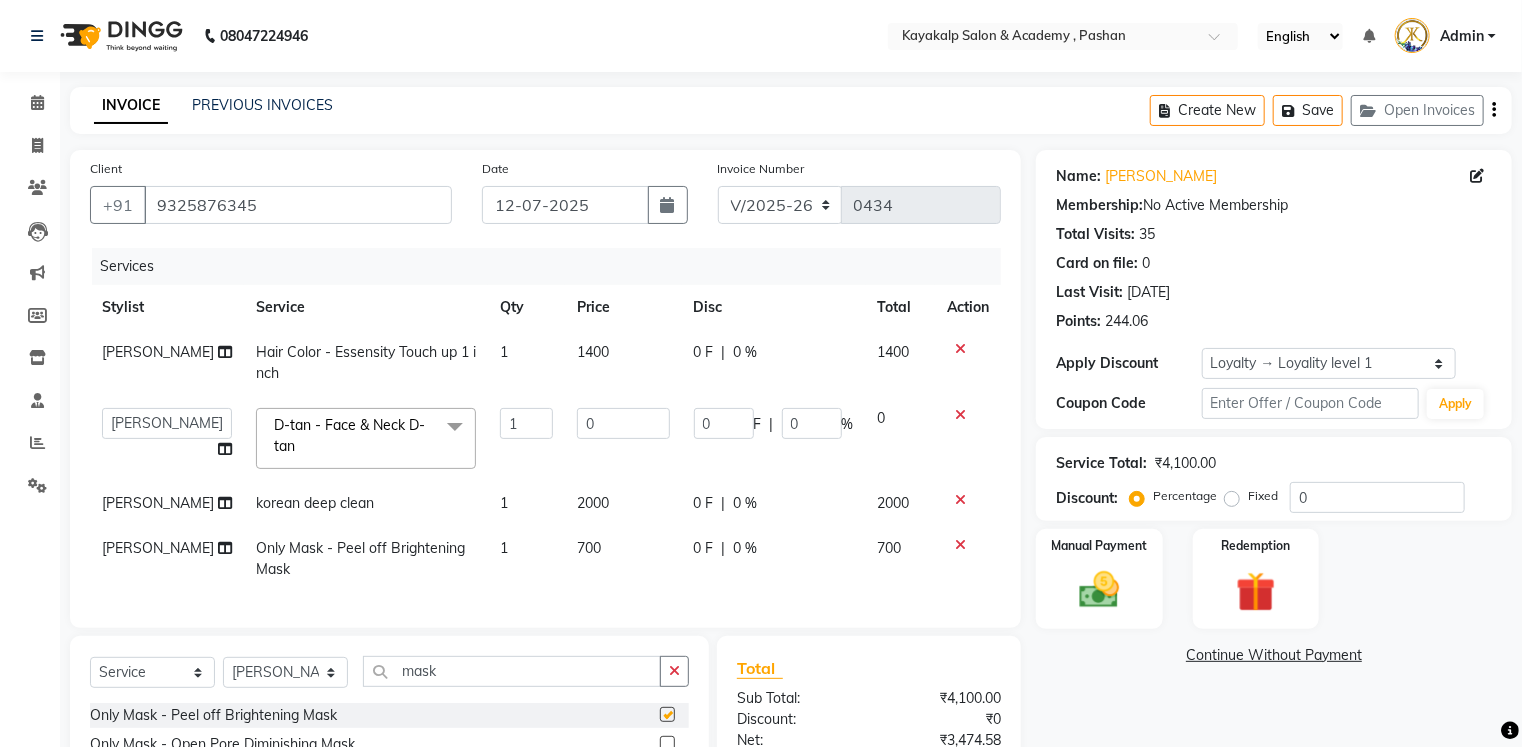 checkbox on "false" 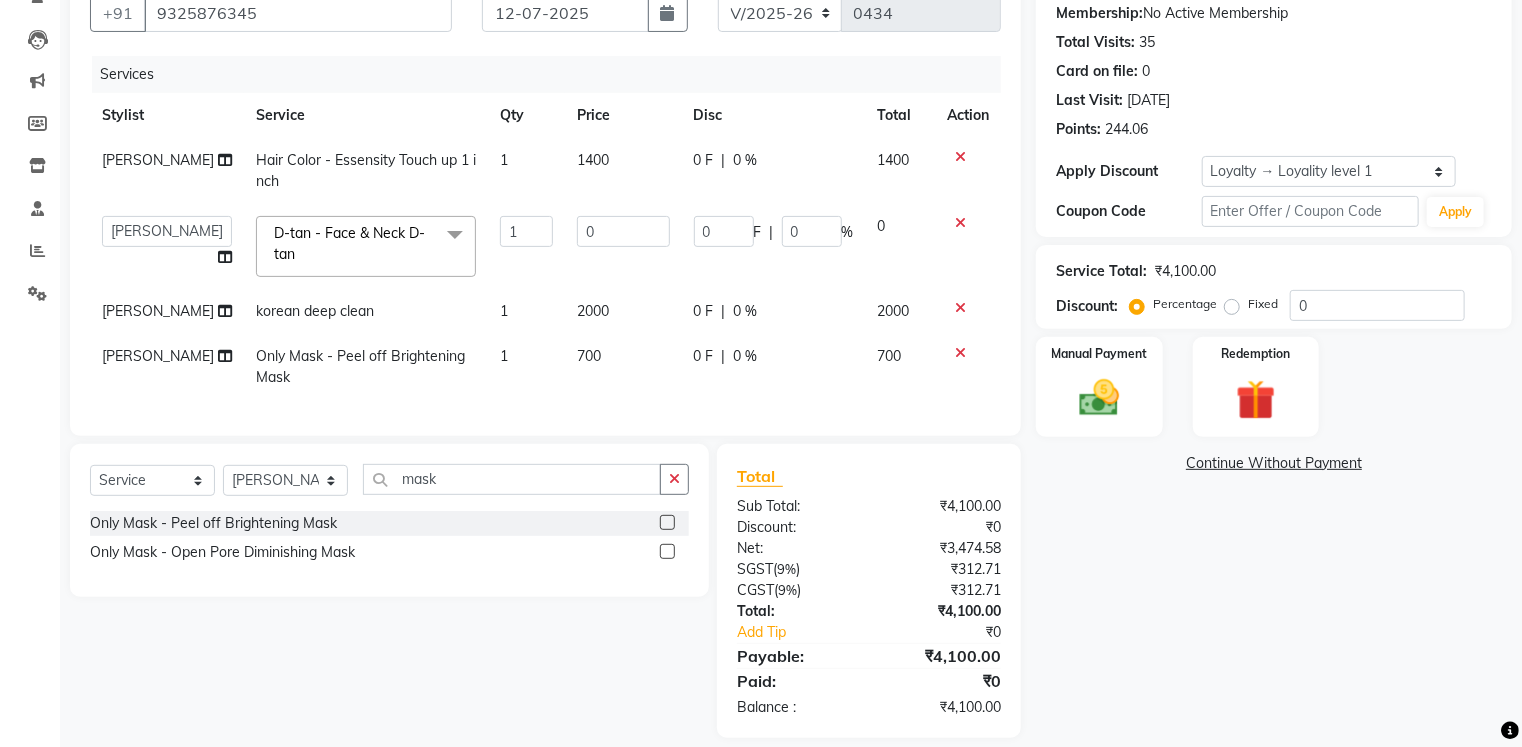 scroll, scrollTop: 205, scrollLeft: 0, axis: vertical 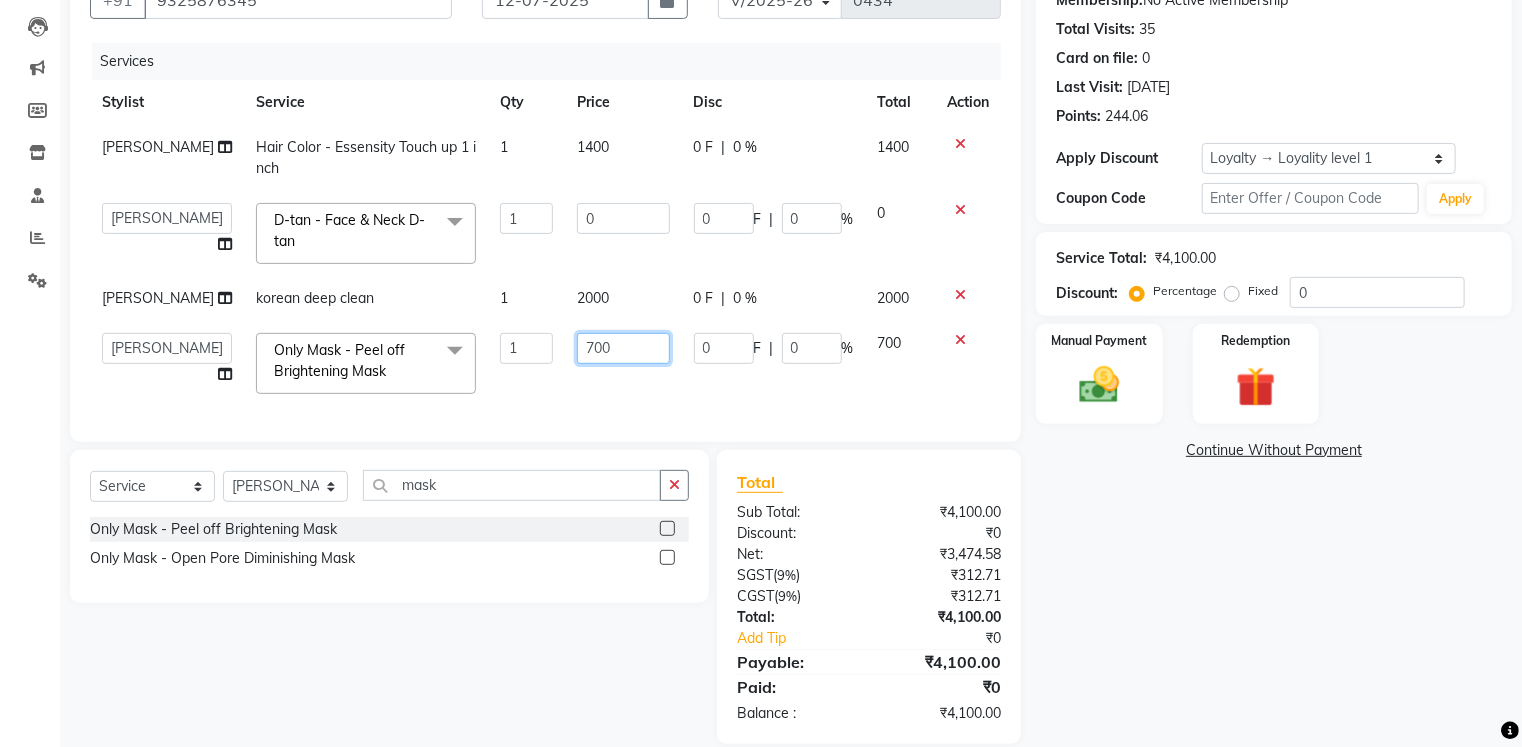 click on "700" 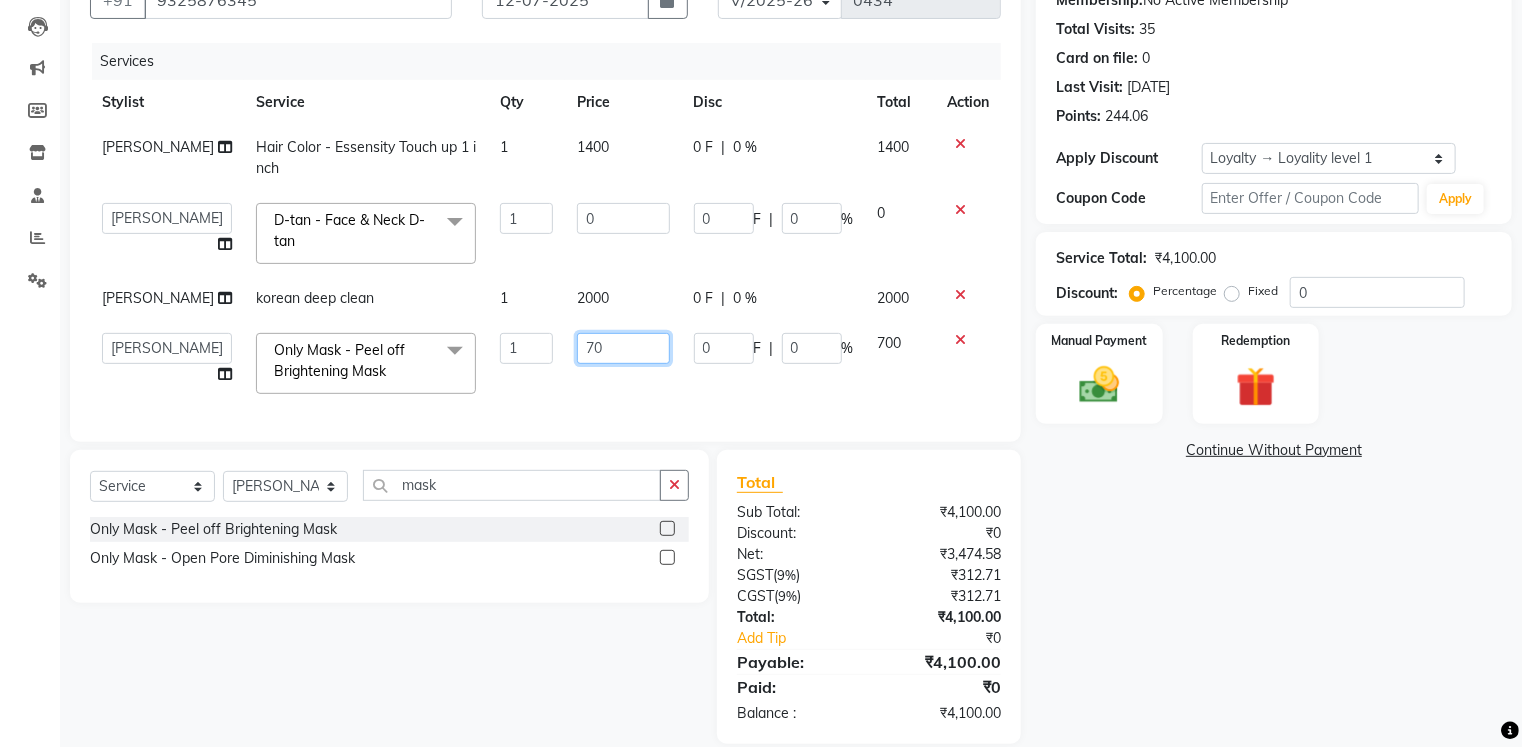type on "7" 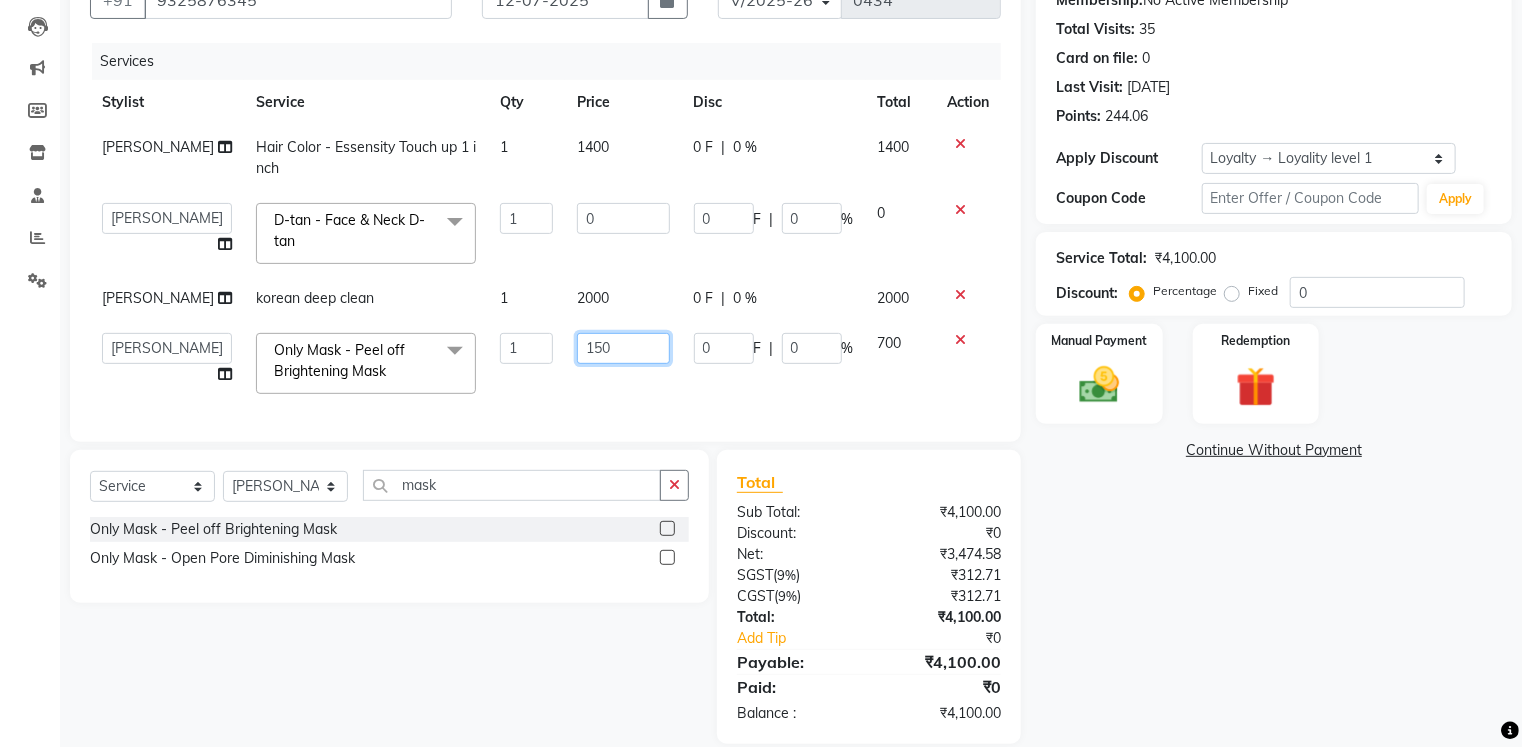 type on "1500" 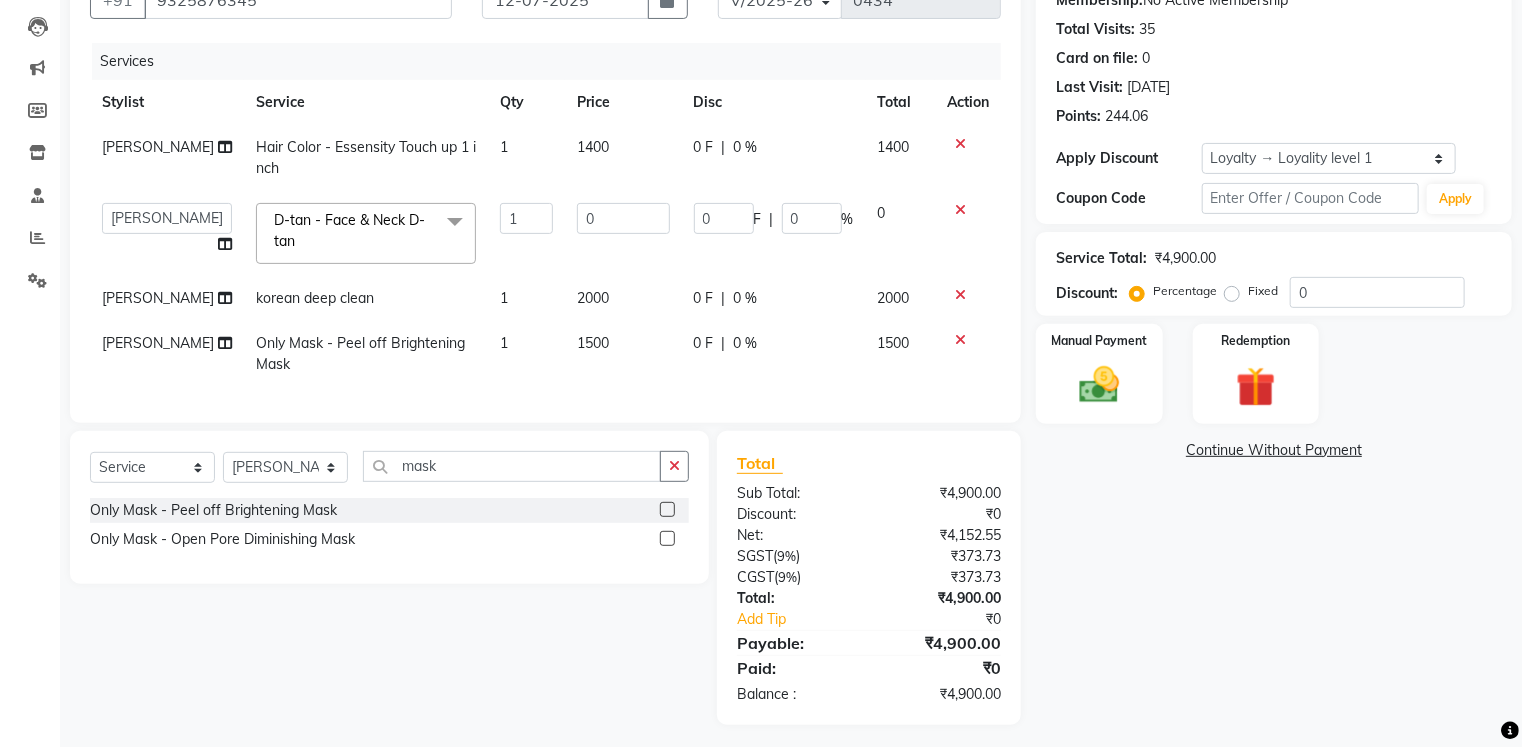 click 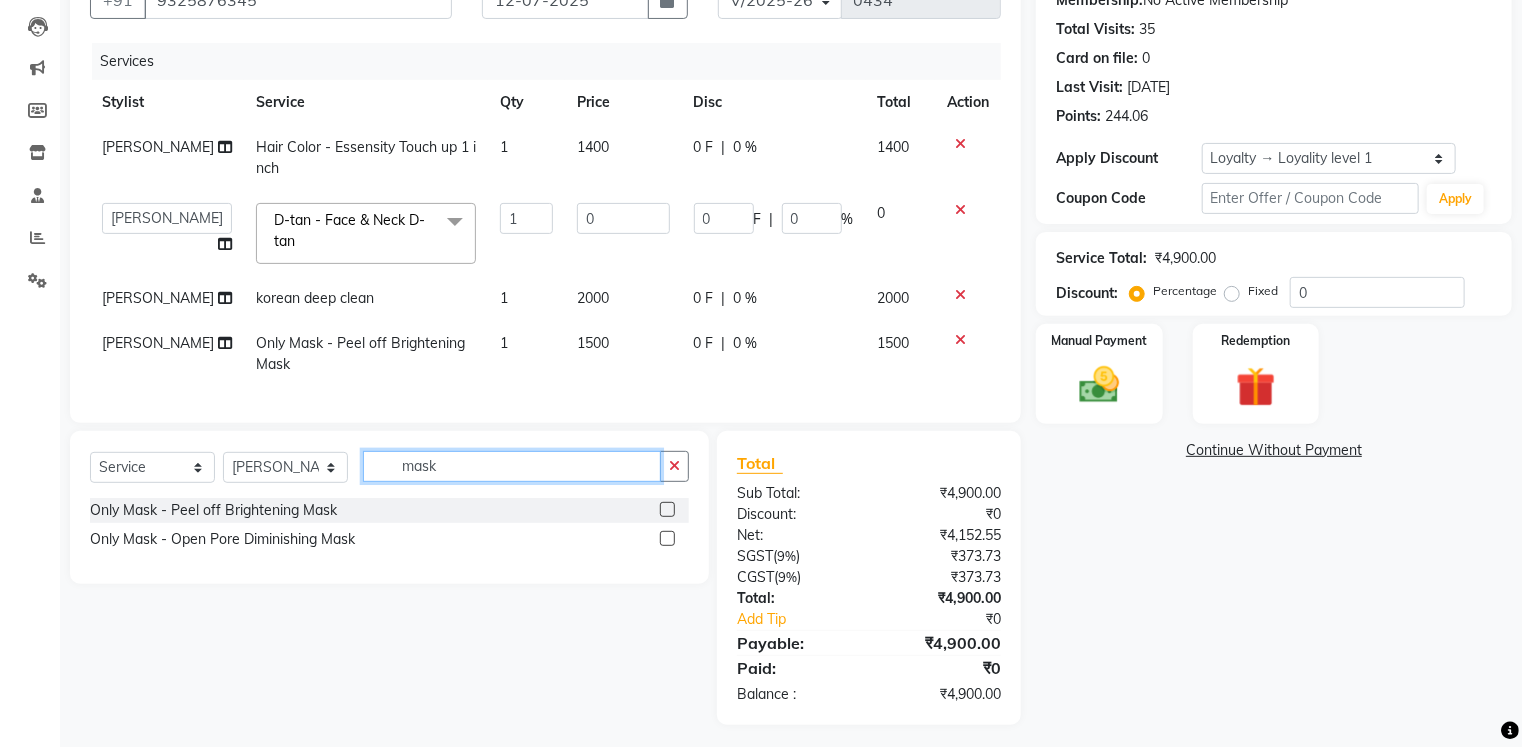 click on "mask" 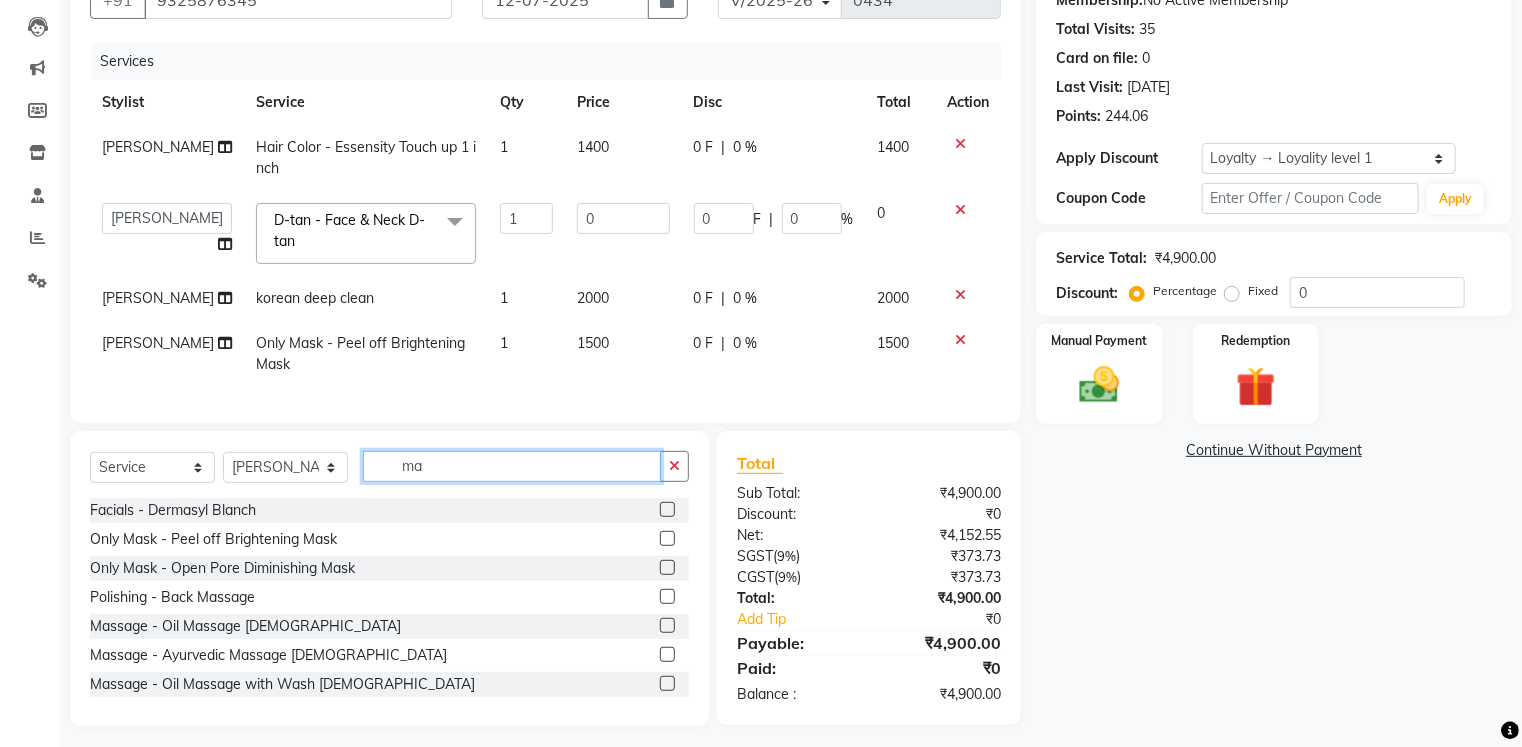 type on "m" 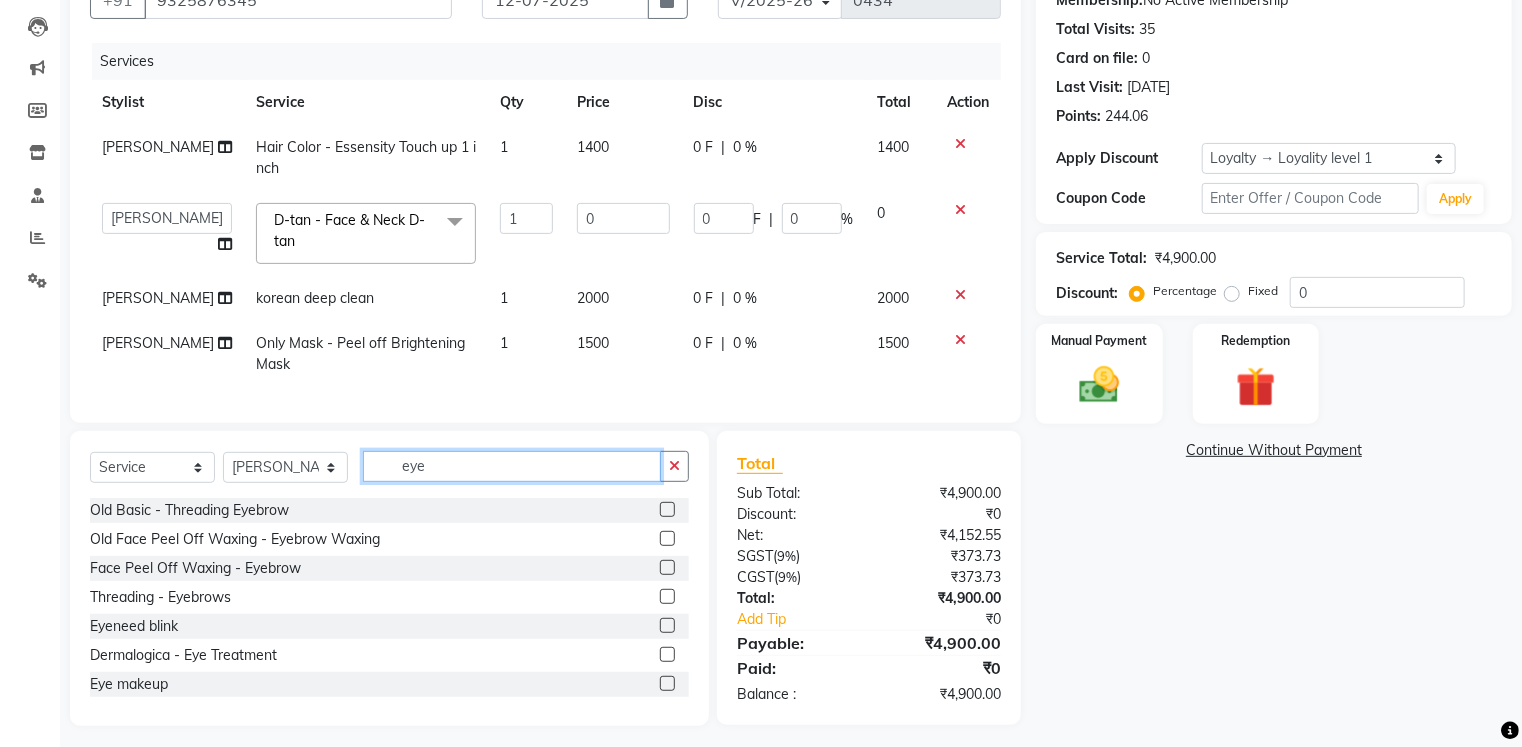 click on "eye" 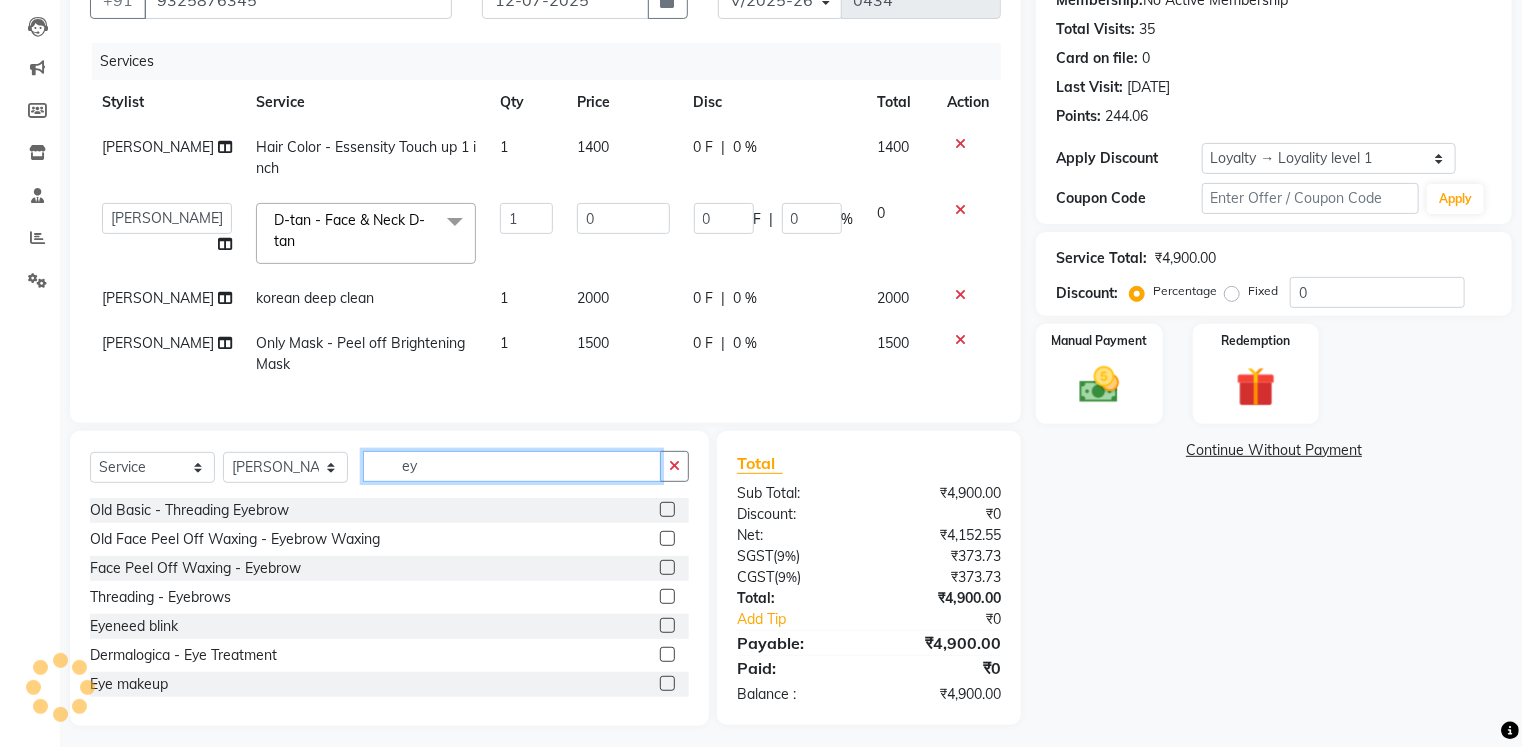 type on "e" 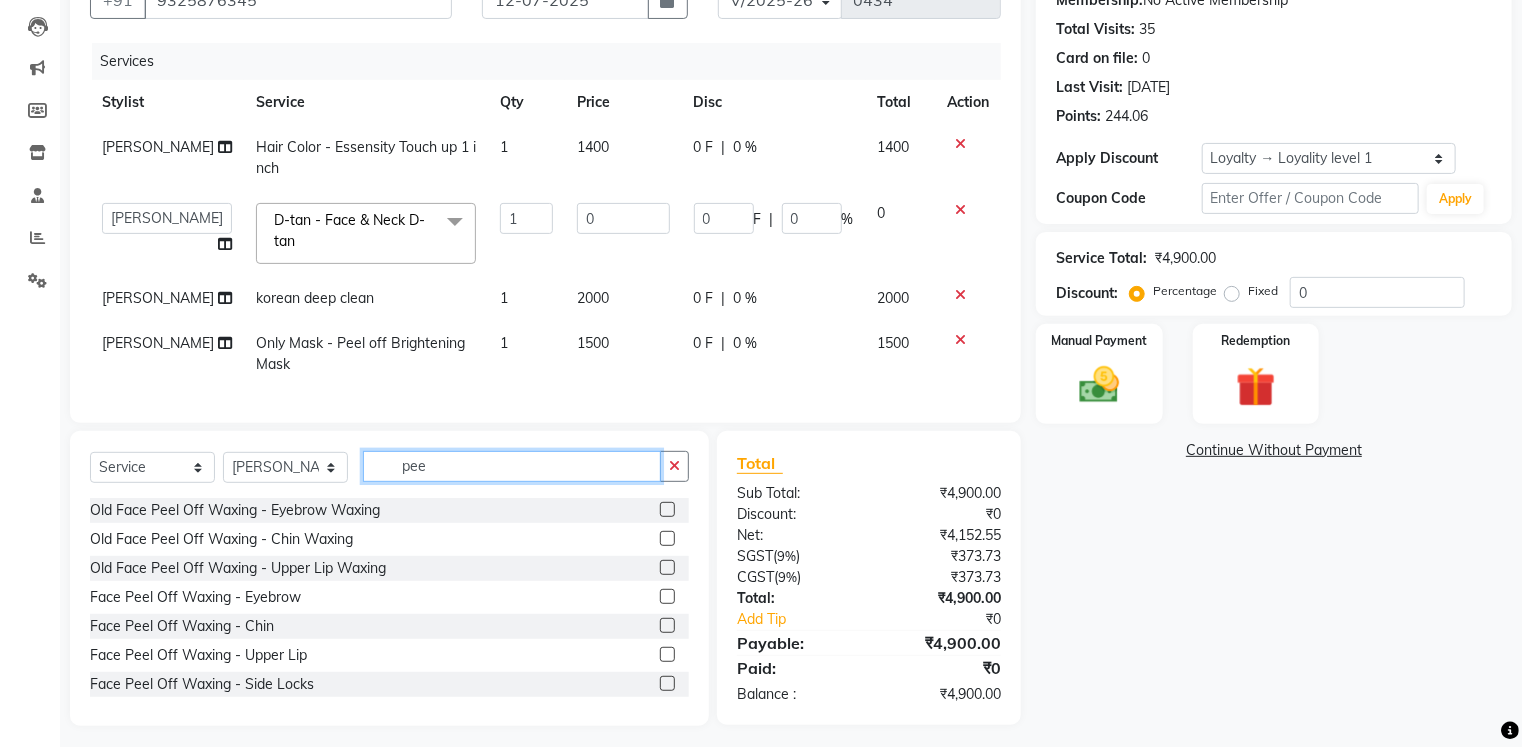 type on "pee" 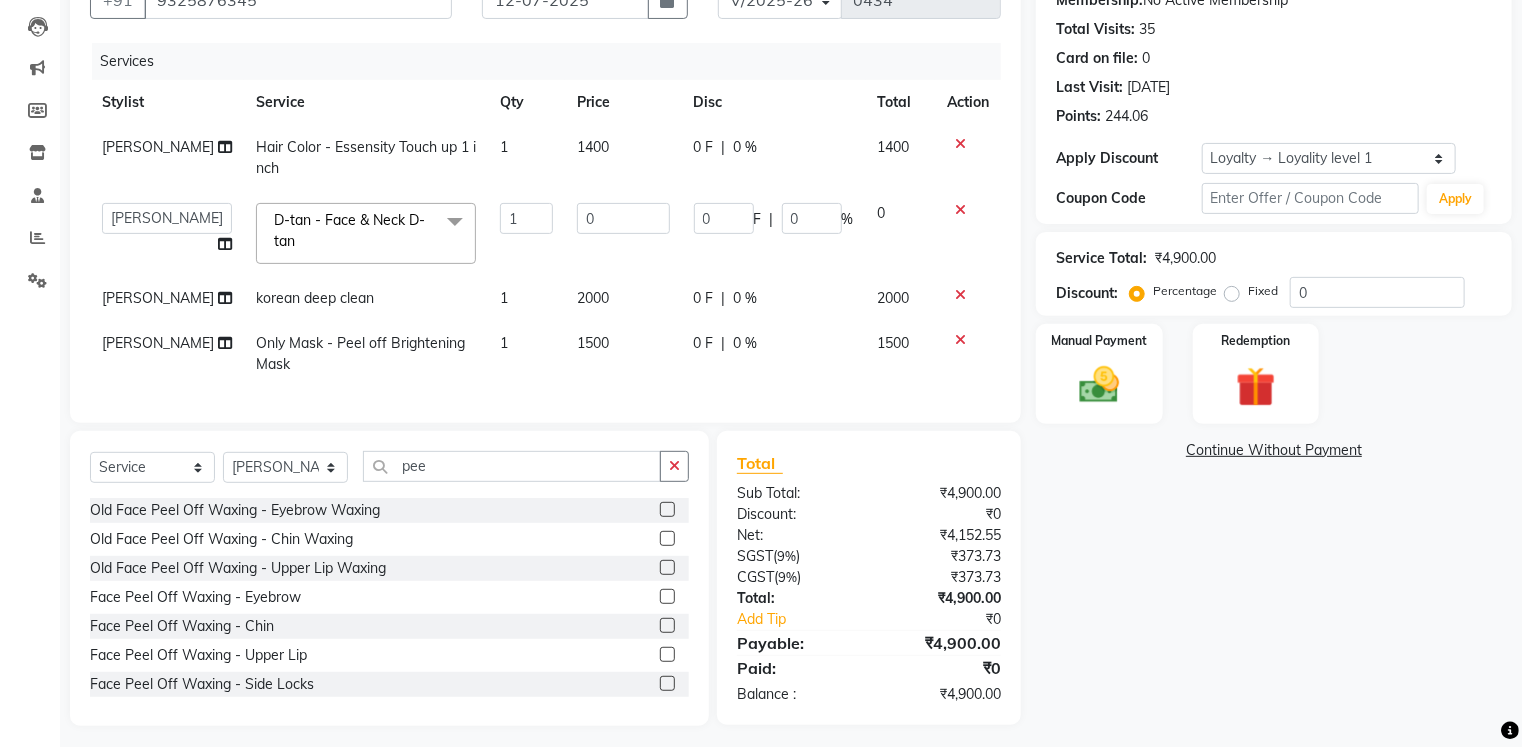 click 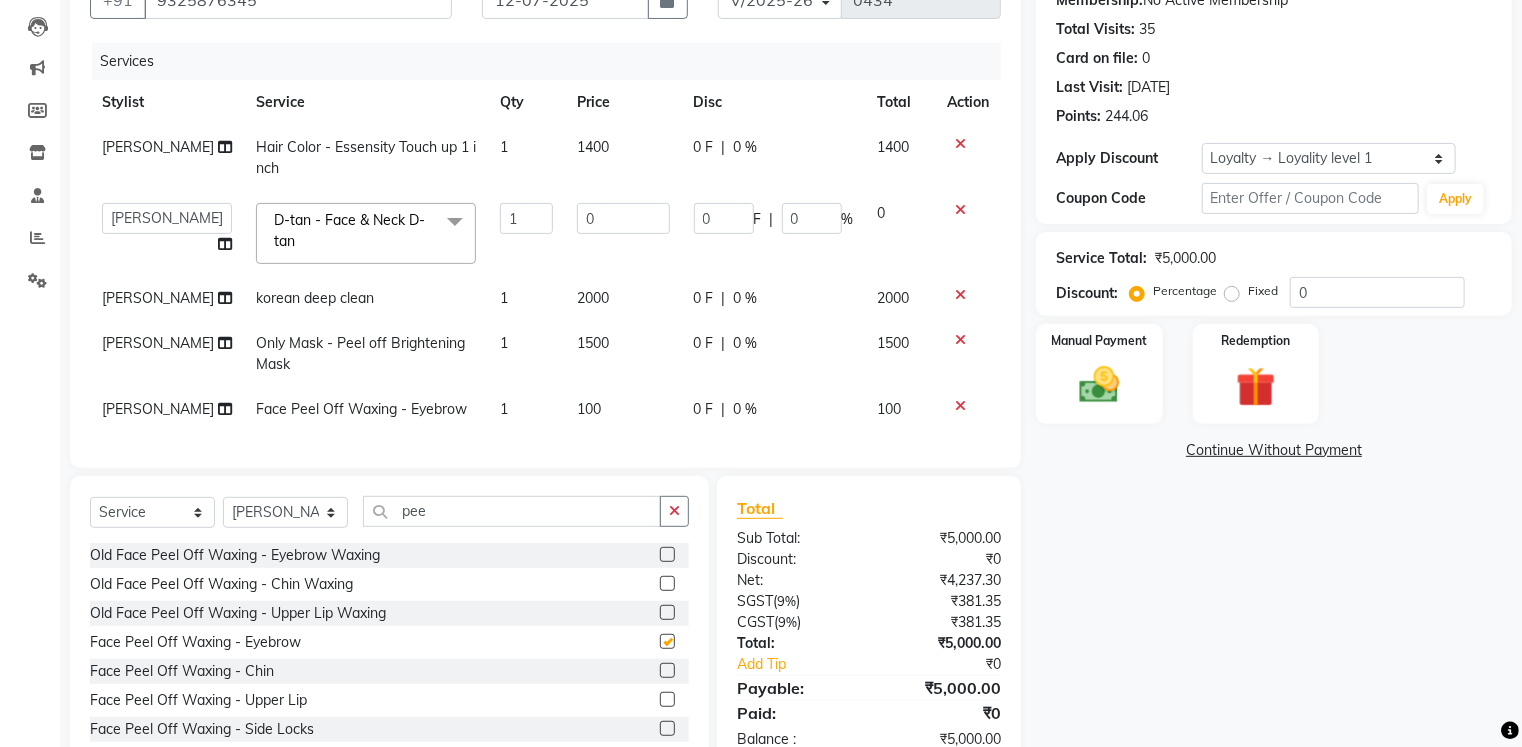 checkbox on "false" 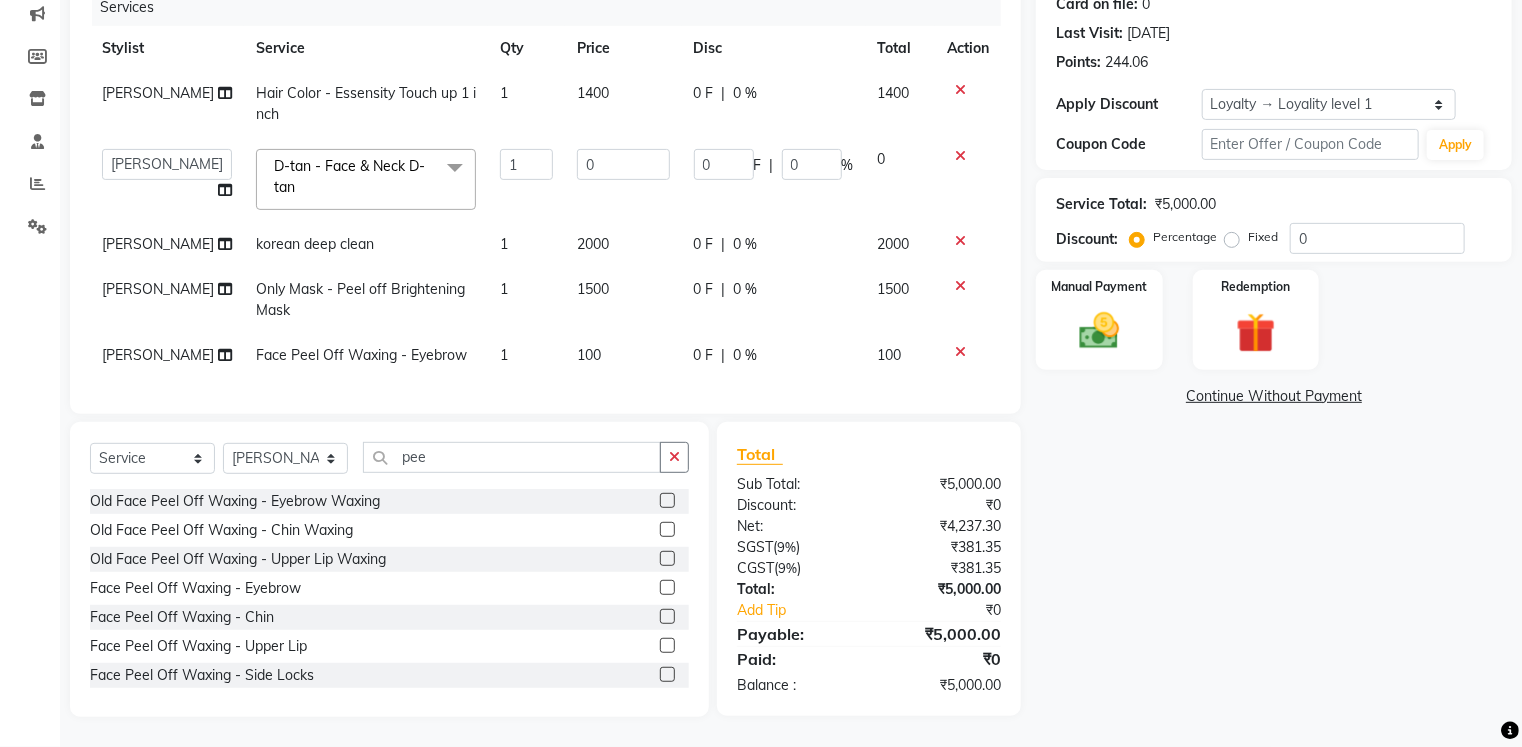 scroll, scrollTop: 303, scrollLeft: 0, axis: vertical 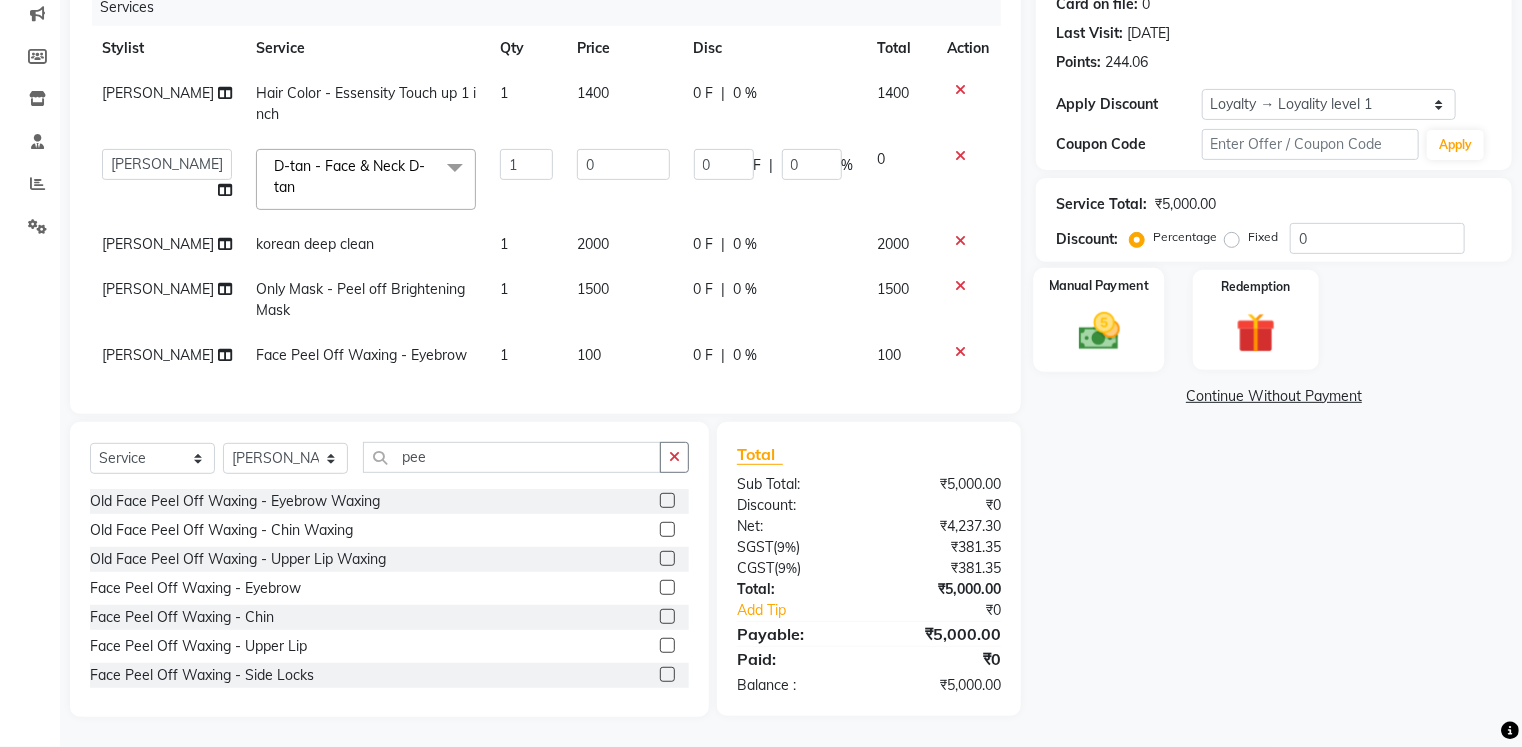 click 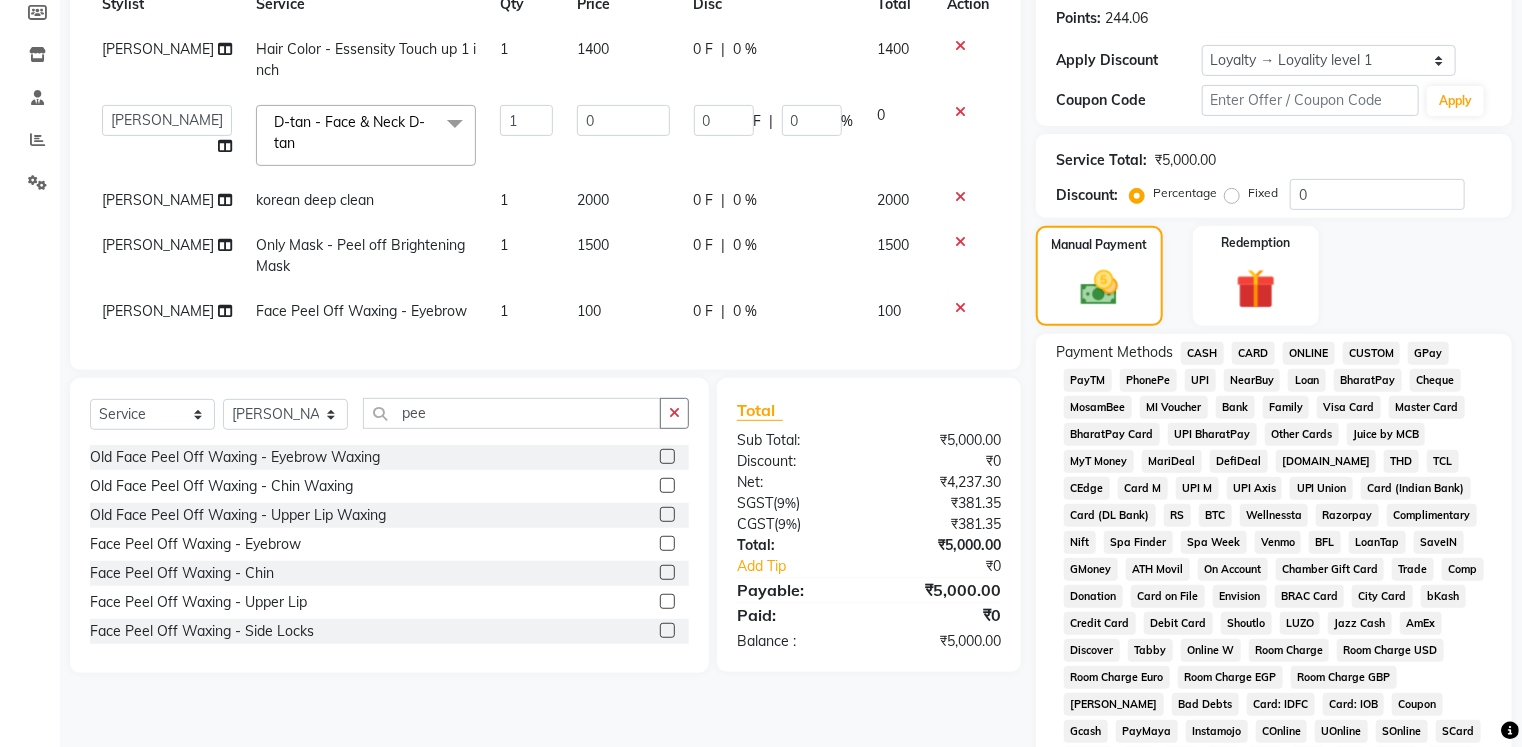 click on "GPay" 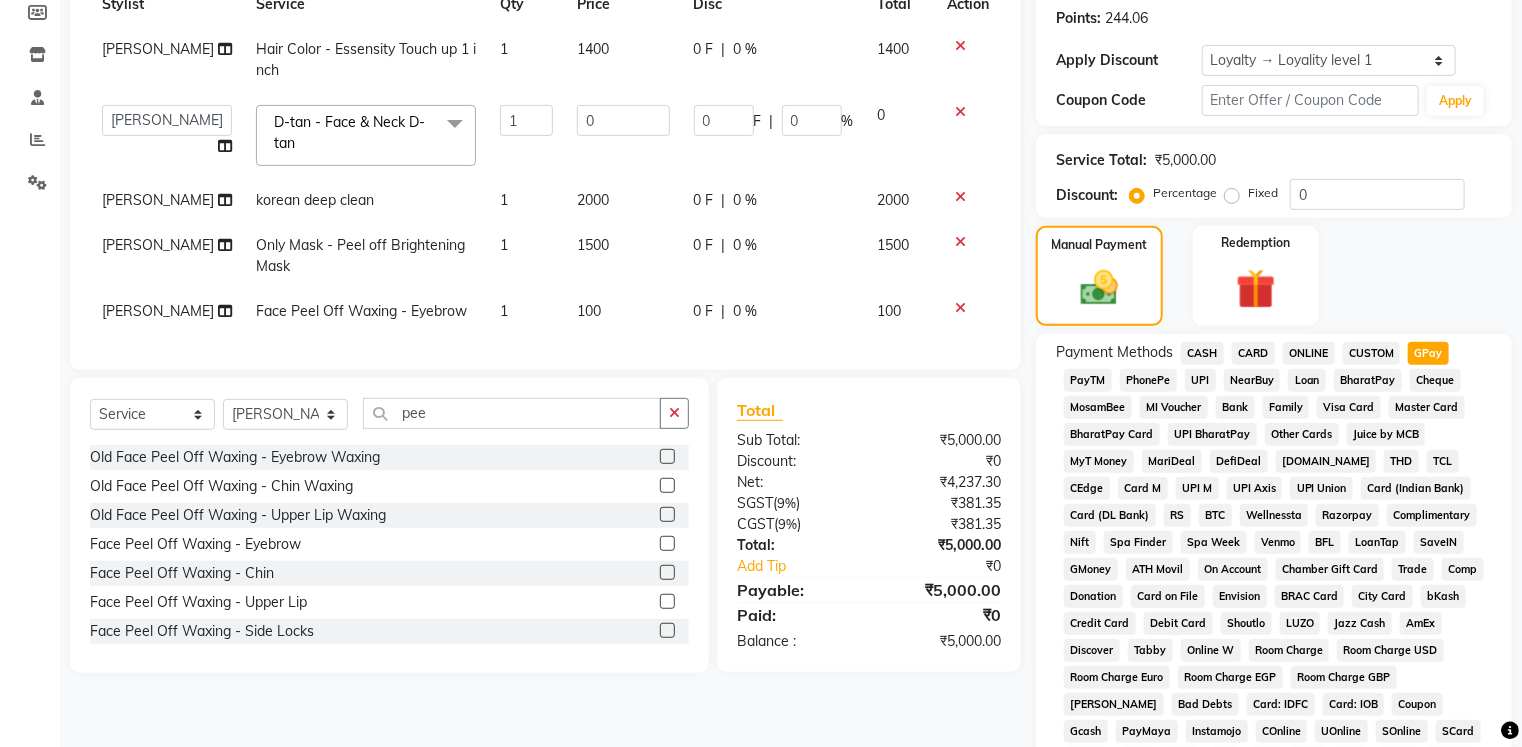 drag, startPoint x: 1519, startPoint y: 384, endPoint x: 1535, endPoint y: 548, distance: 164.77864 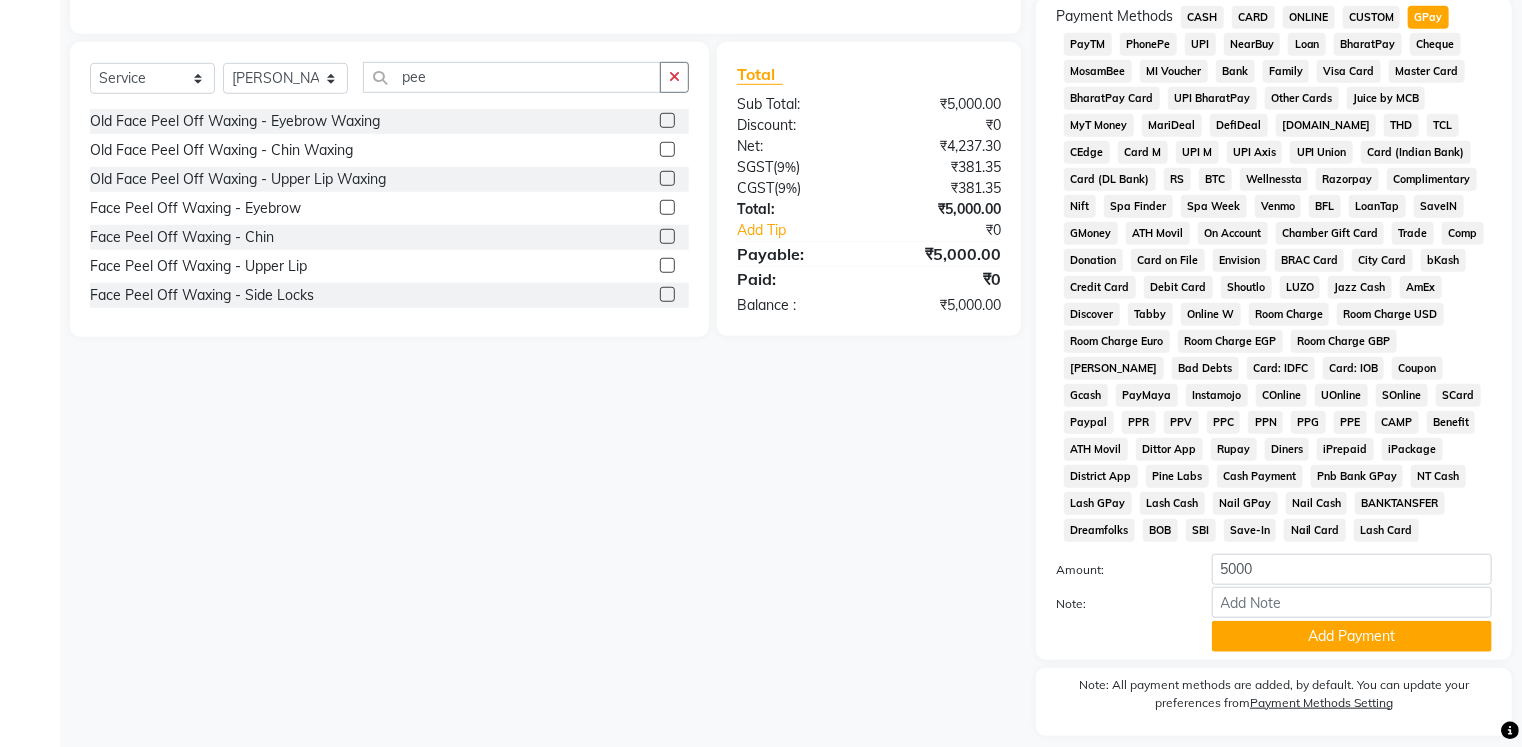 scroll, scrollTop: 715, scrollLeft: 0, axis: vertical 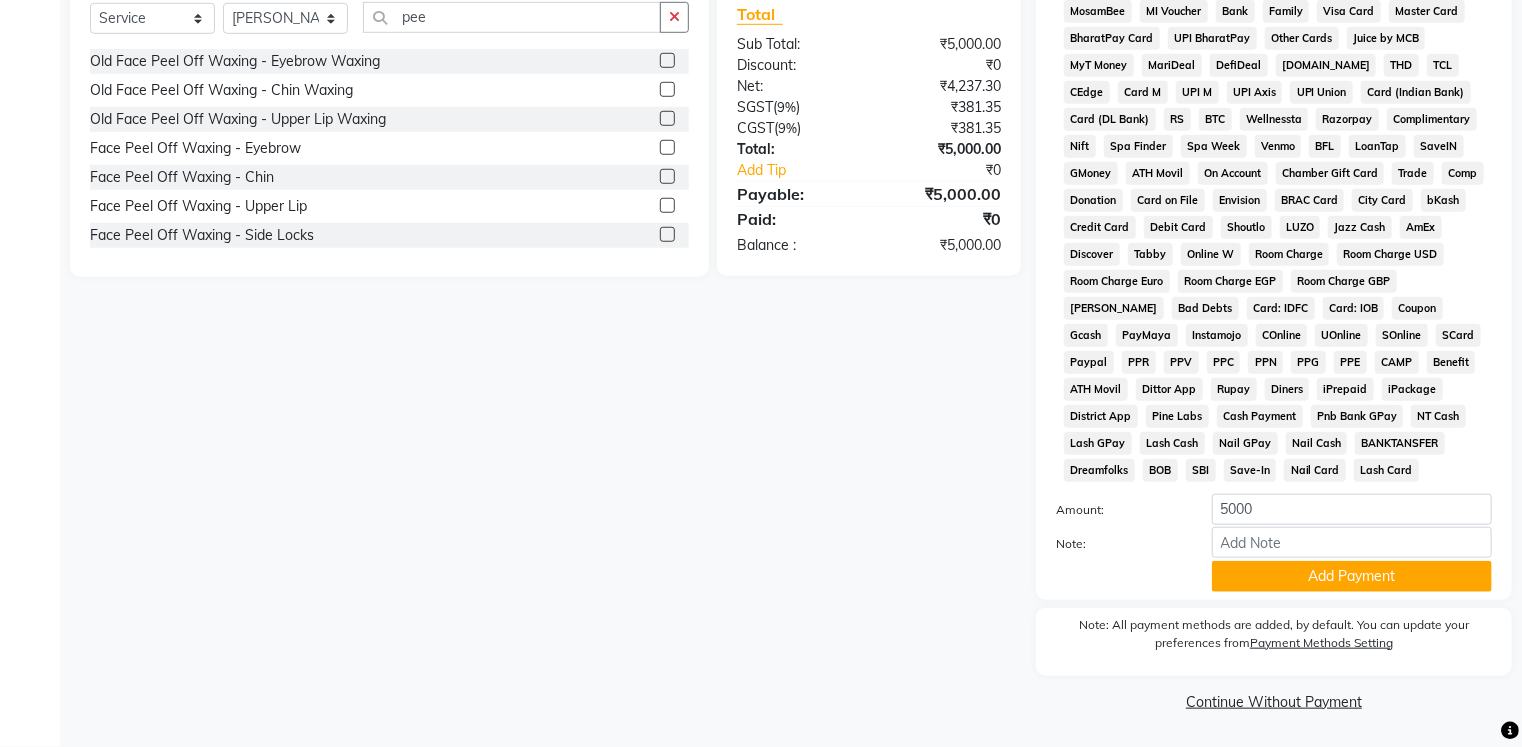 click on "Note:" 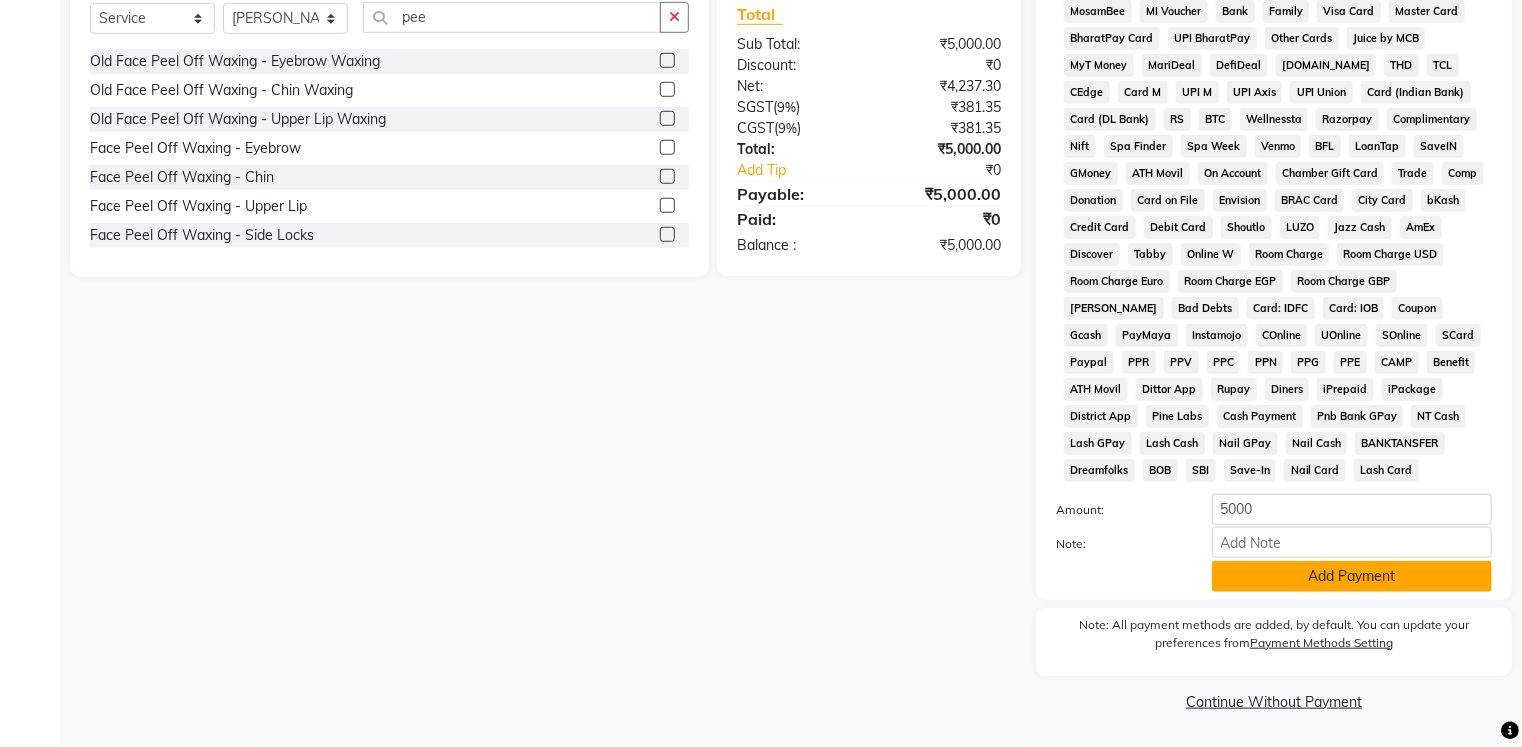 click on "Add Payment" 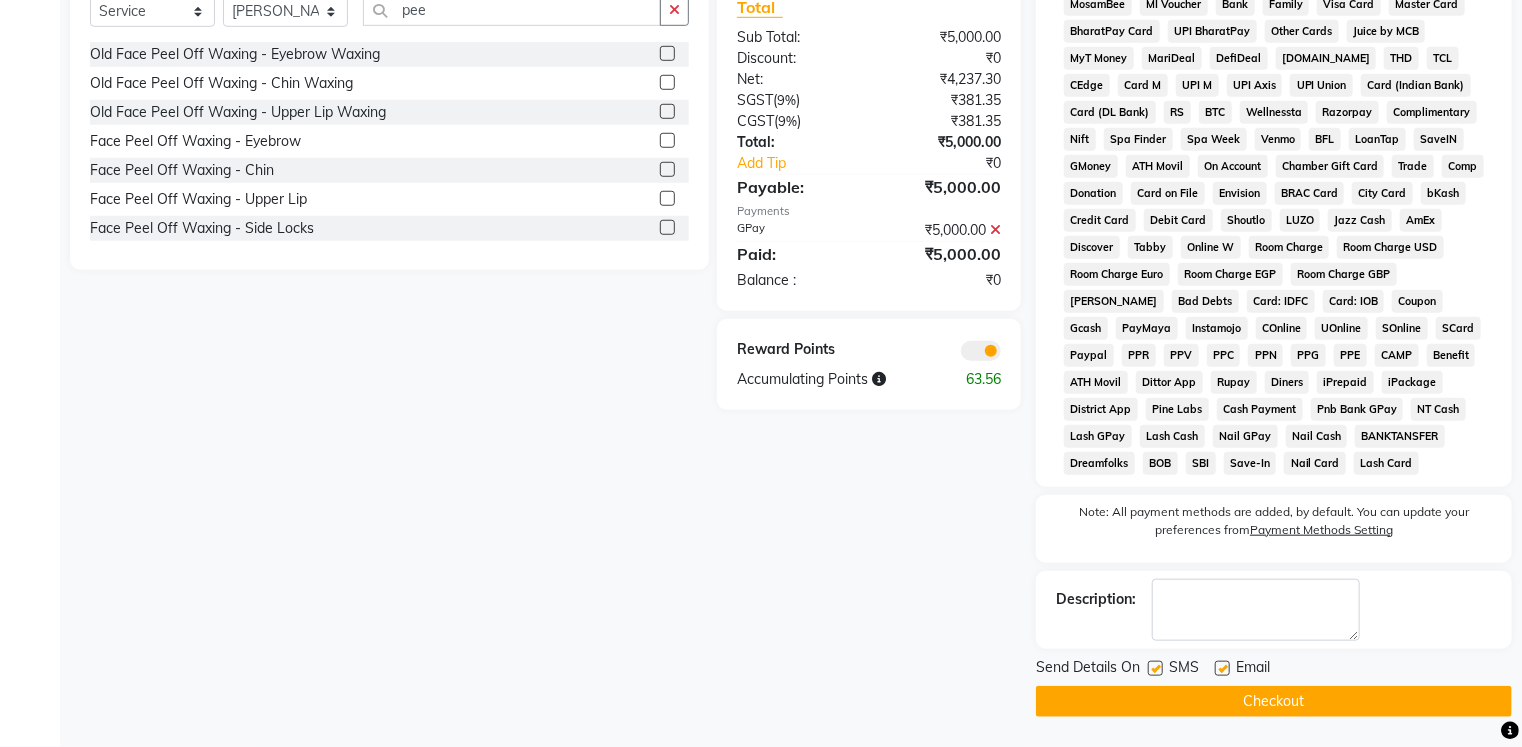 click on "Checkout" 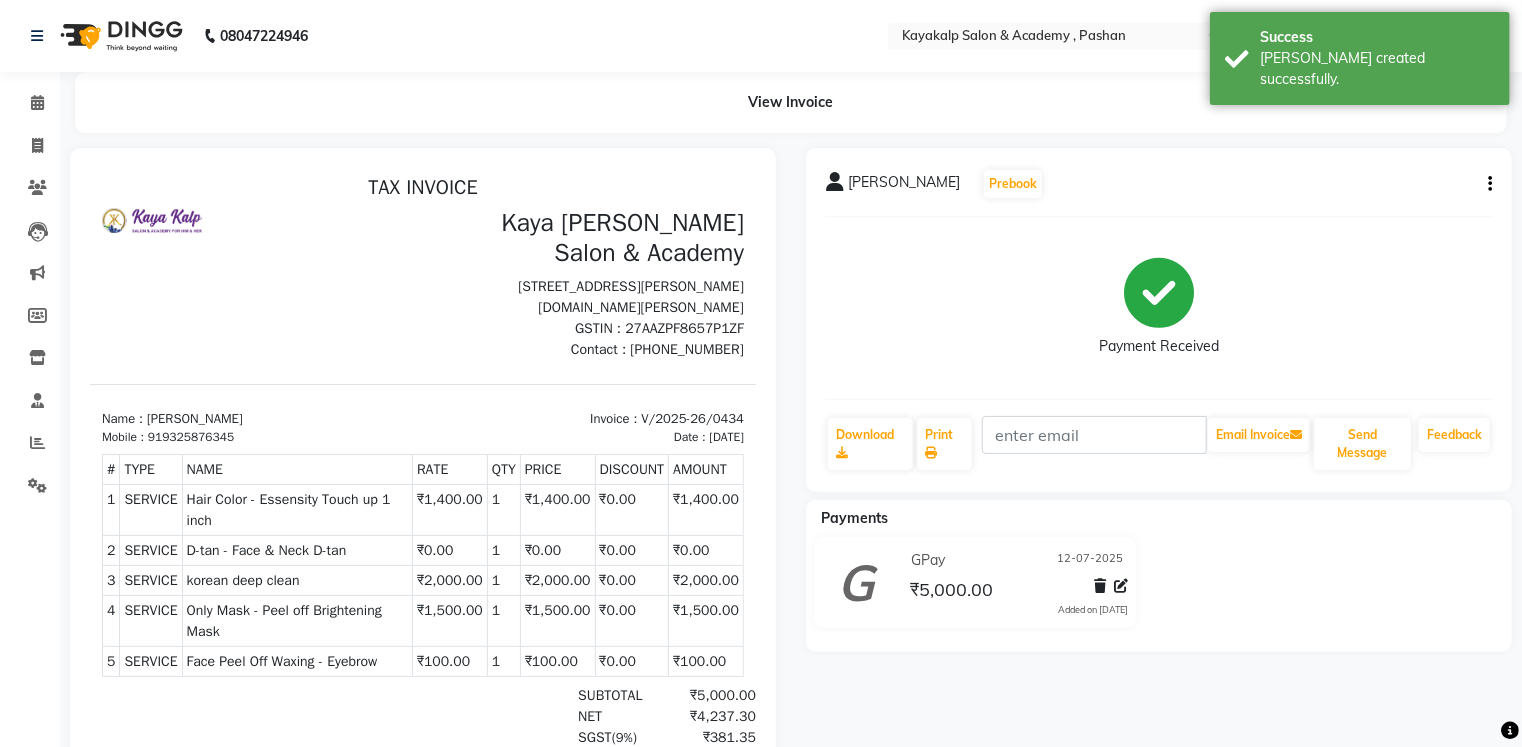 scroll, scrollTop: 0, scrollLeft: 0, axis: both 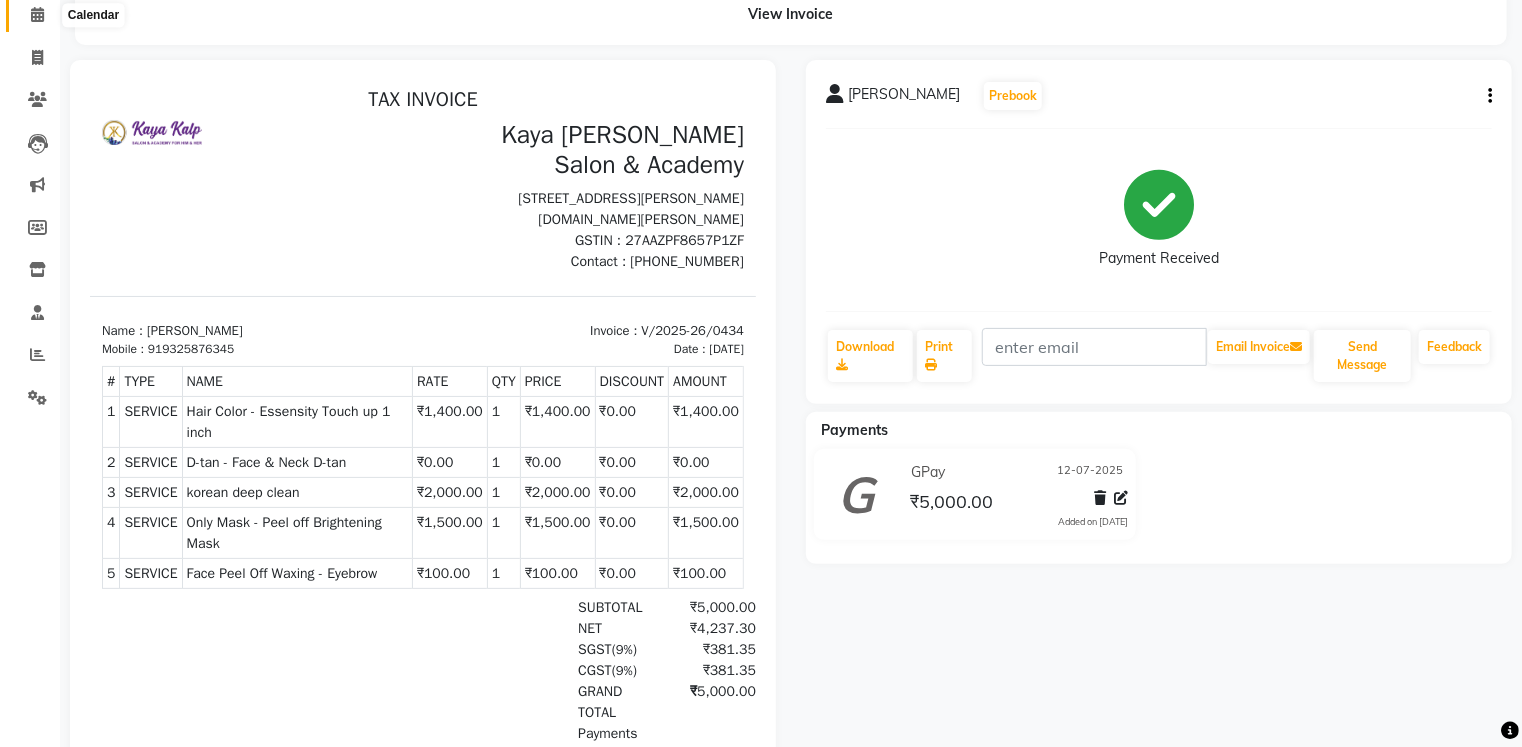 click 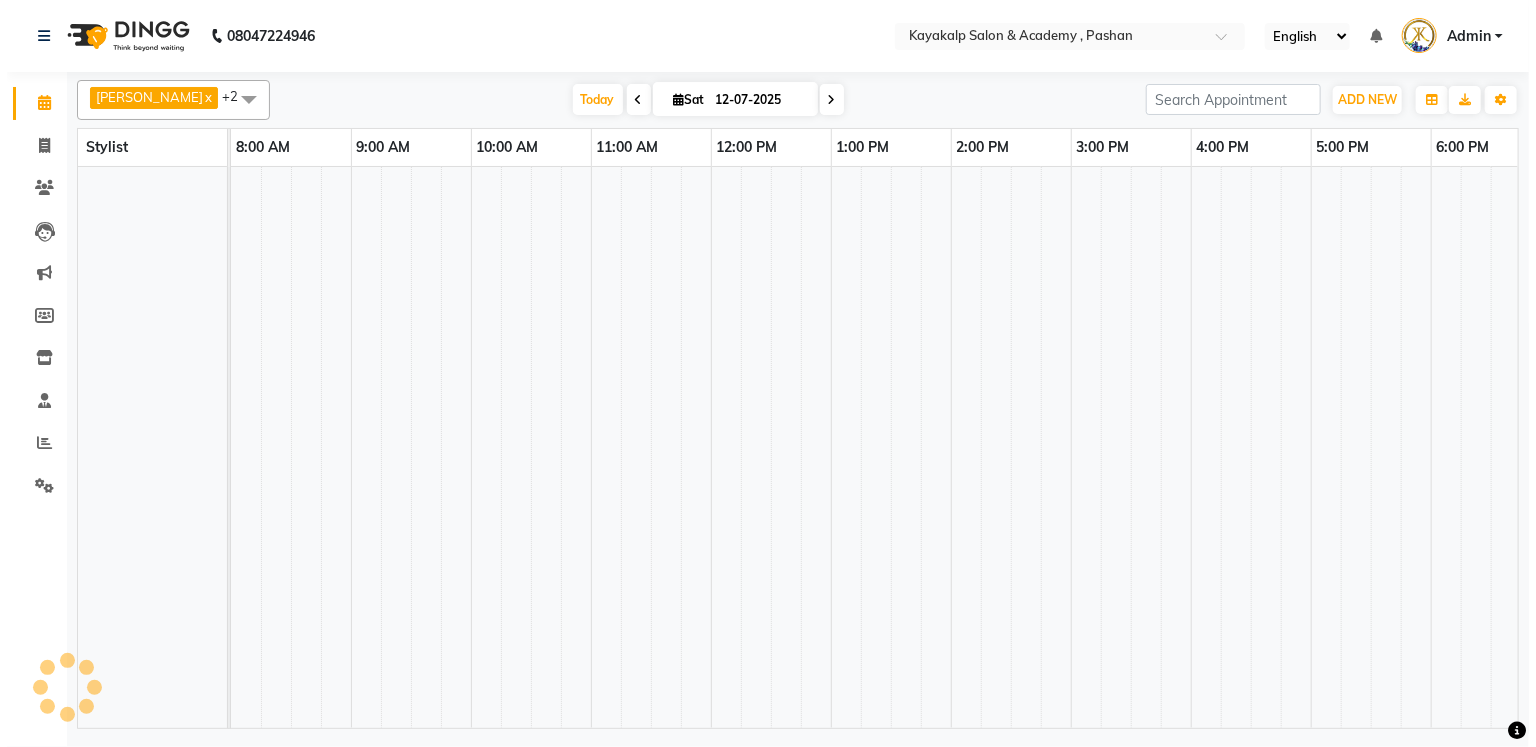 scroll, scrollTop: 0, scrollLeft: 0, axis: both 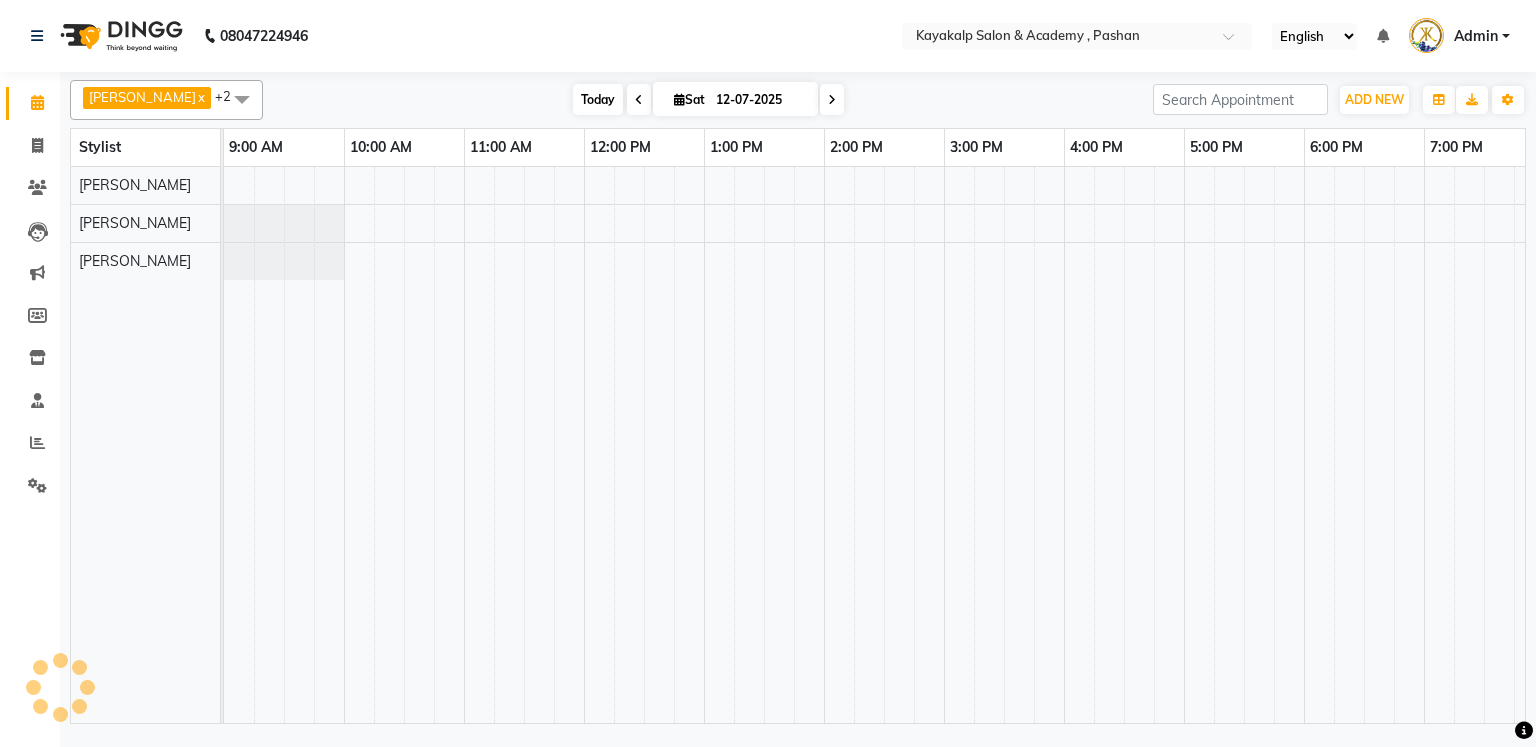 click on "Today" at bounding box center [598, 99] 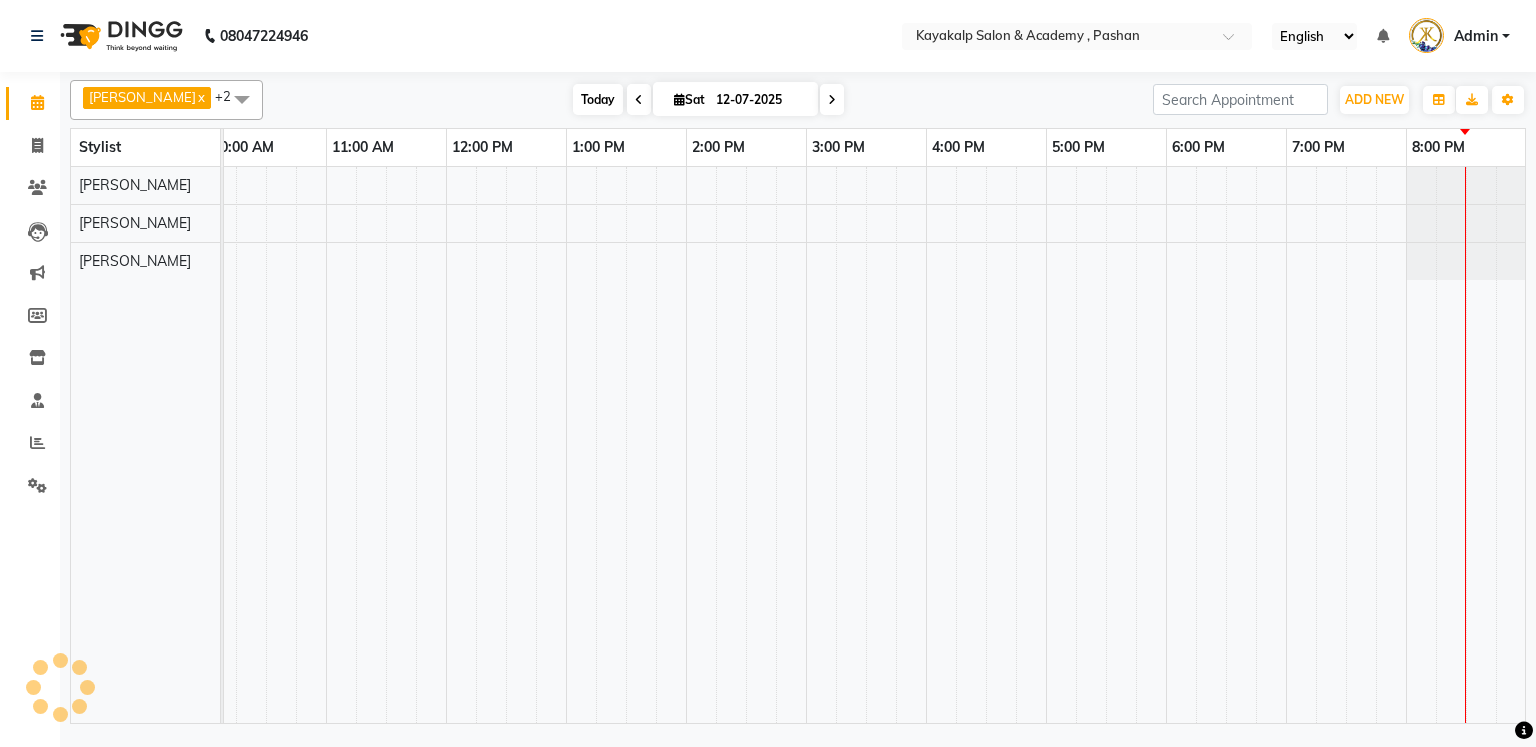 click on "Today" at bounding box center [598, 99] 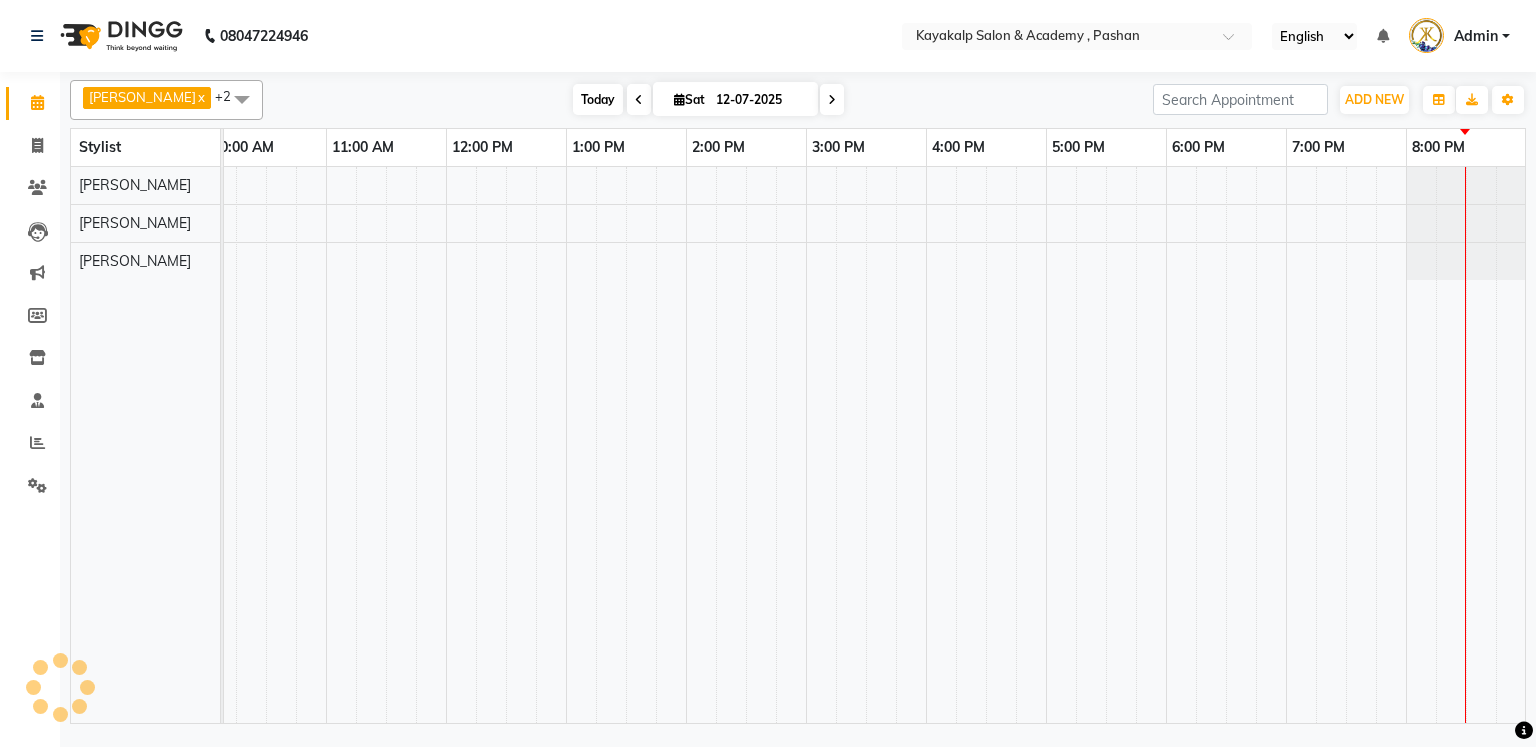 scroll, scrollTop: 0, scrollLeft: 138, axis: horizontal 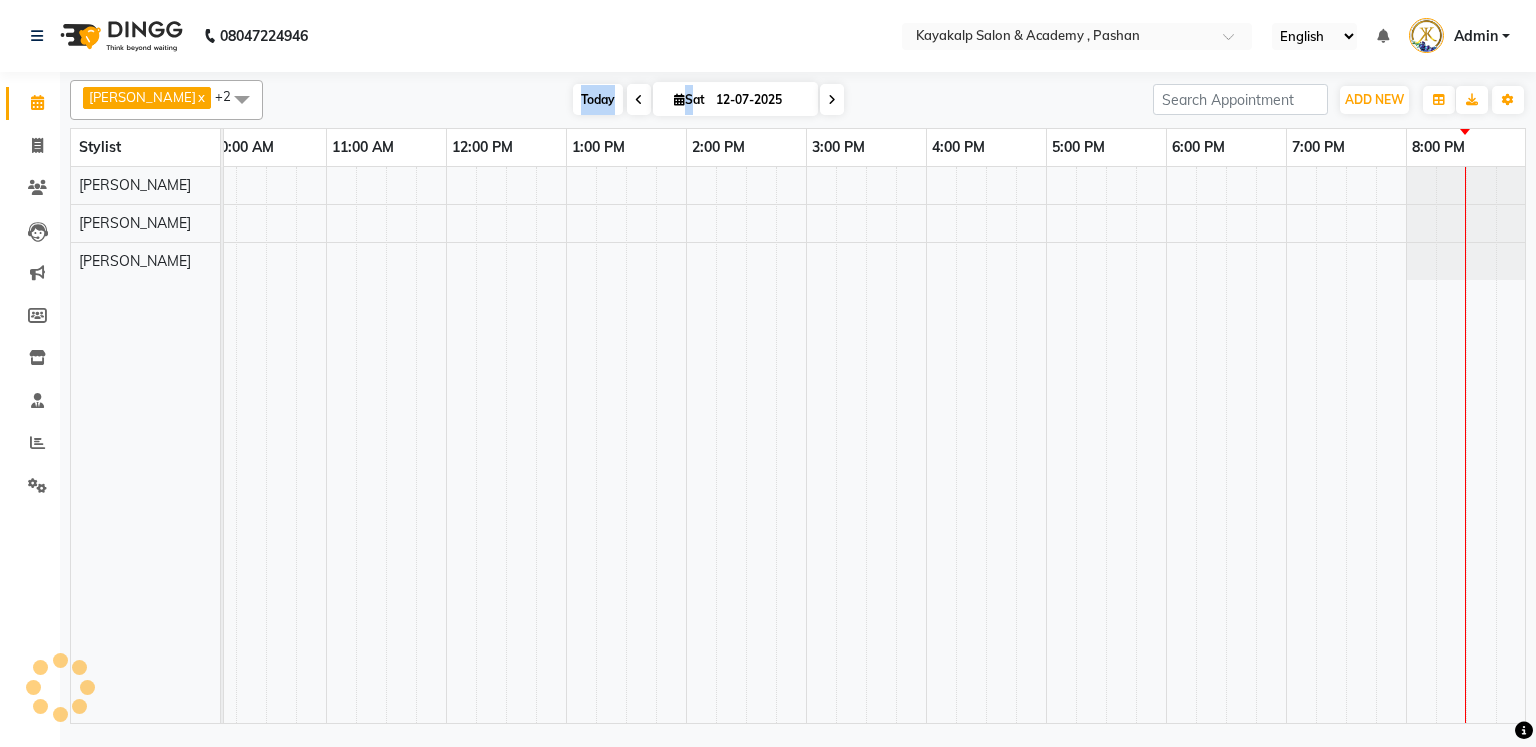 click on "Today" at bounding box center [598, 99] 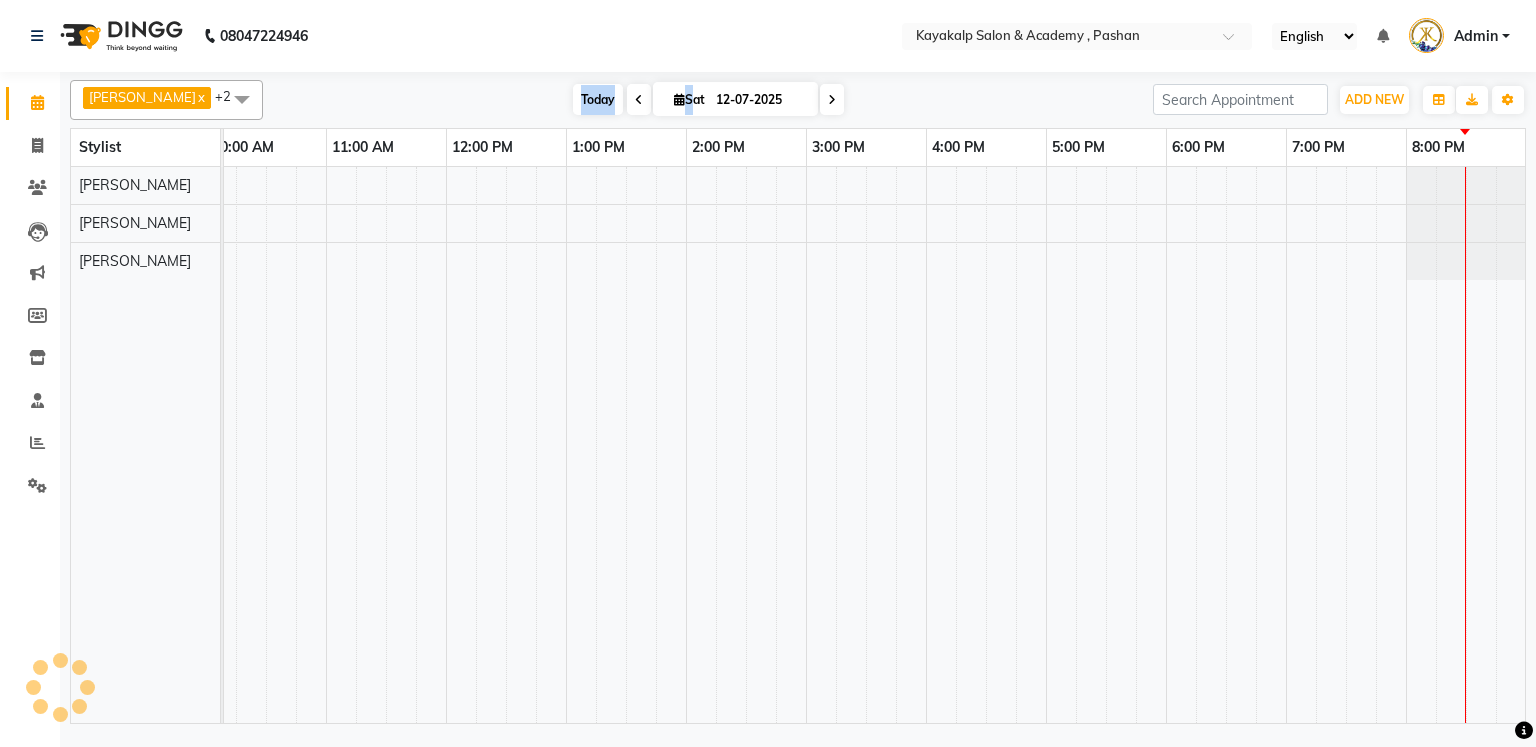 scroll, scrollTop: 0, scrollLeft: 138, axis: horizontal 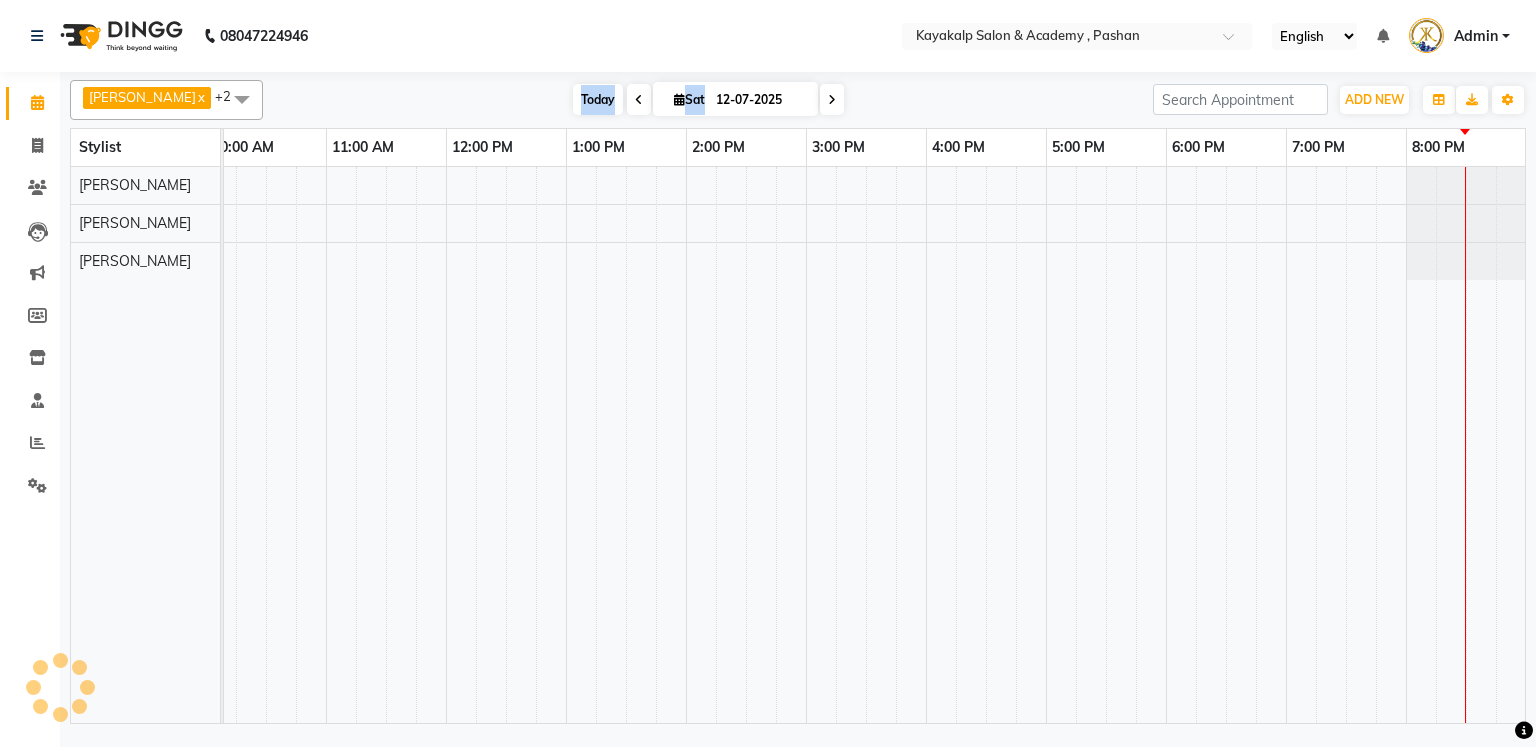 click on "Today" at bounding box center [598, 99] 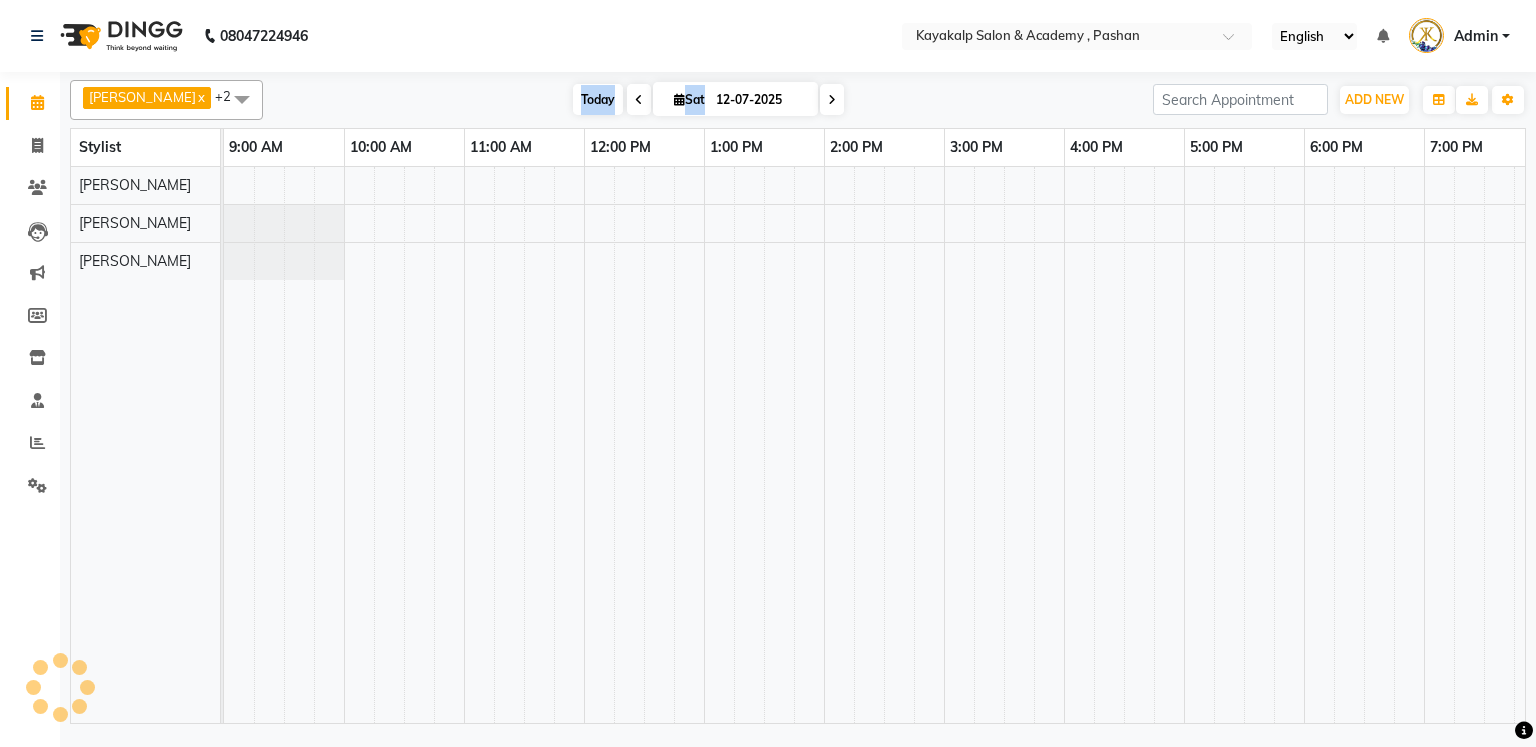 click on "Today" at bounding box center [598, 99] 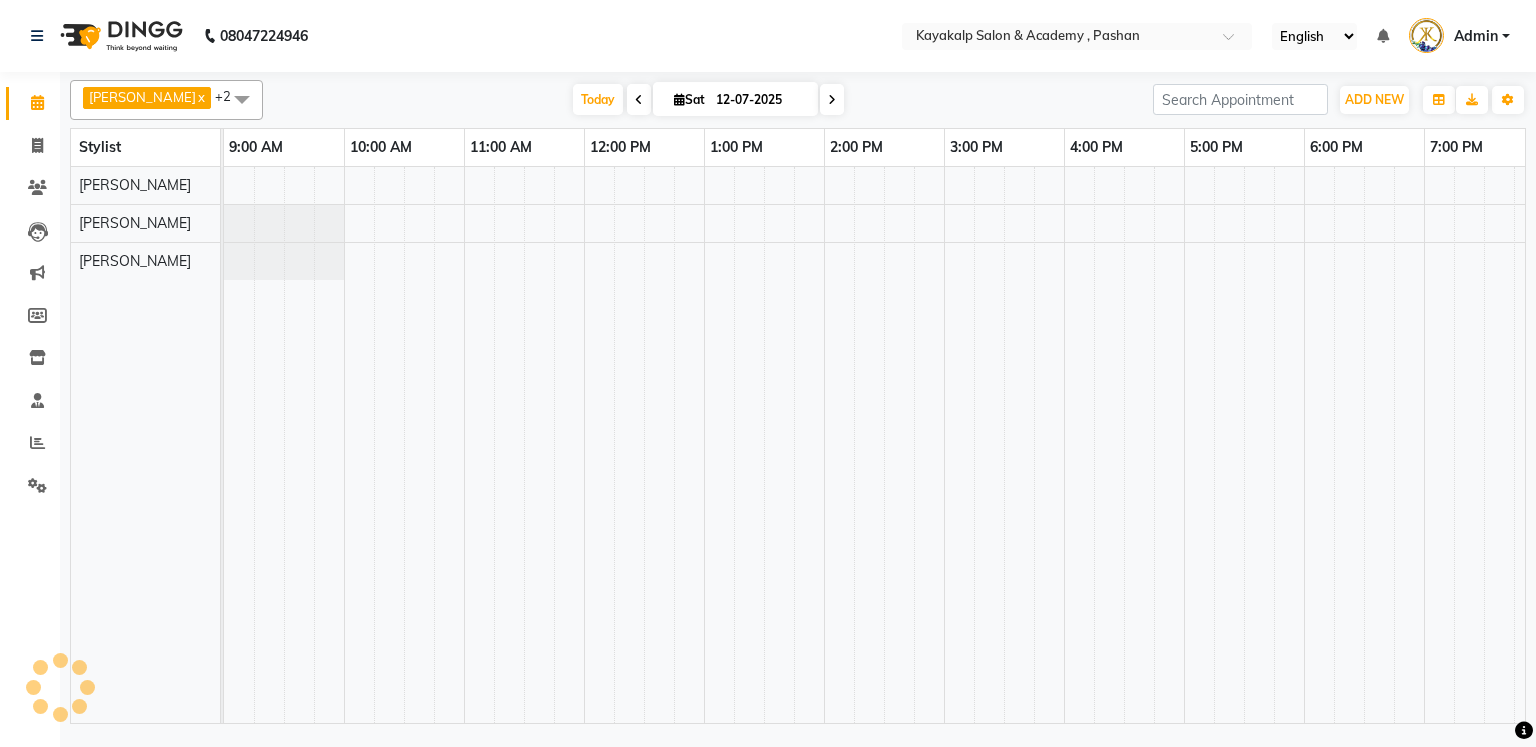scroll, scrollTop: 0, scrollLeft: 138, axis: horizontal 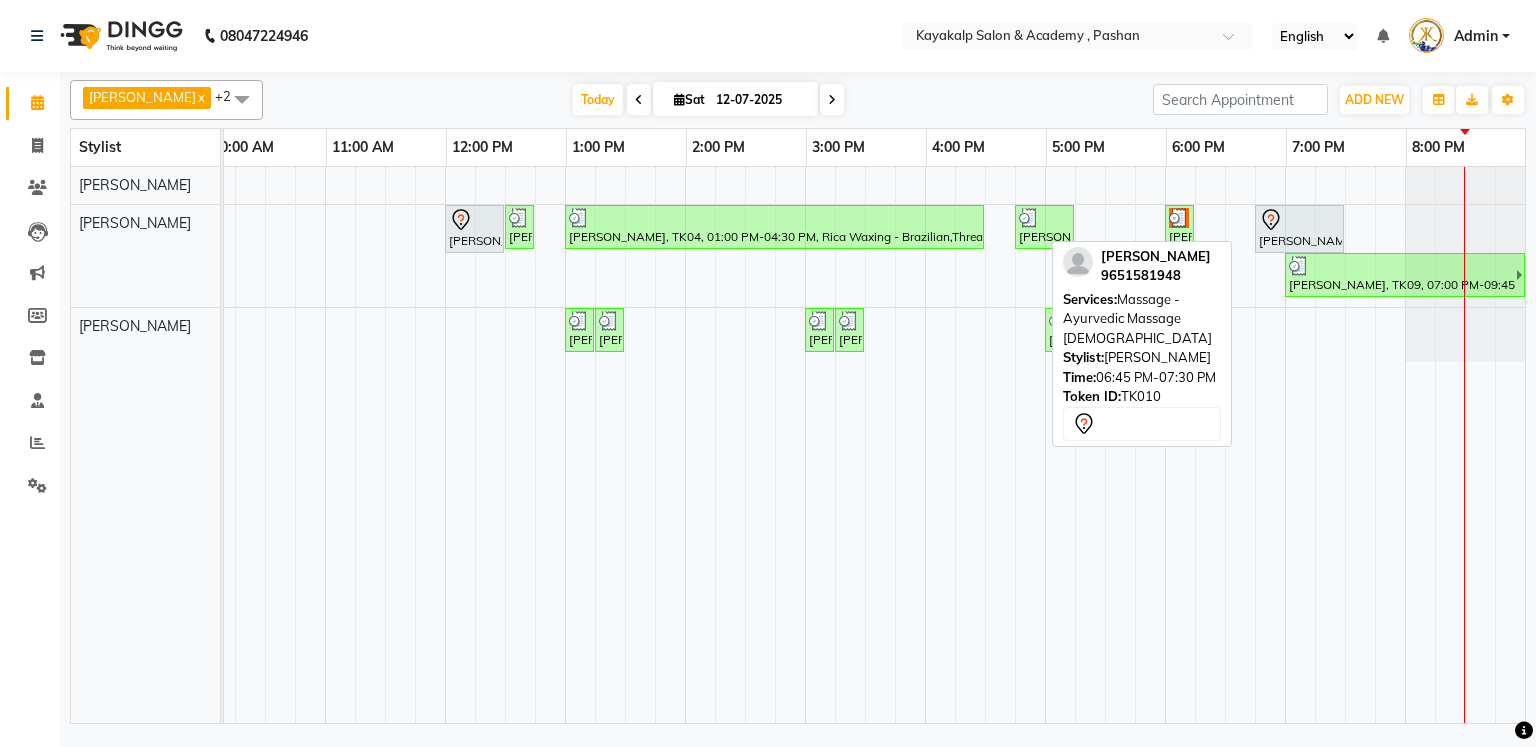 click on "[PERSON_NAME], TK10, 06:45 PM-07:30 PM, Massage - Ayurvedic Massage [DEMOGRAPHIC_DATA]" at bounding box center [1299, 229] 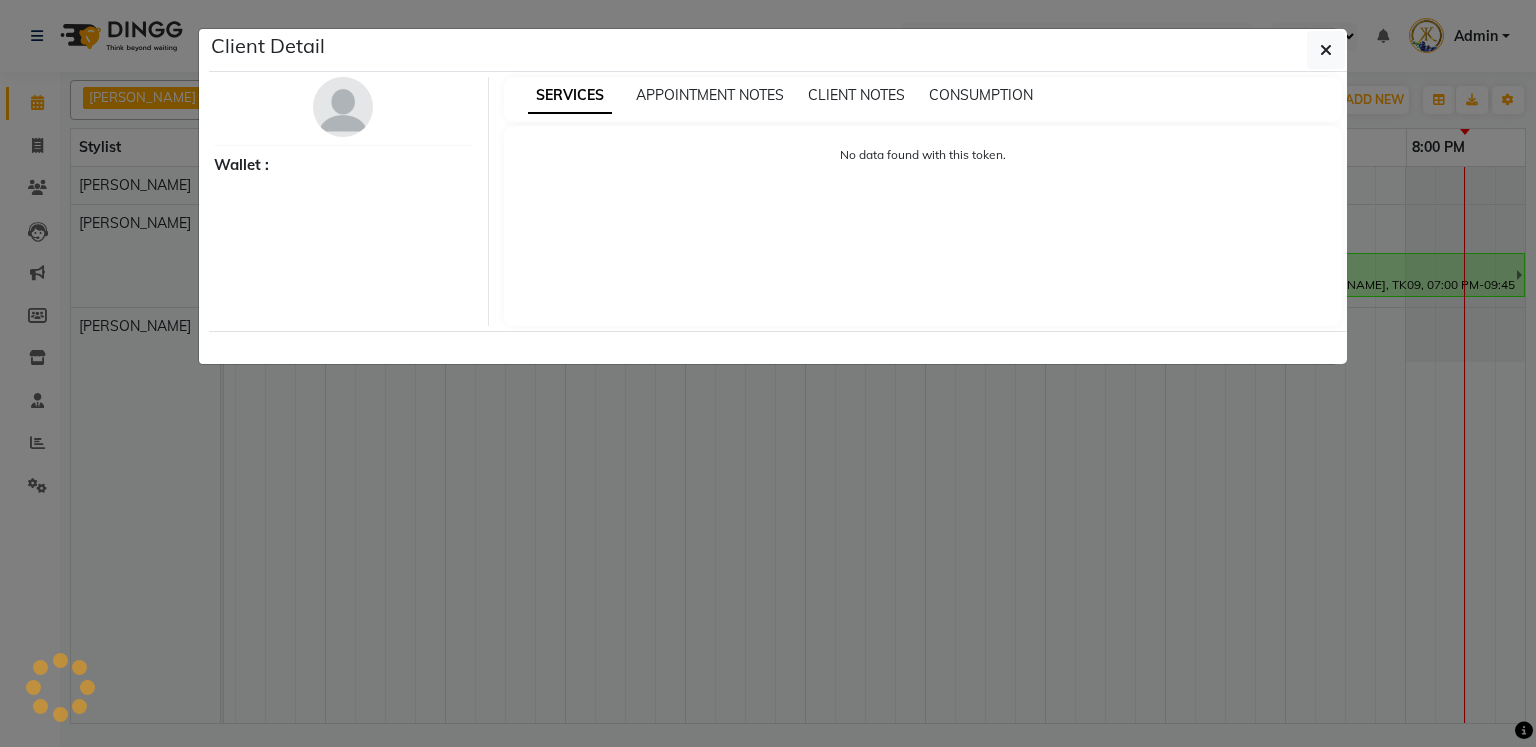 select on "7" 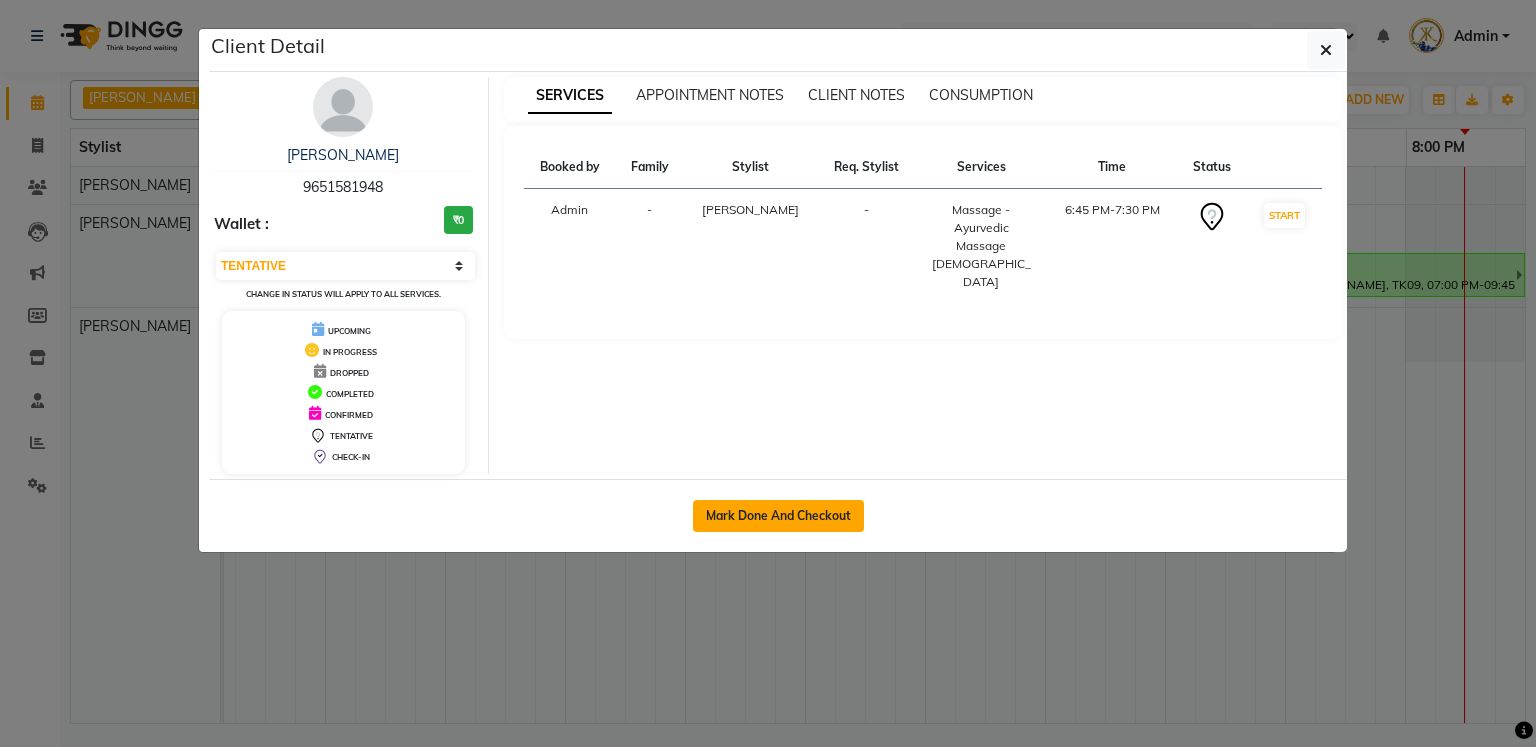 click on "Mark Done And Checkout" 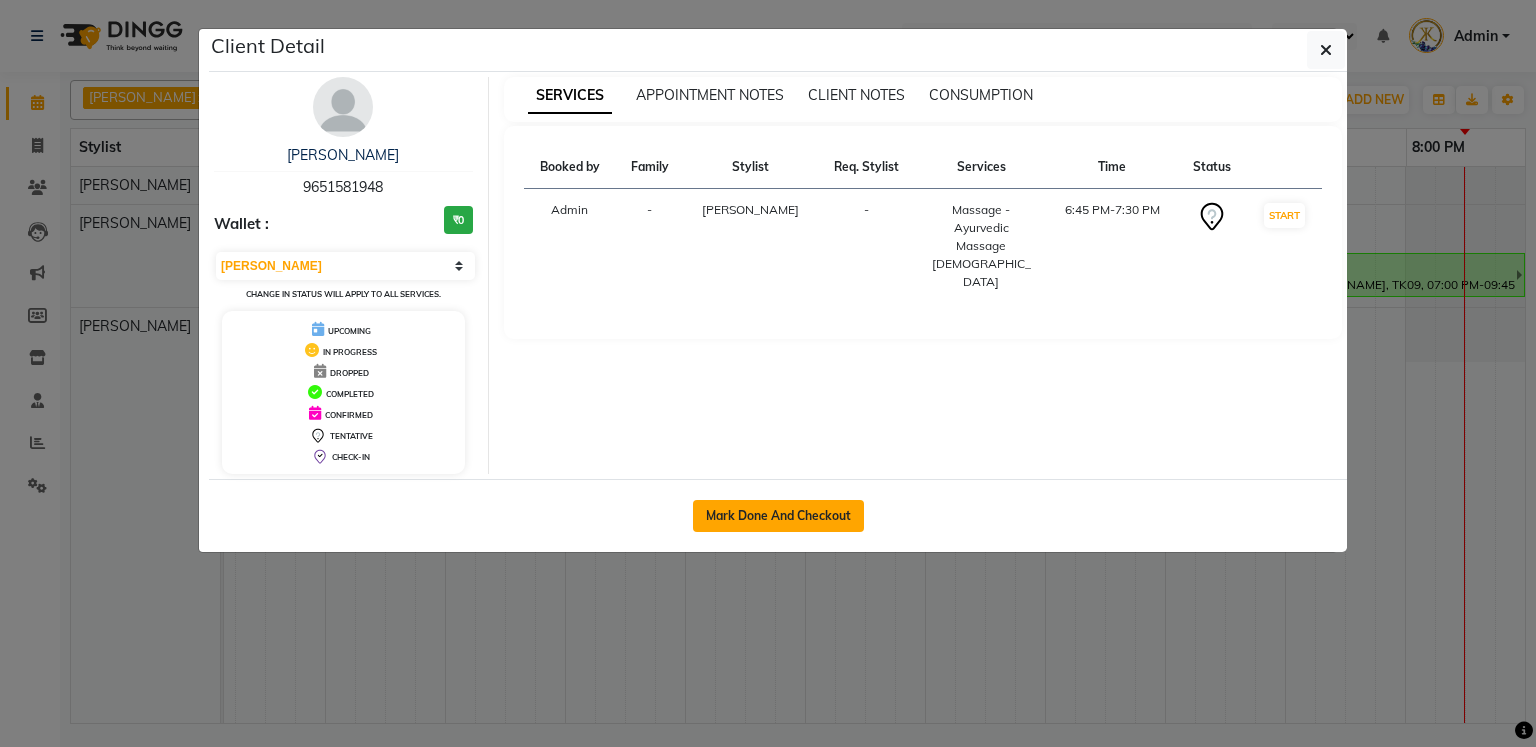 select on "service" 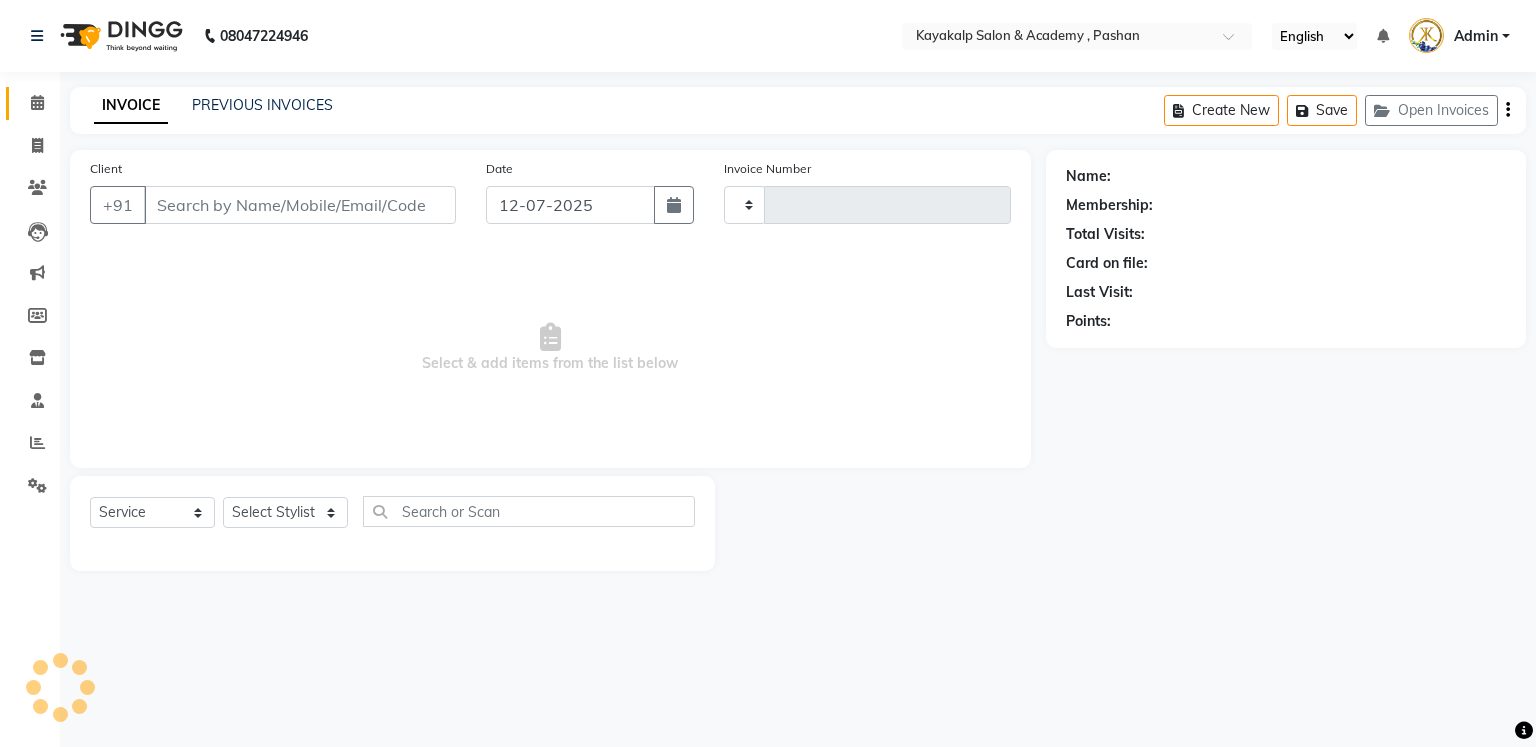 type on "0435" 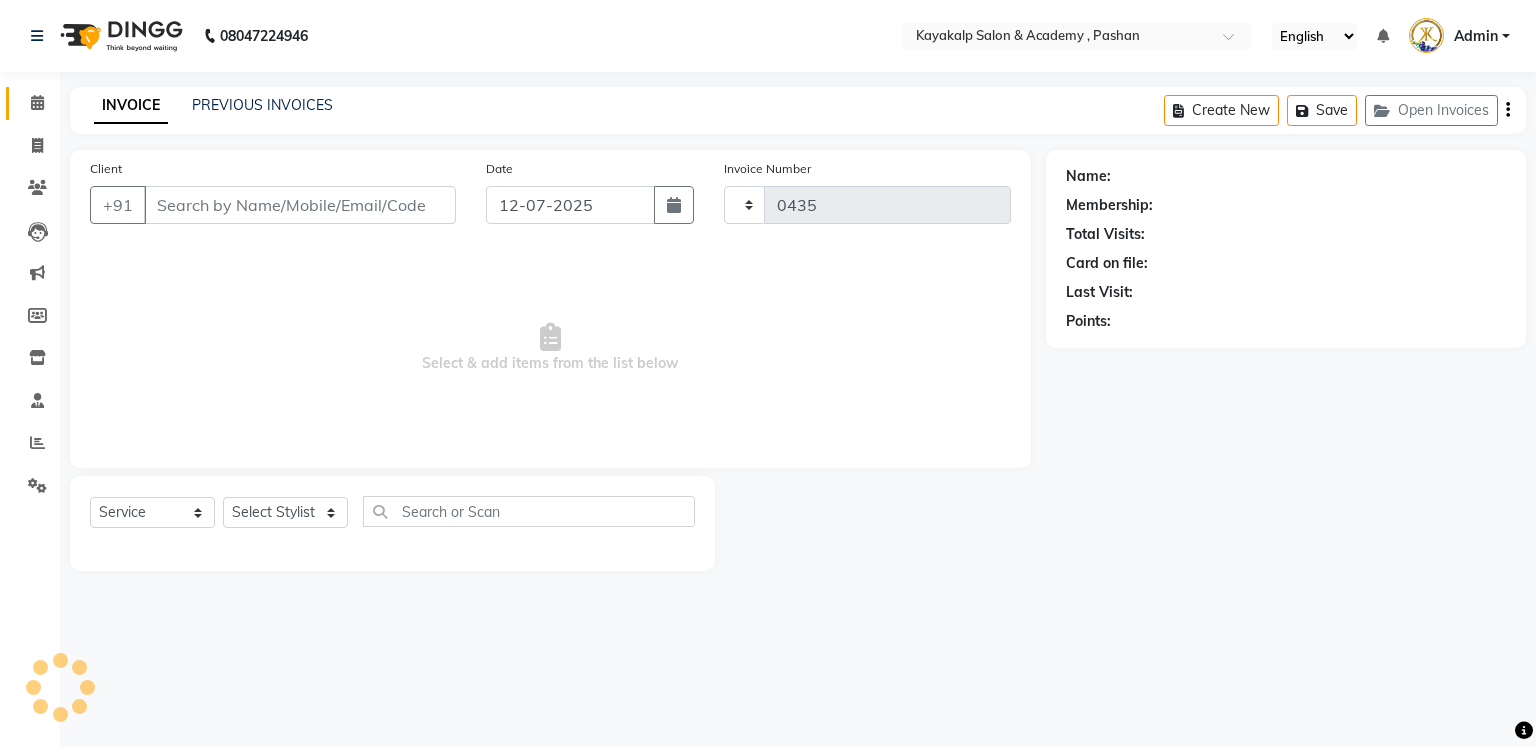select on "4804" 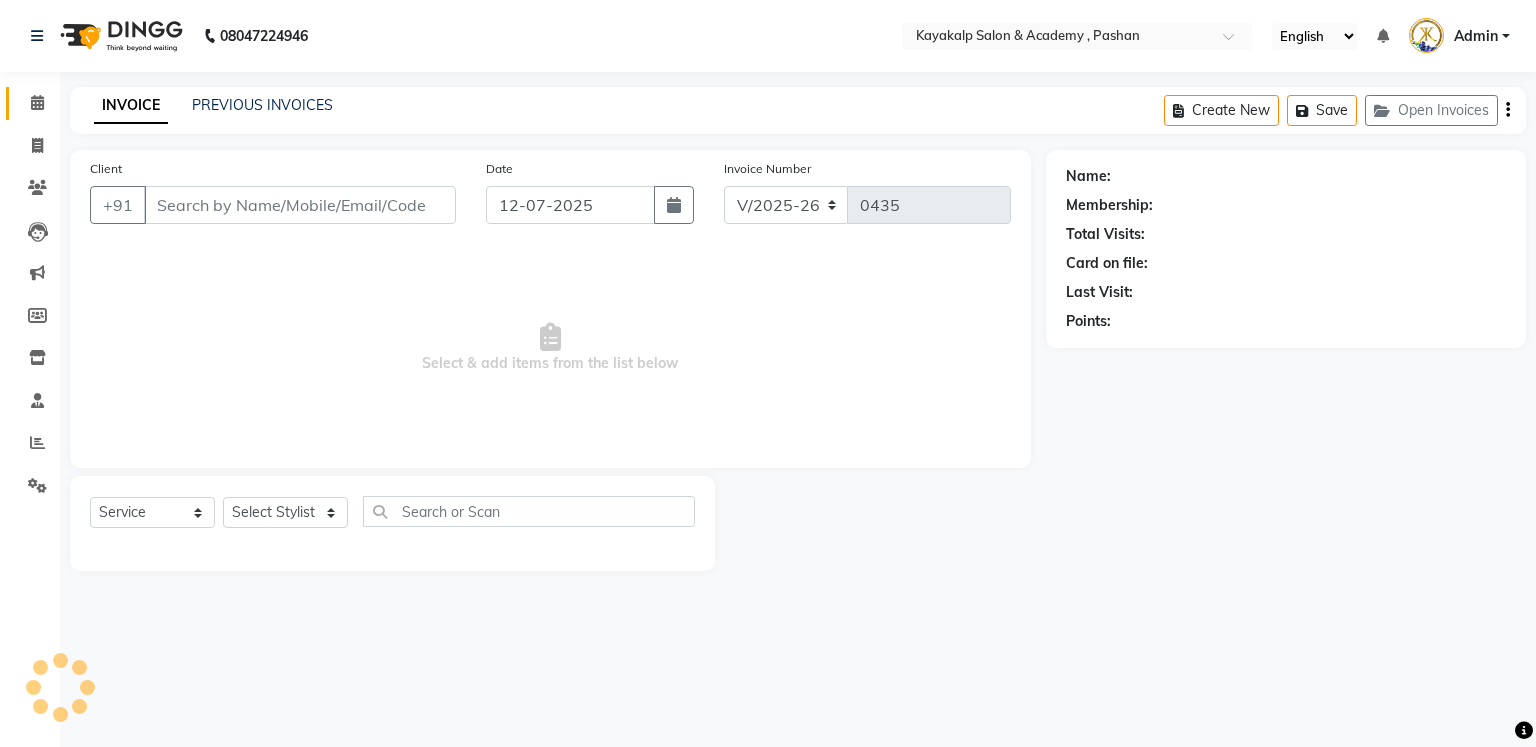 type on "9651581948" 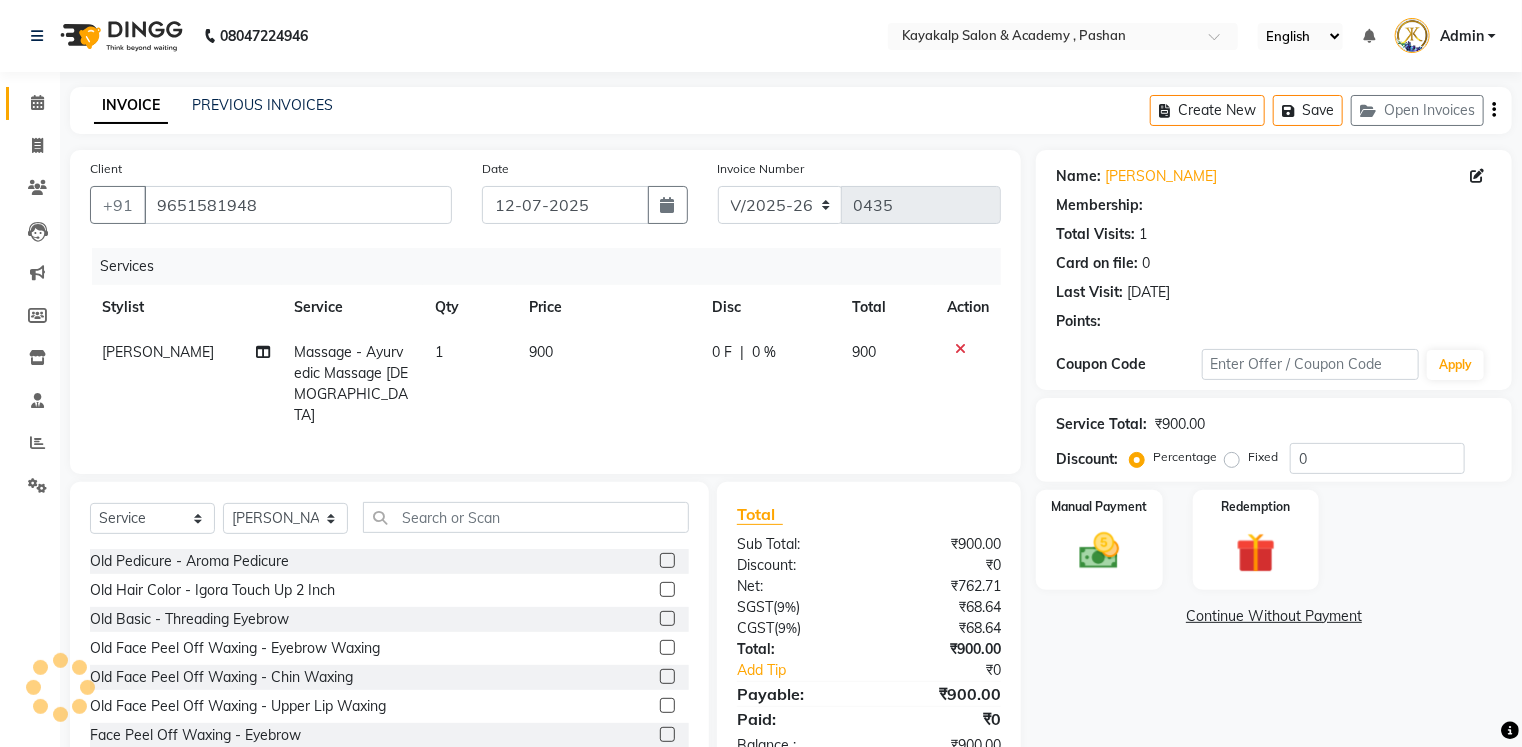 select on "1: Object" 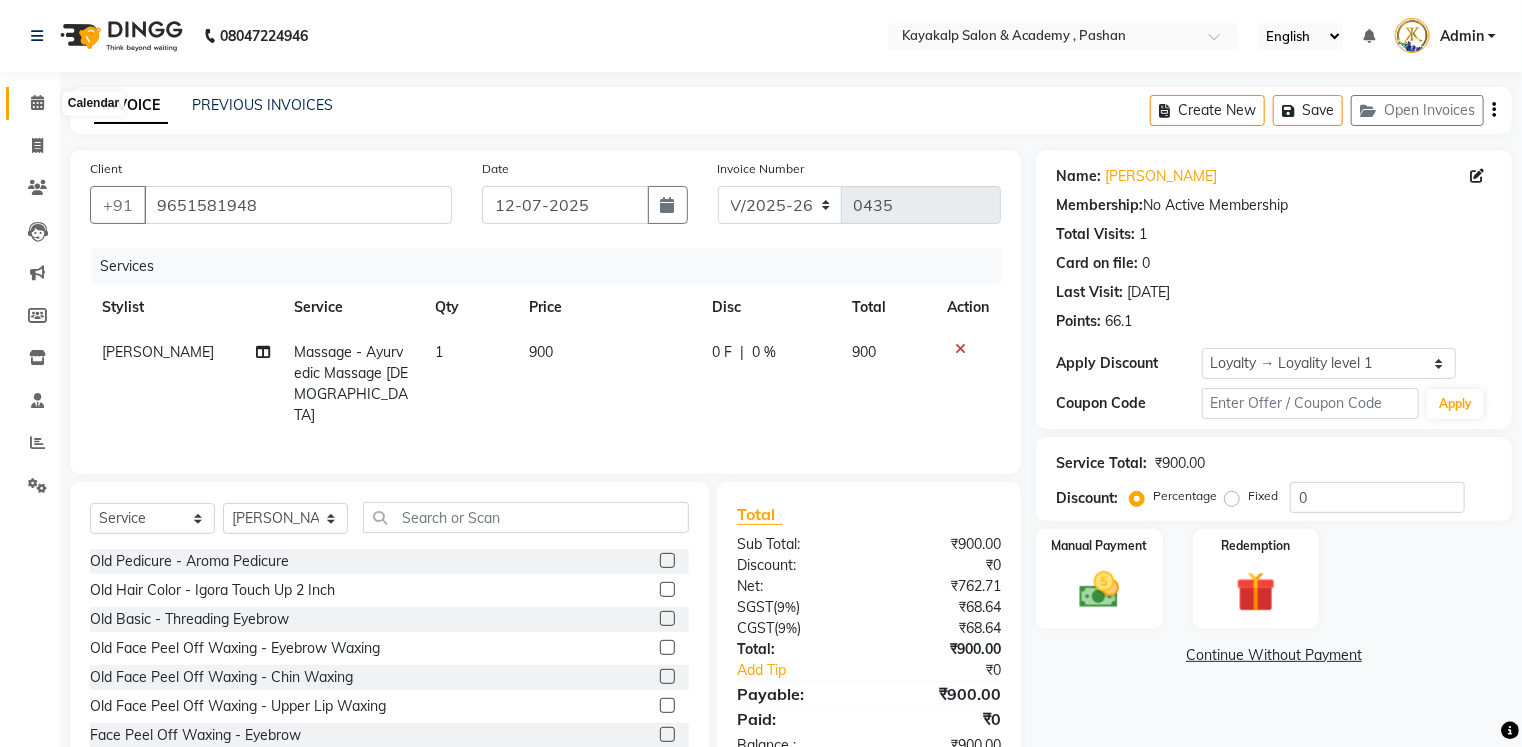 click 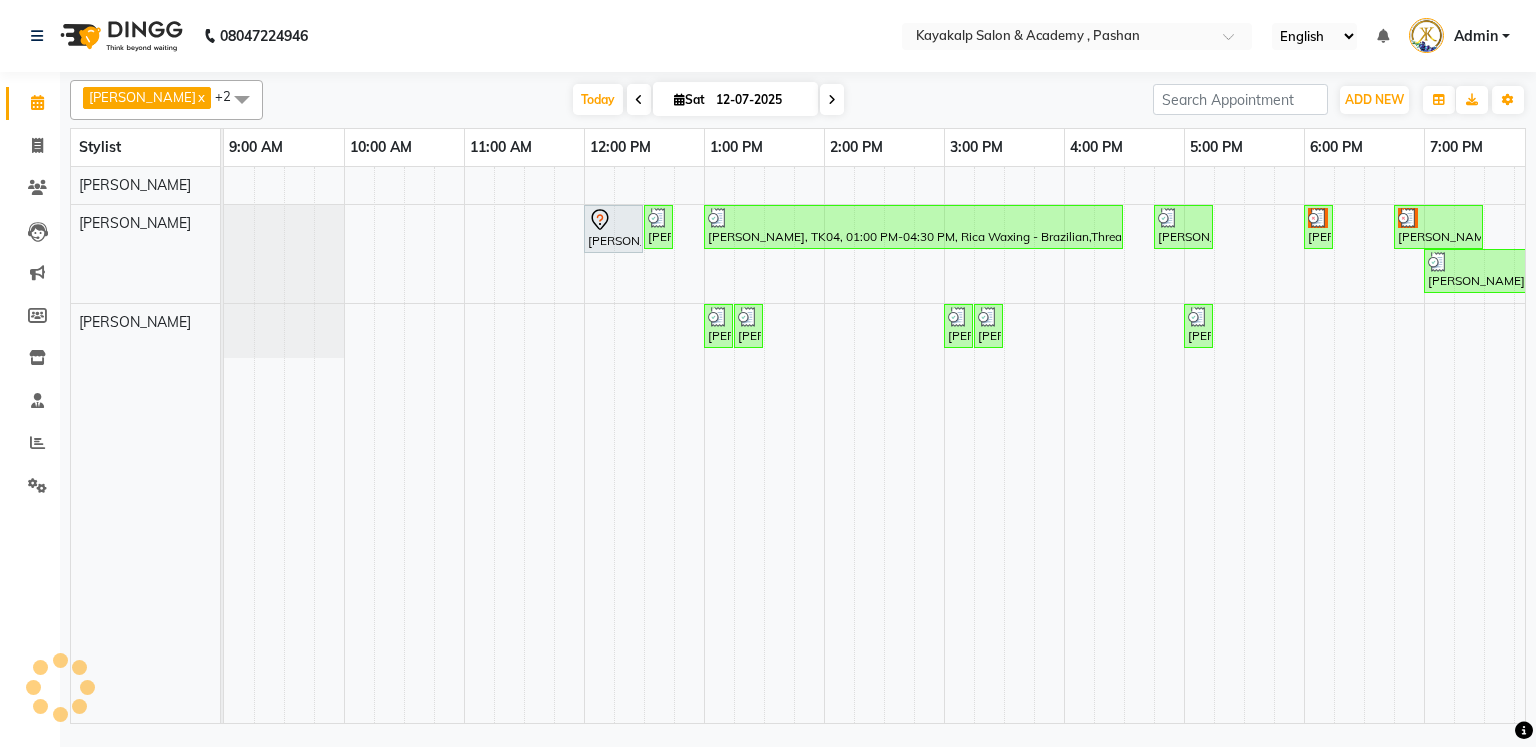 scroll, scrollTop: 0, scrollLeft: 0, axis: both 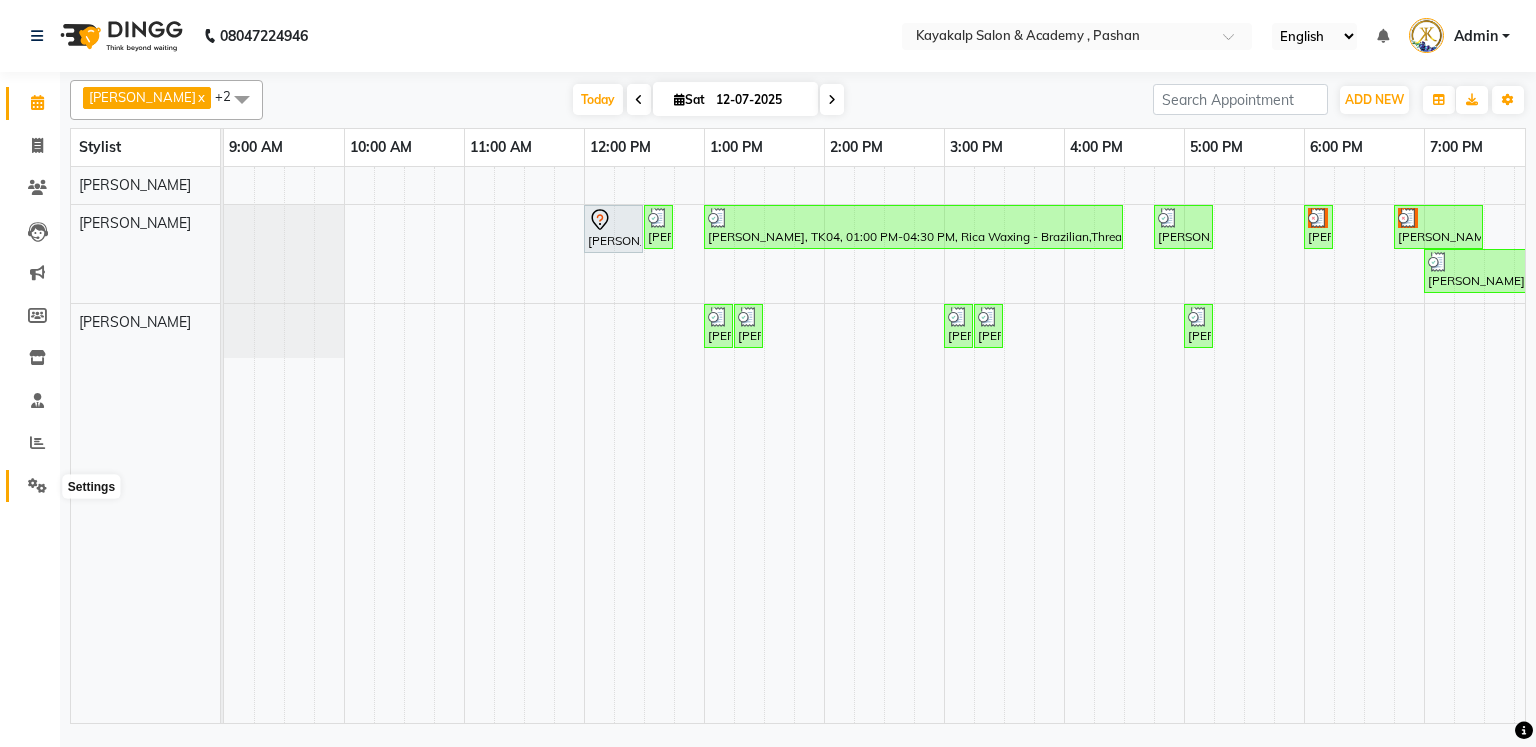 click 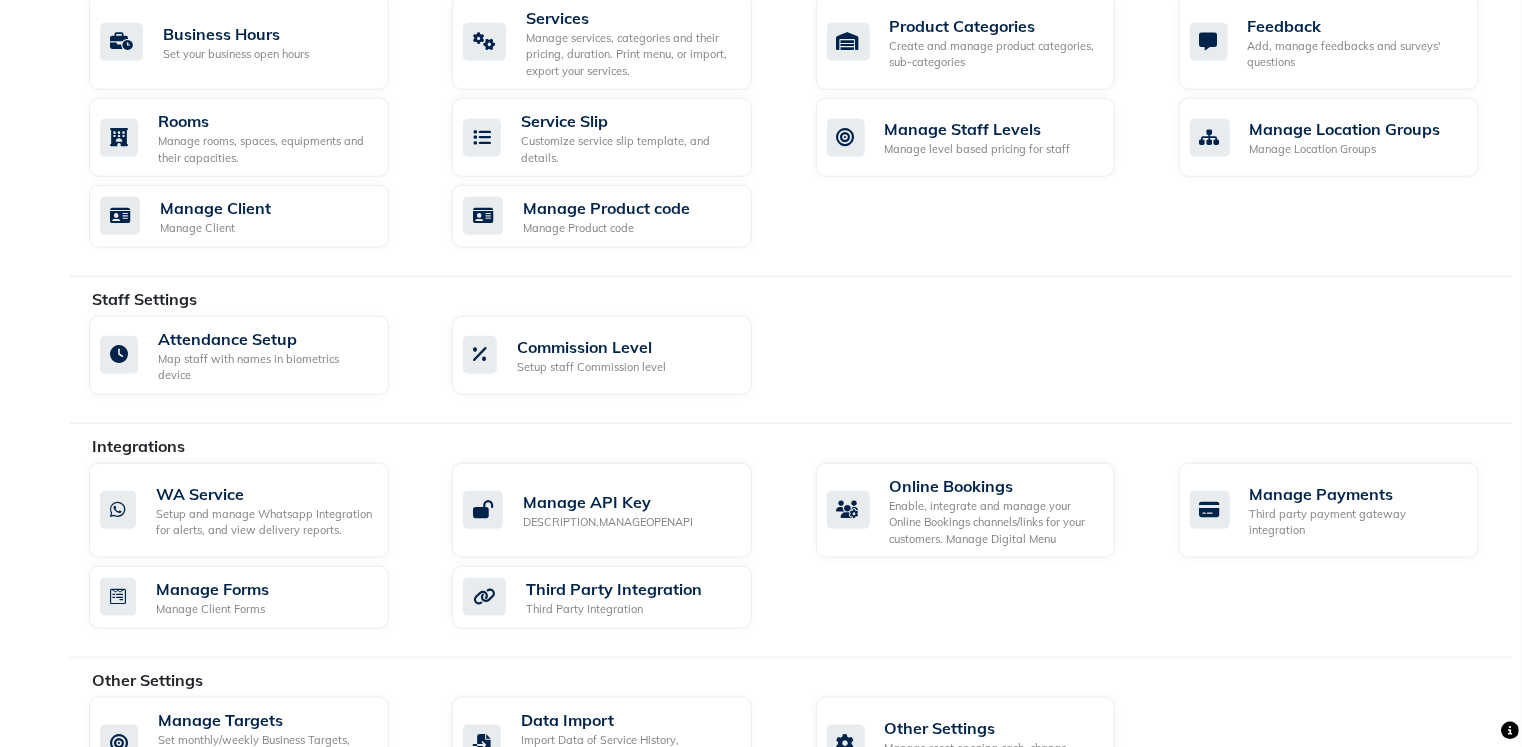 scroll, scrollTop: 874, scrollLeft: 0, axis: vertical 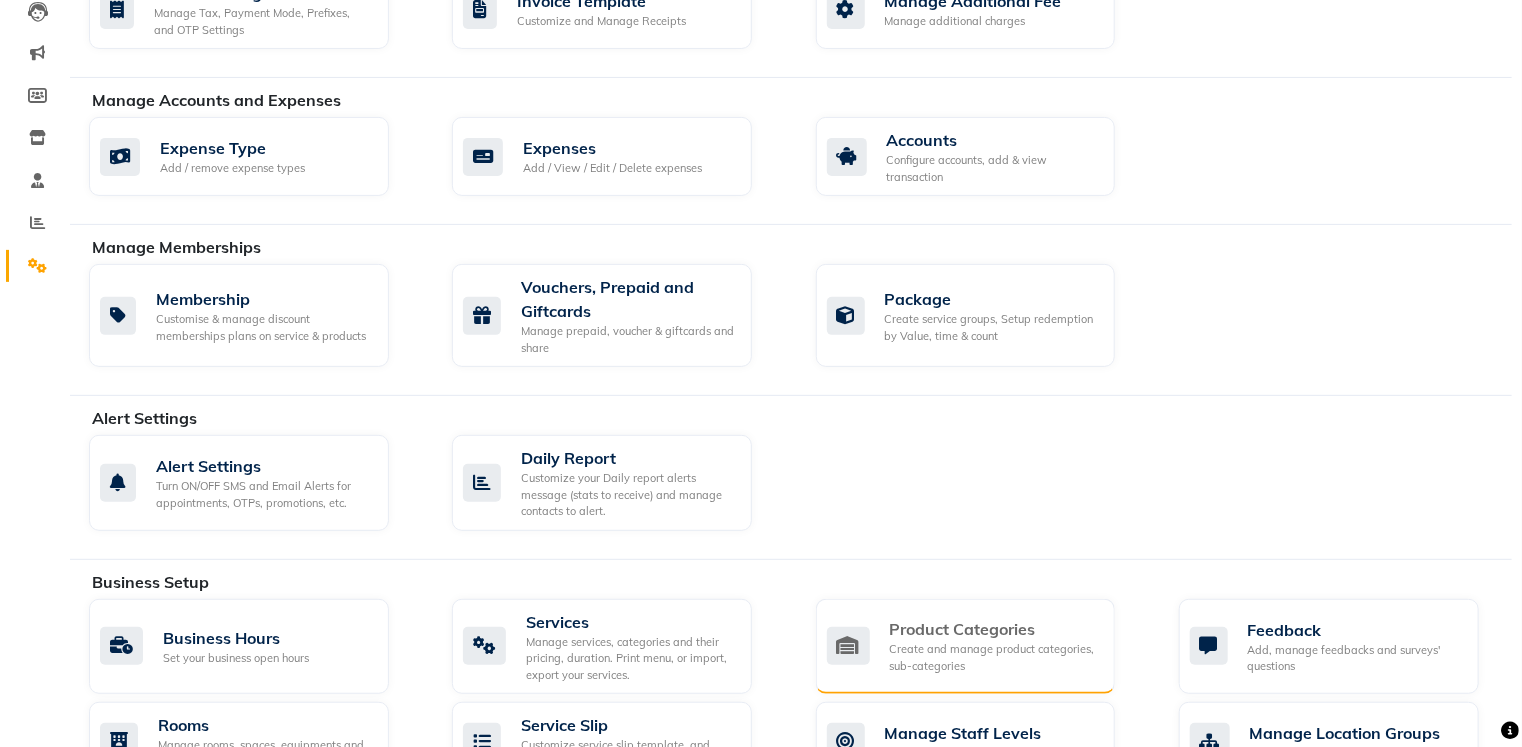 click on "Create and manage product categories, sub-categories" 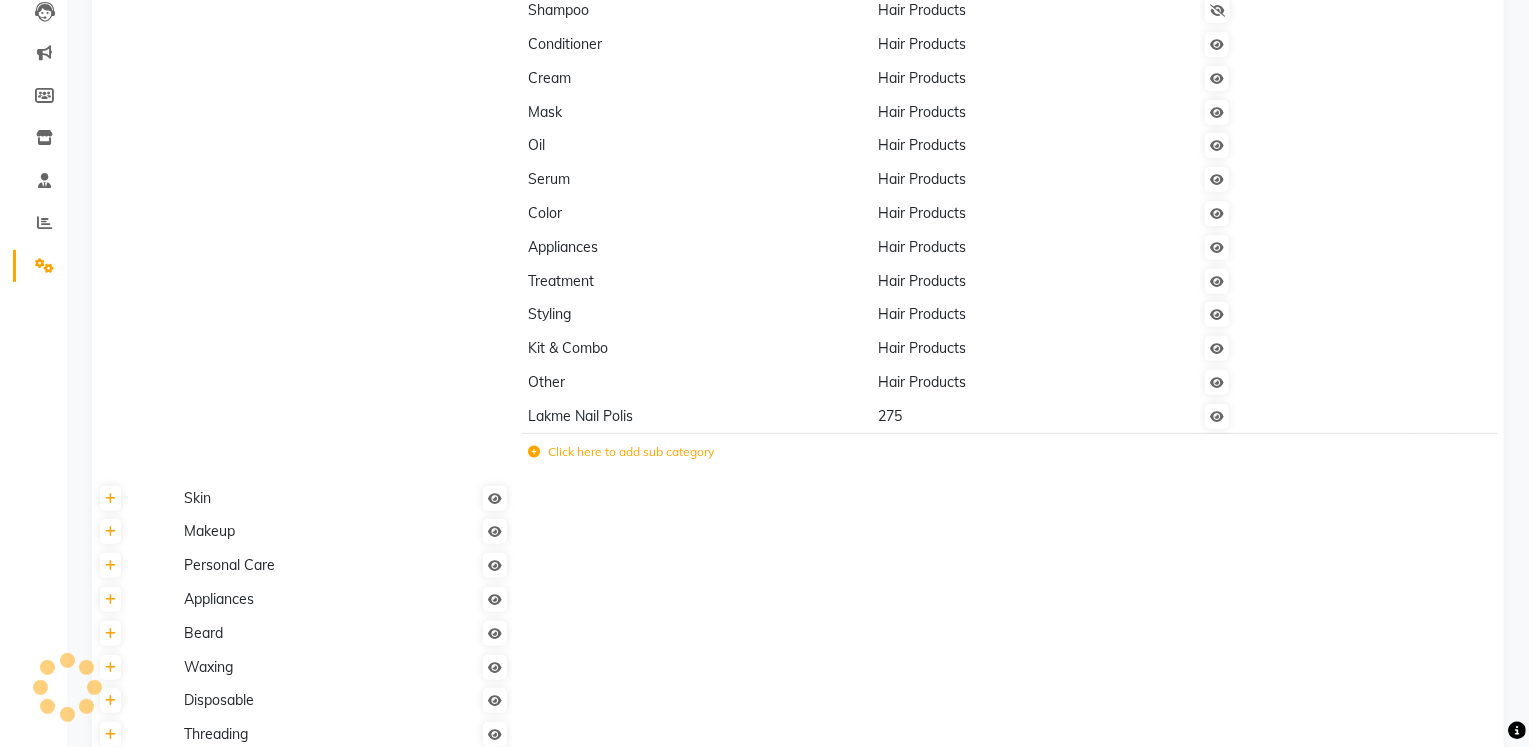 scroll, scrollTop: 0, scrollLeft: 0, axis: both 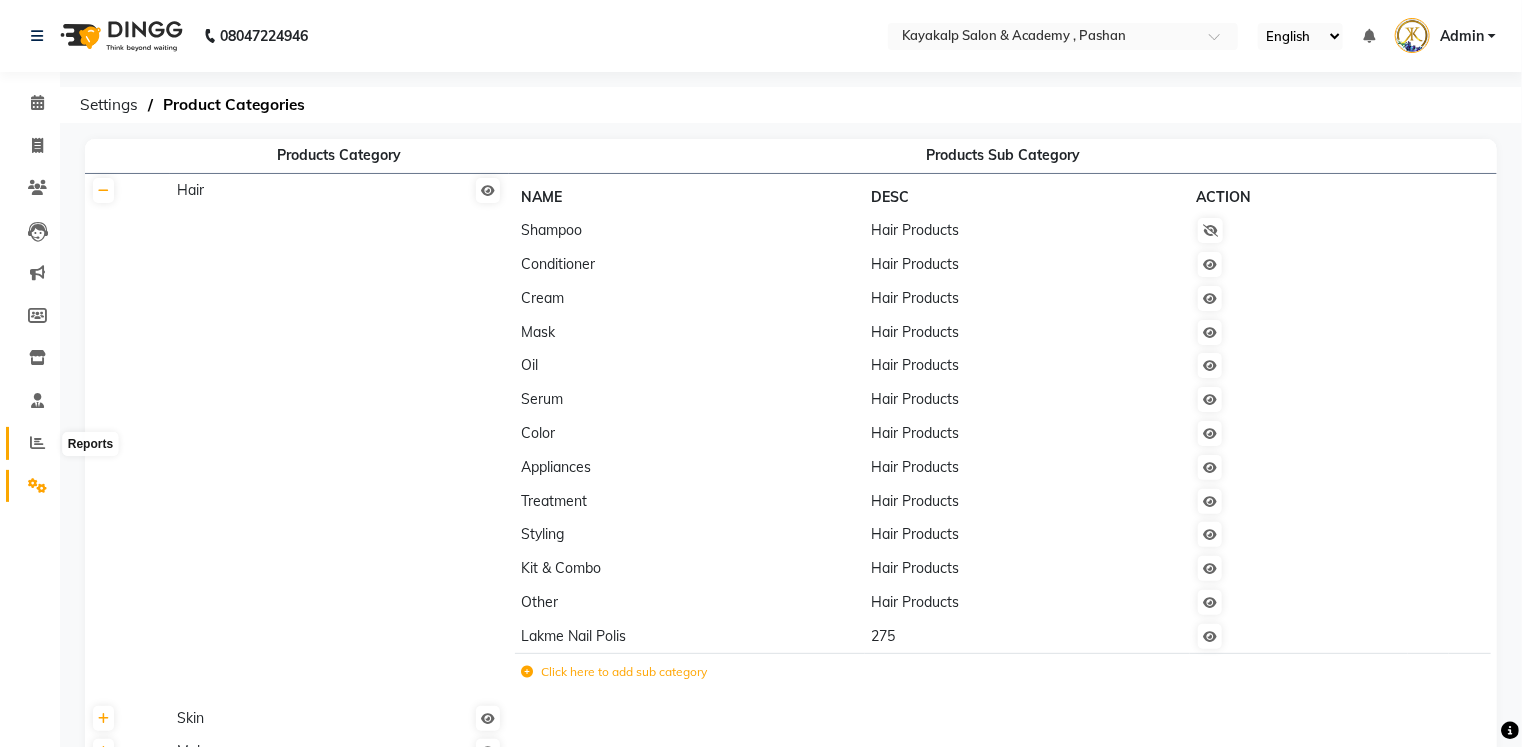 click 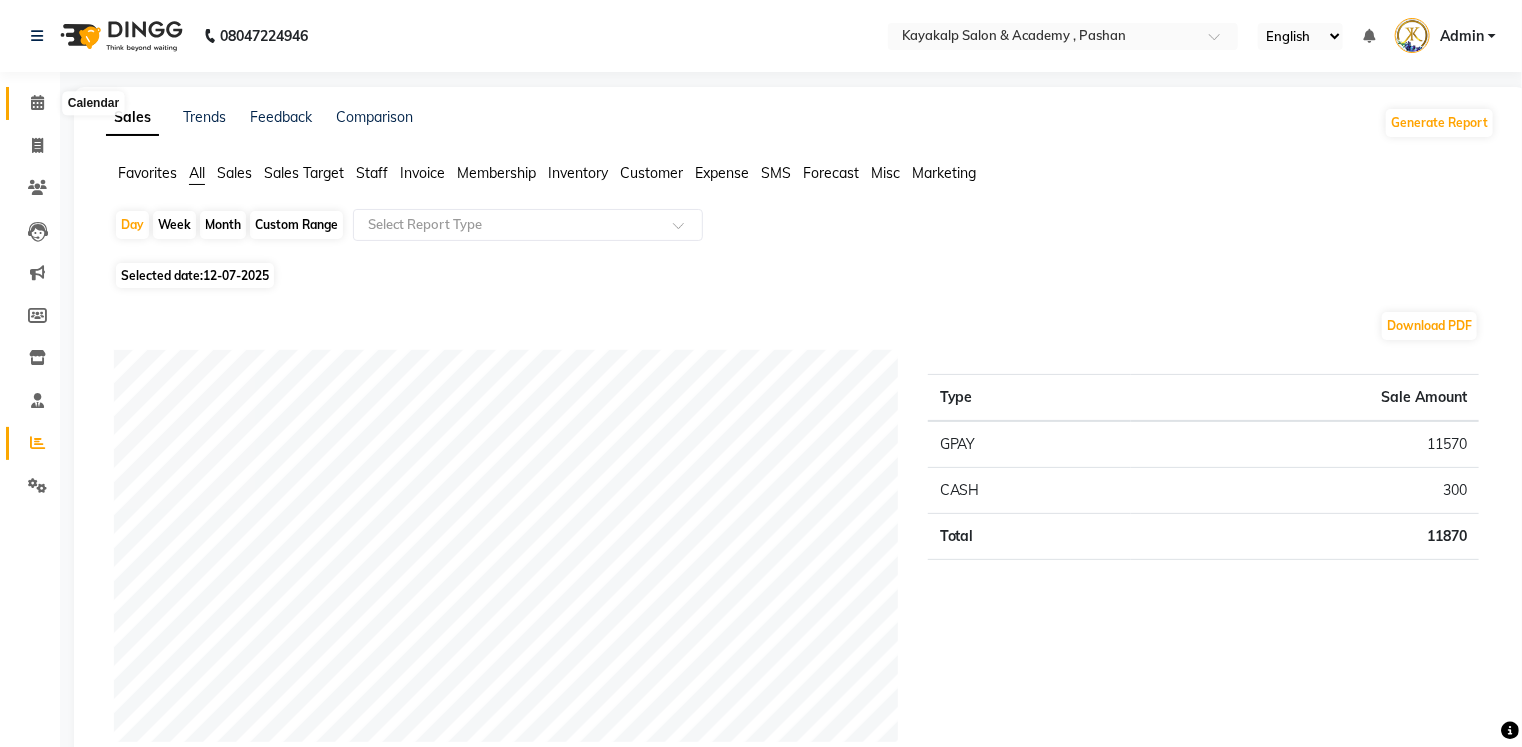 click 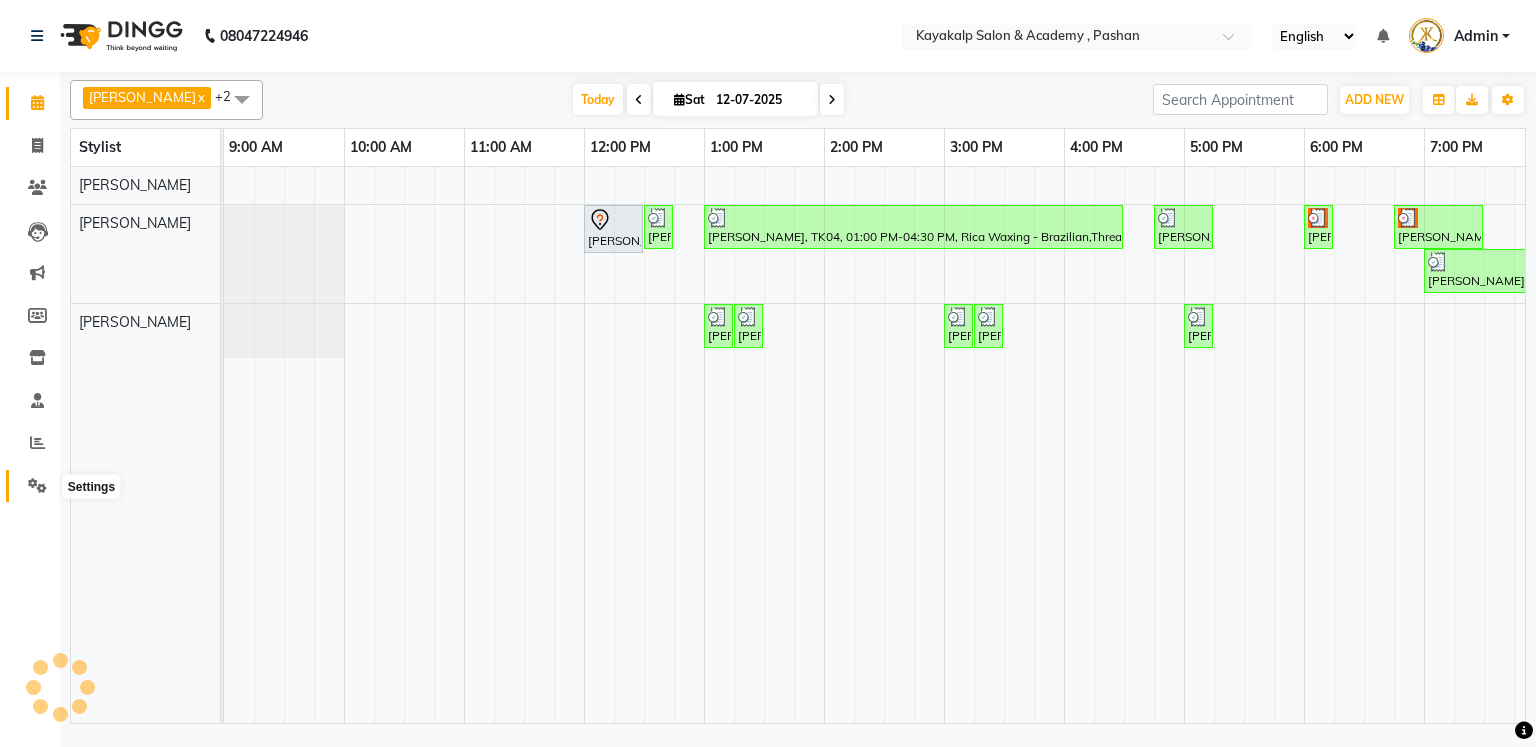scroll, scrollTop: 0, scrollLeft: 0, axis: both 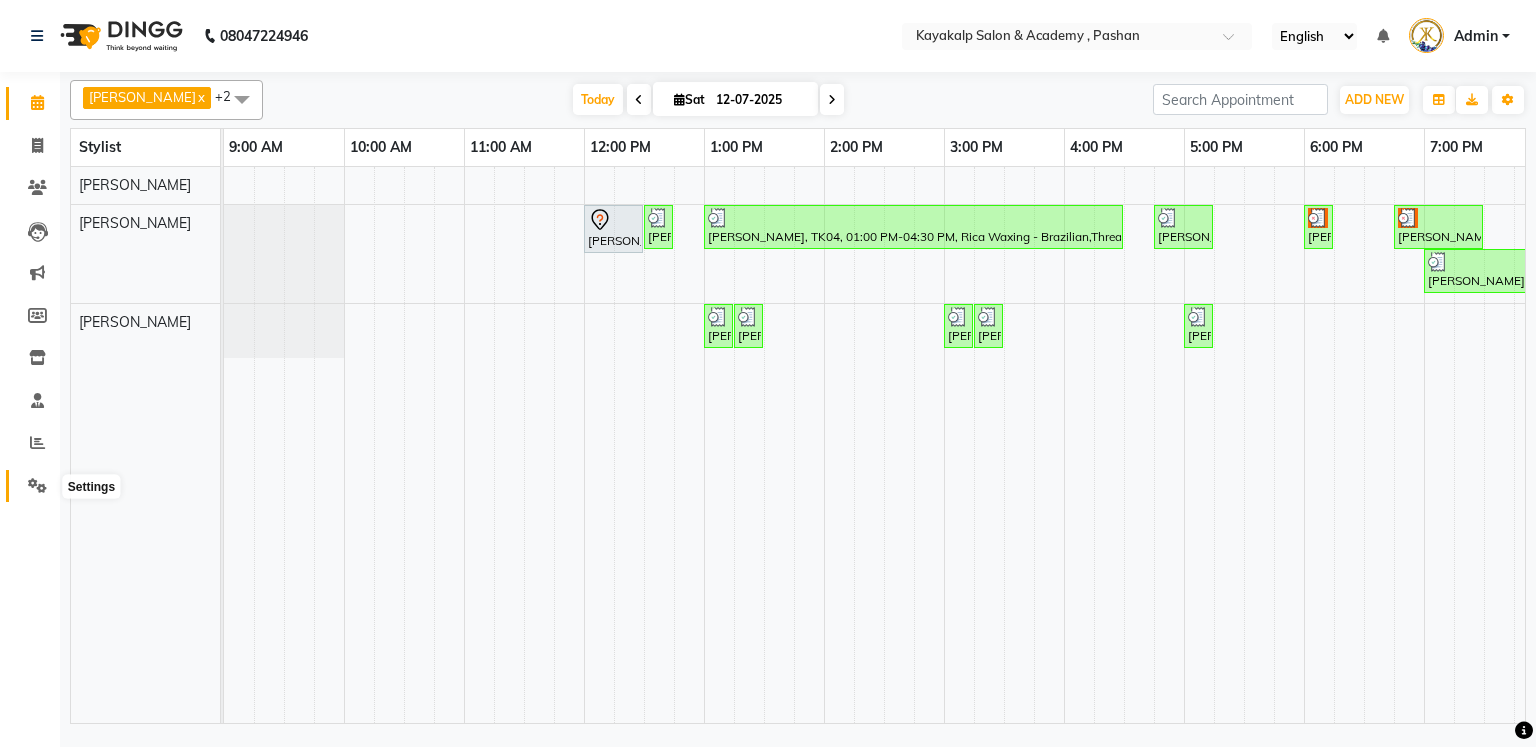 click 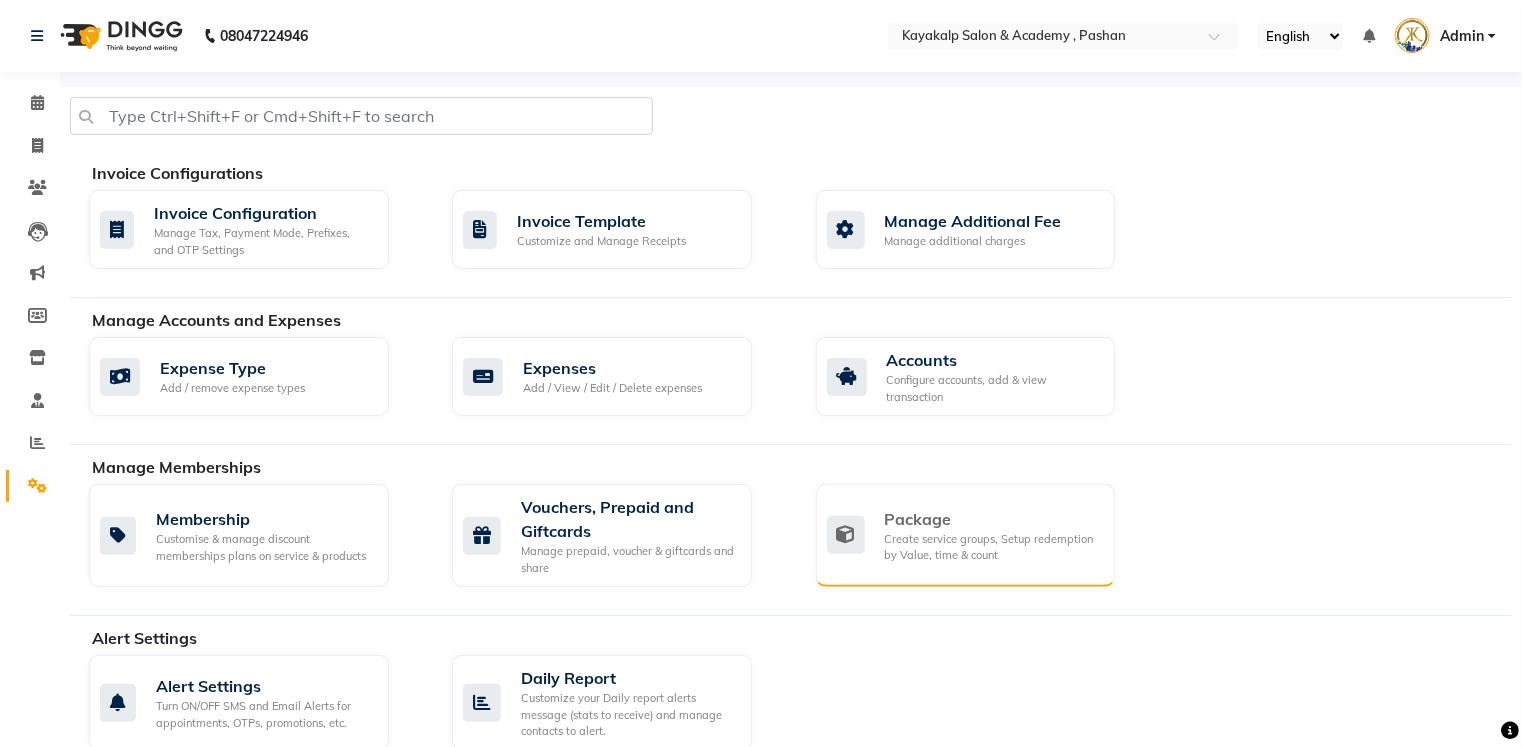 click on "Package" 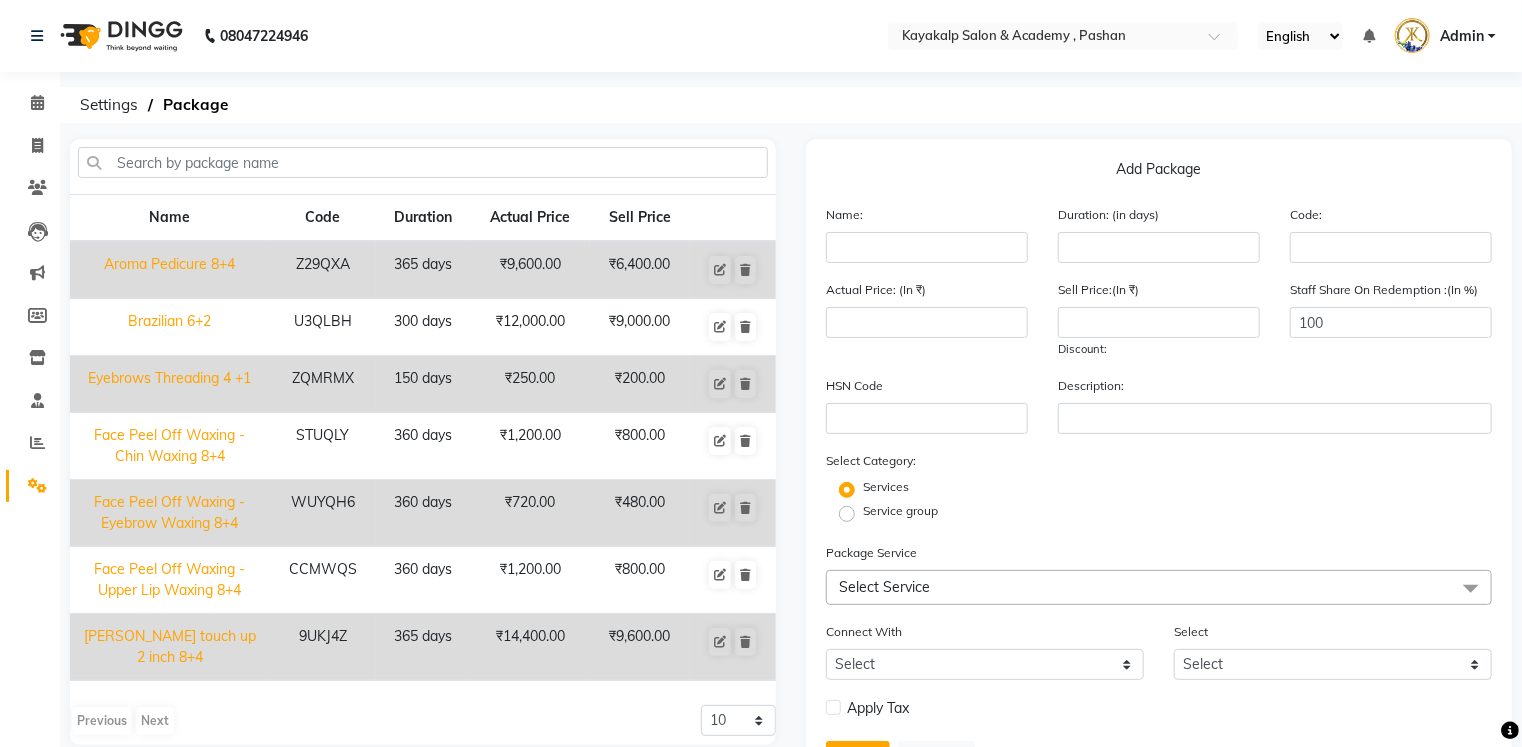 drag, startPoint x: 33, startPoint y: 515, endPoint x: 45, endPoint y: 607, distance: 92.779305 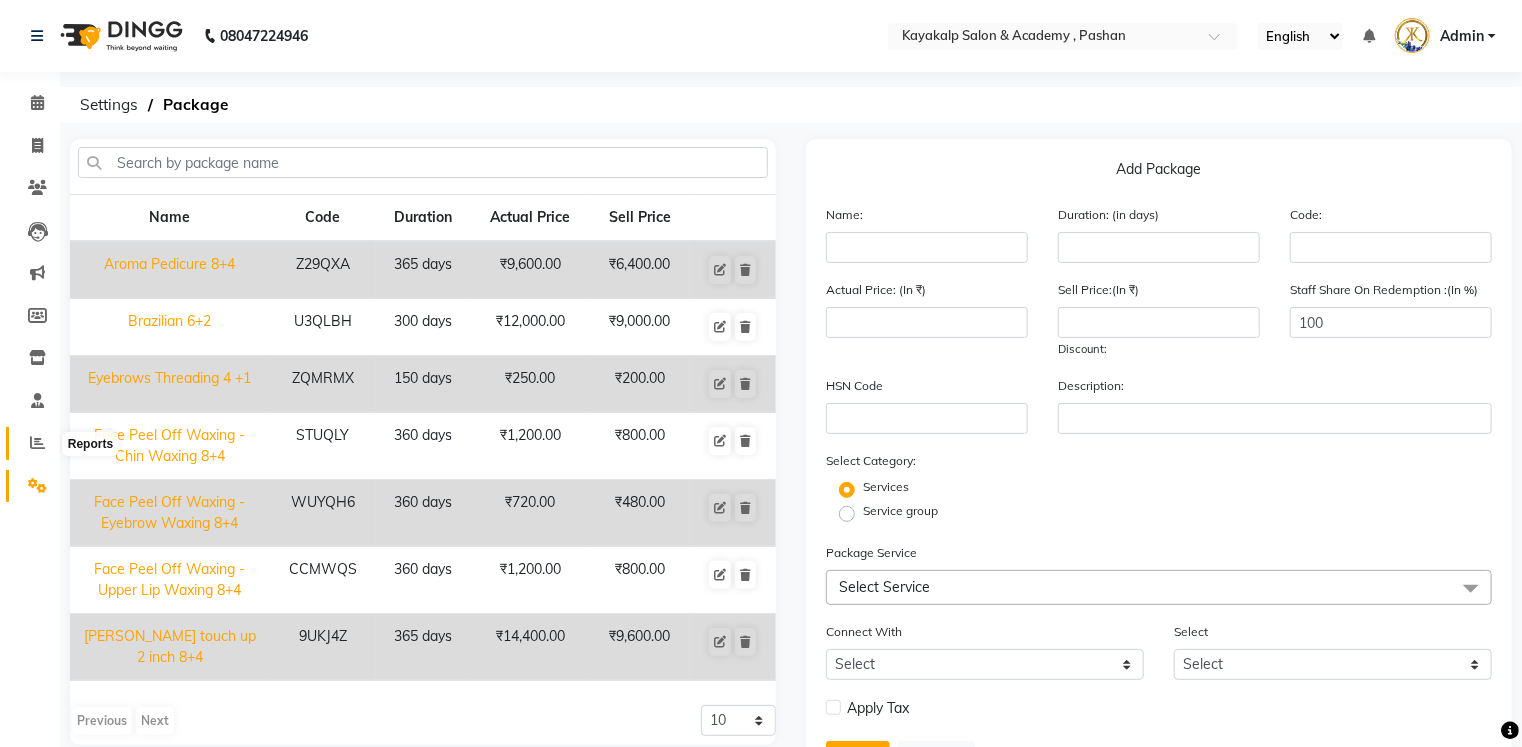 click 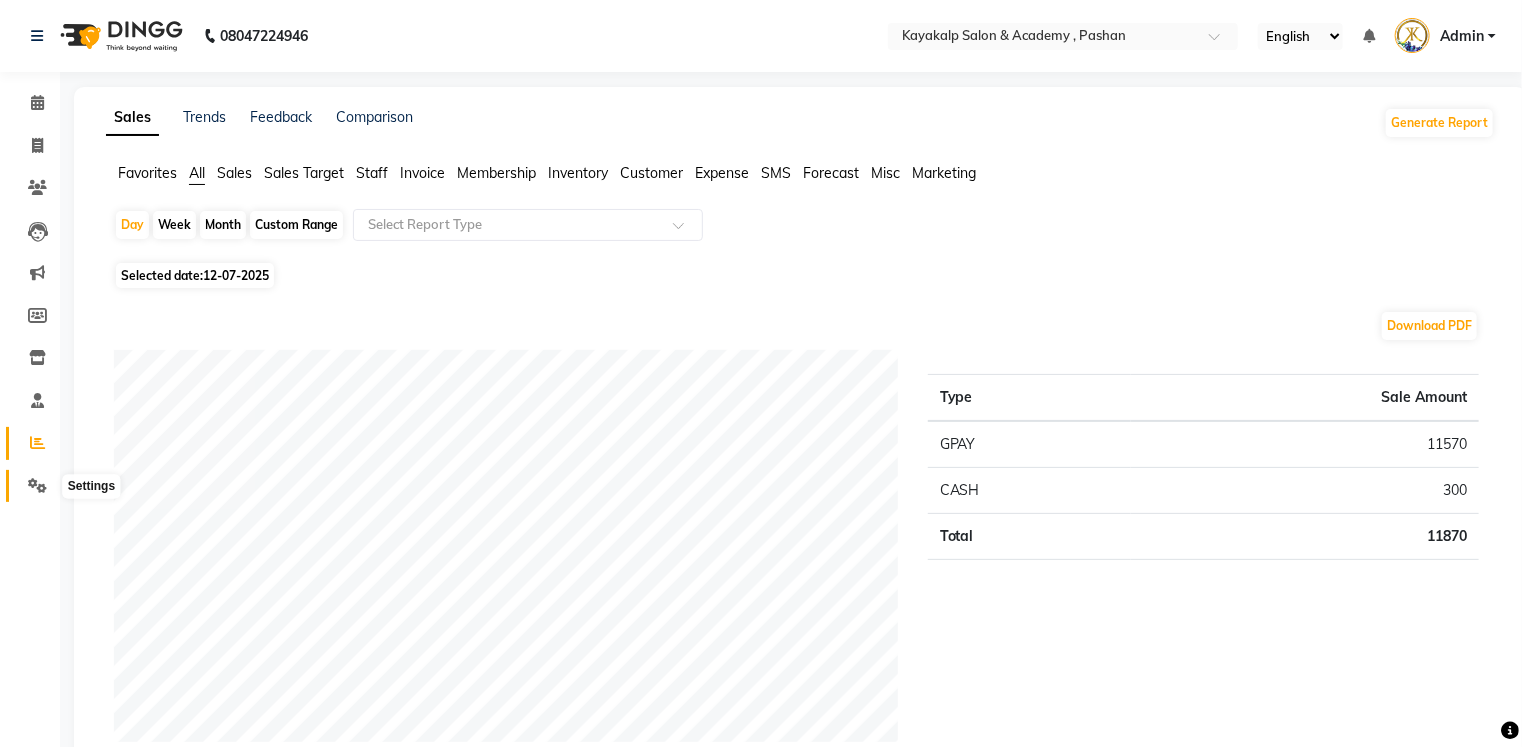 click 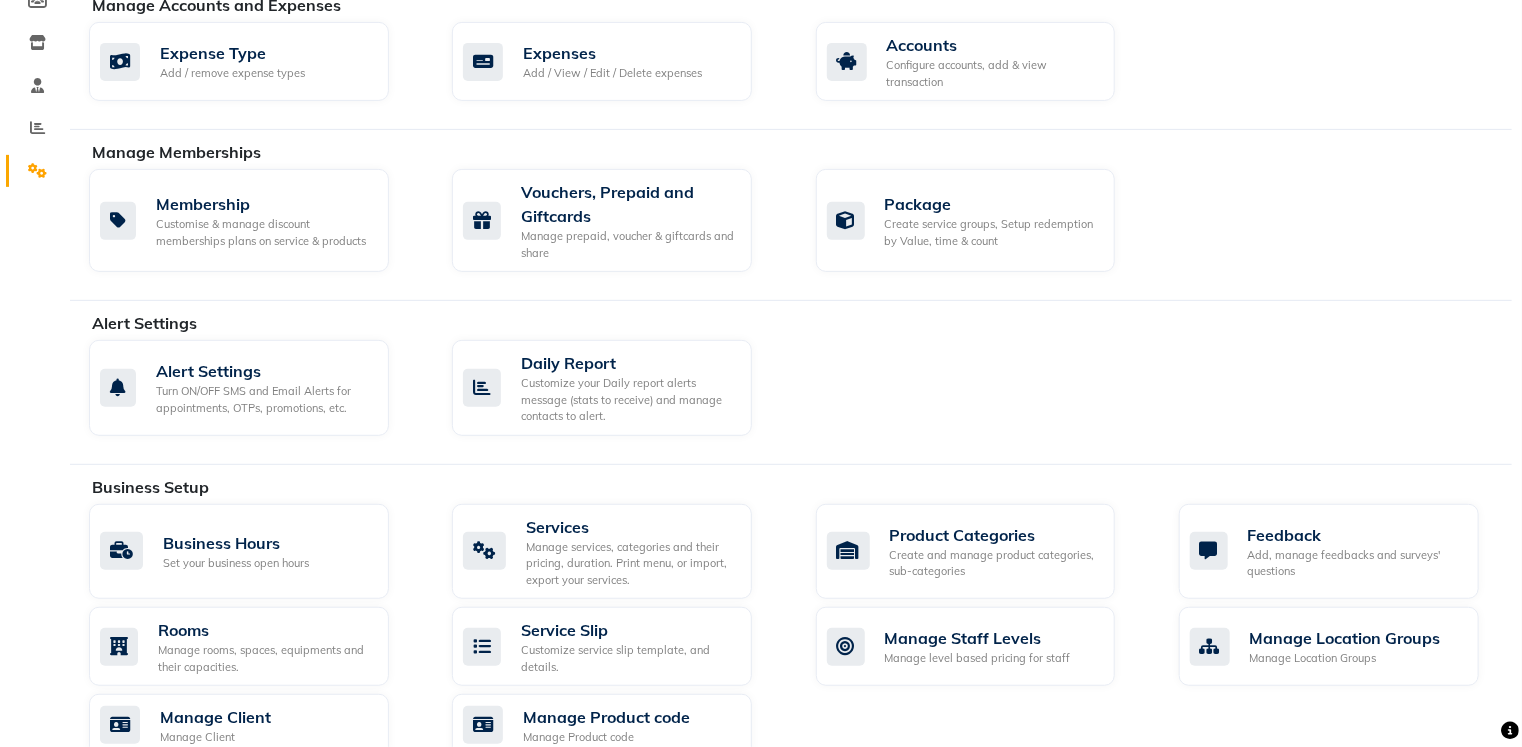 scroll, scrollTop: 319, scrollLeft: 0, axis: vertical 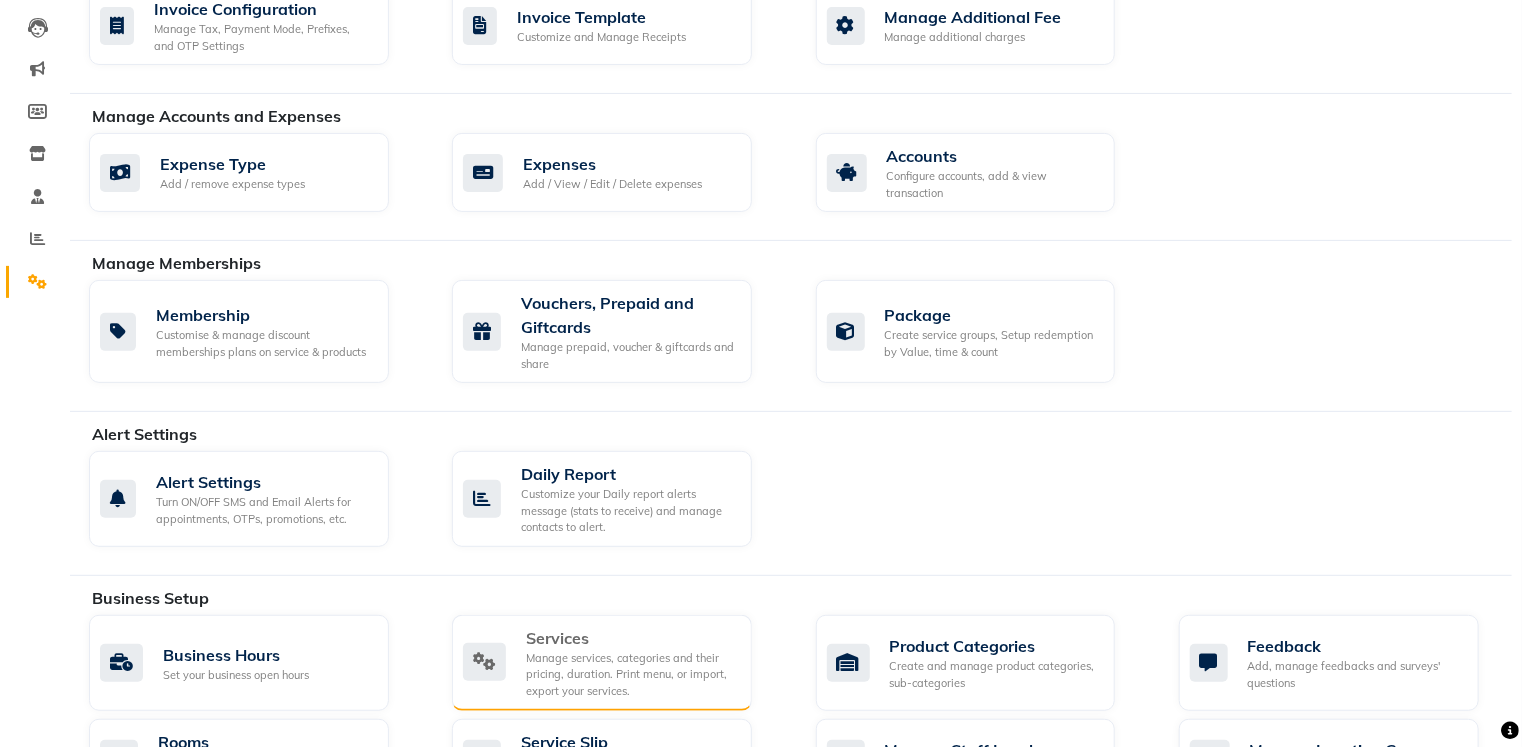 click on "Services" 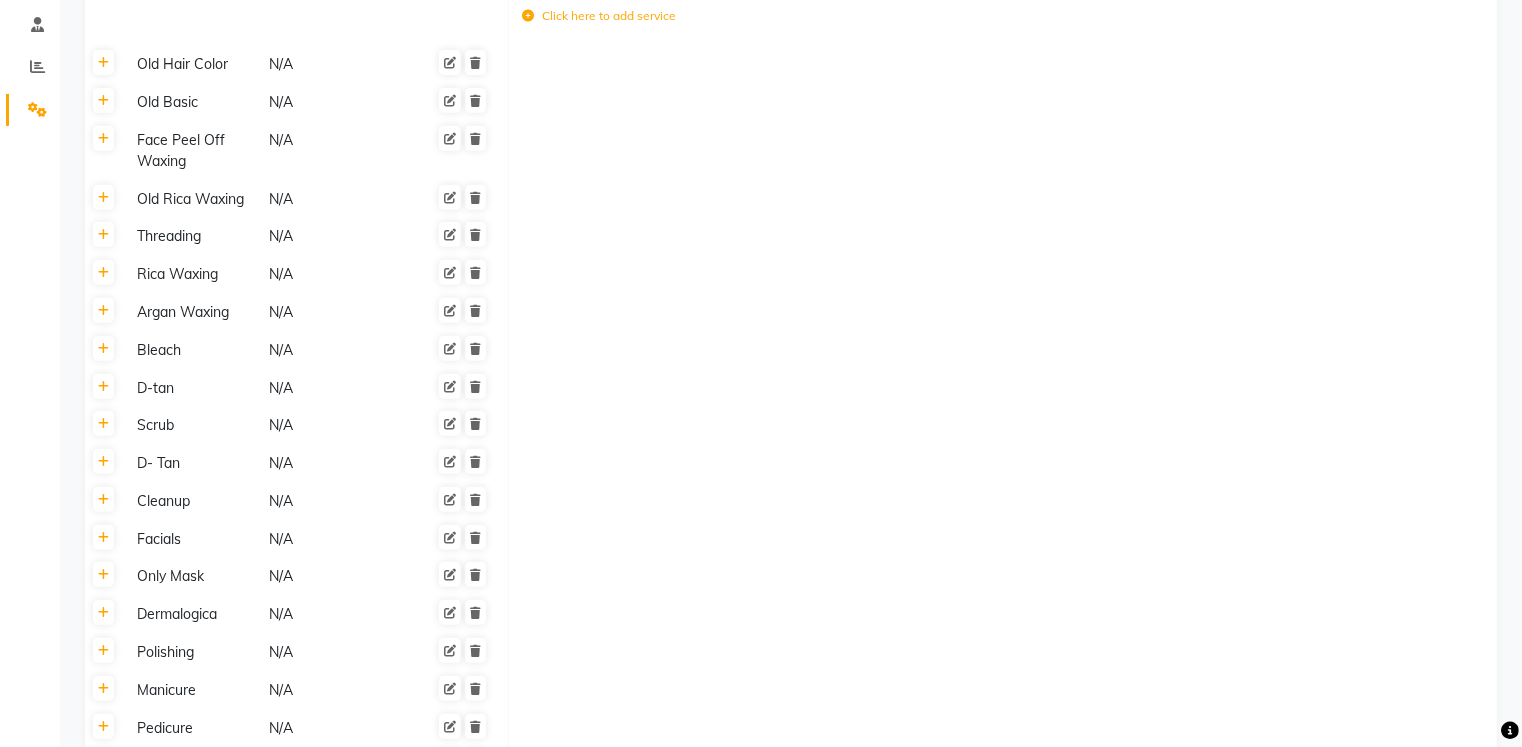 scroll, scrollTop: 448, scrollLeft: 0, axis: vertical 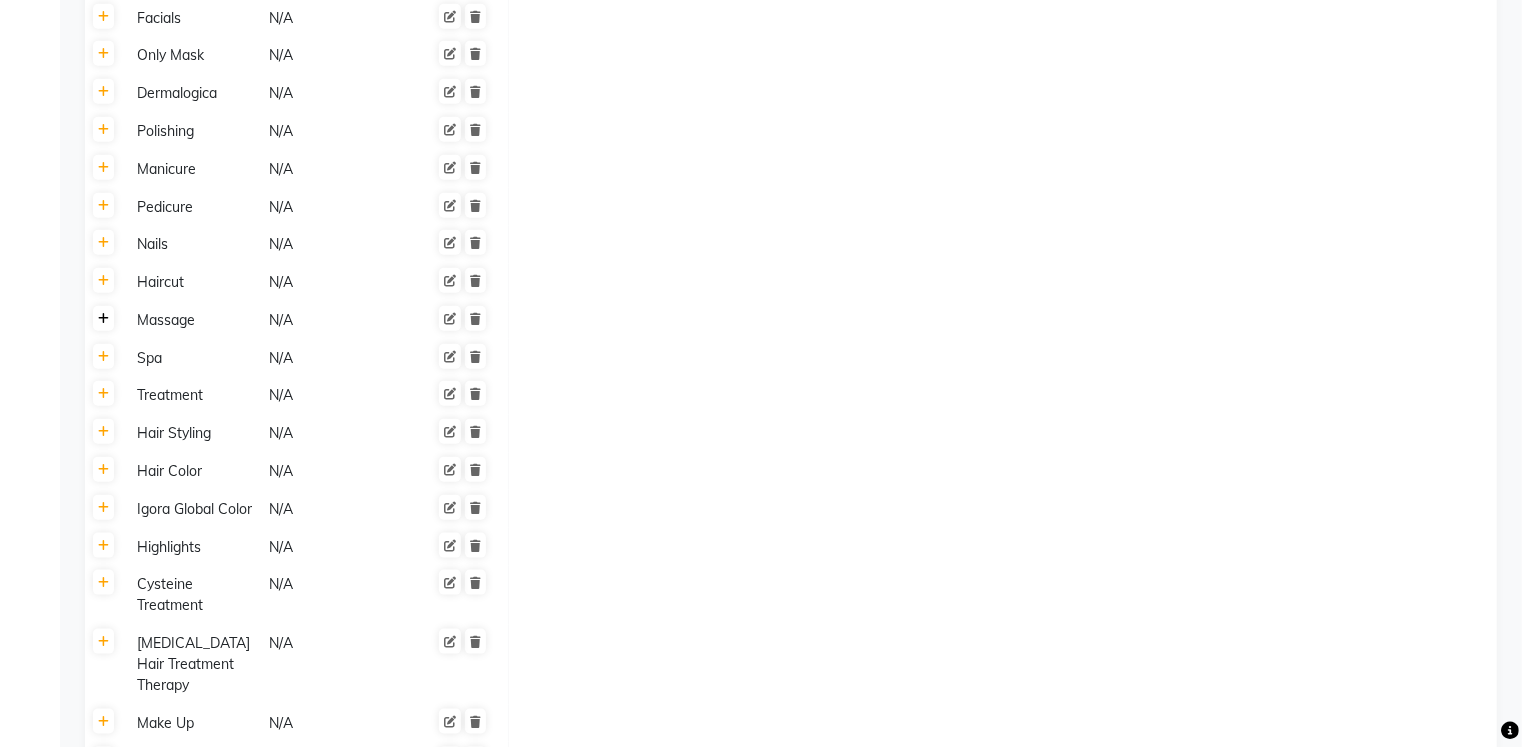 click 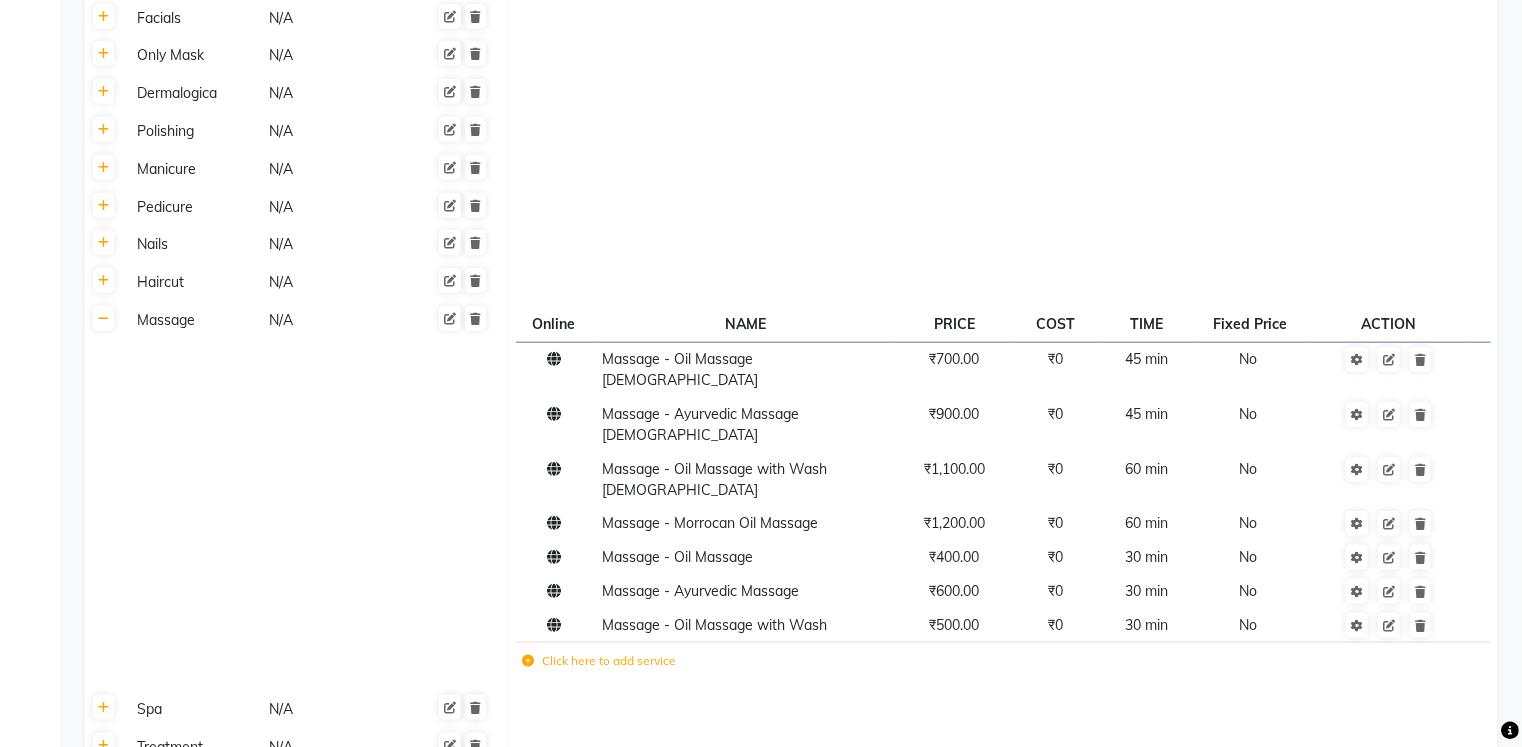 click 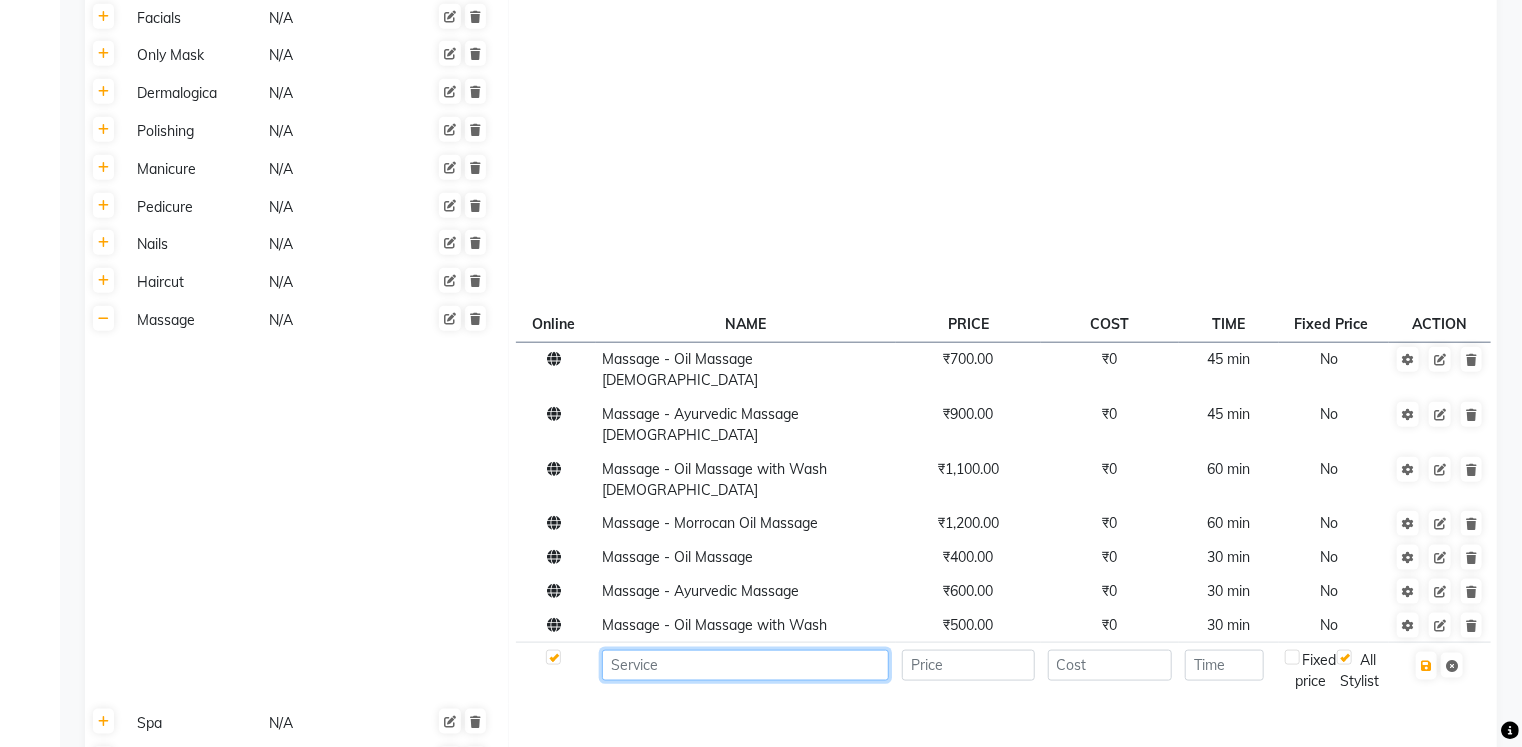 click 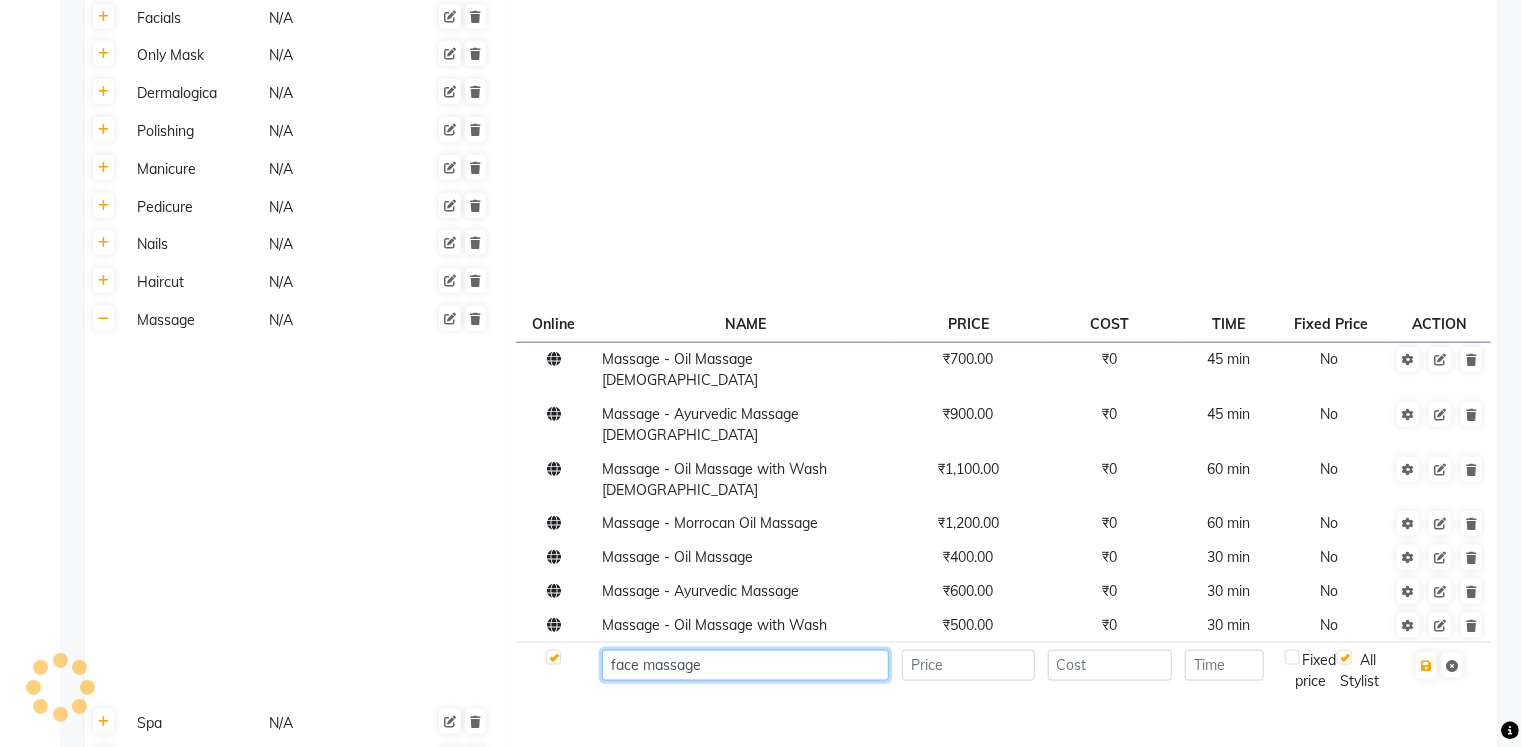type on "face massage" 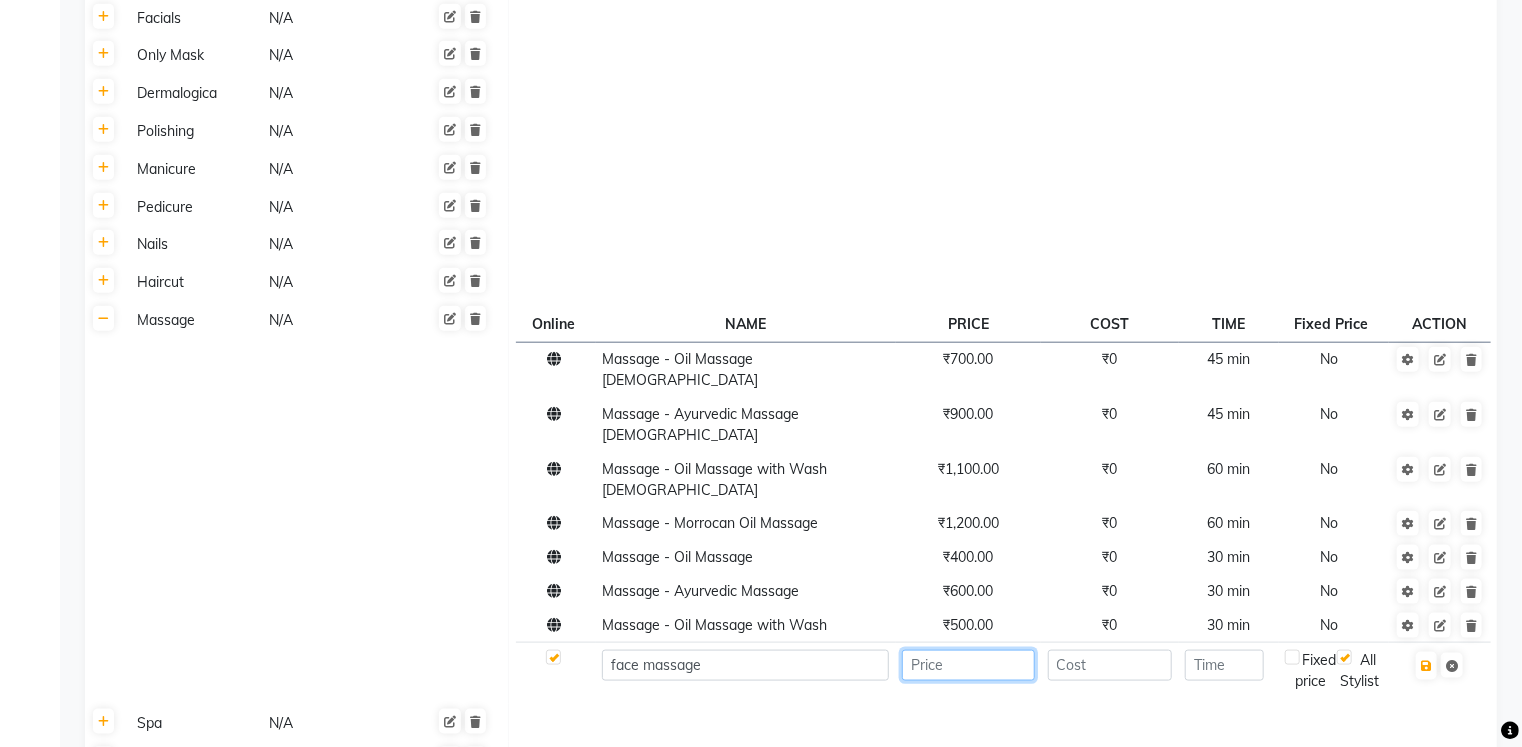 click 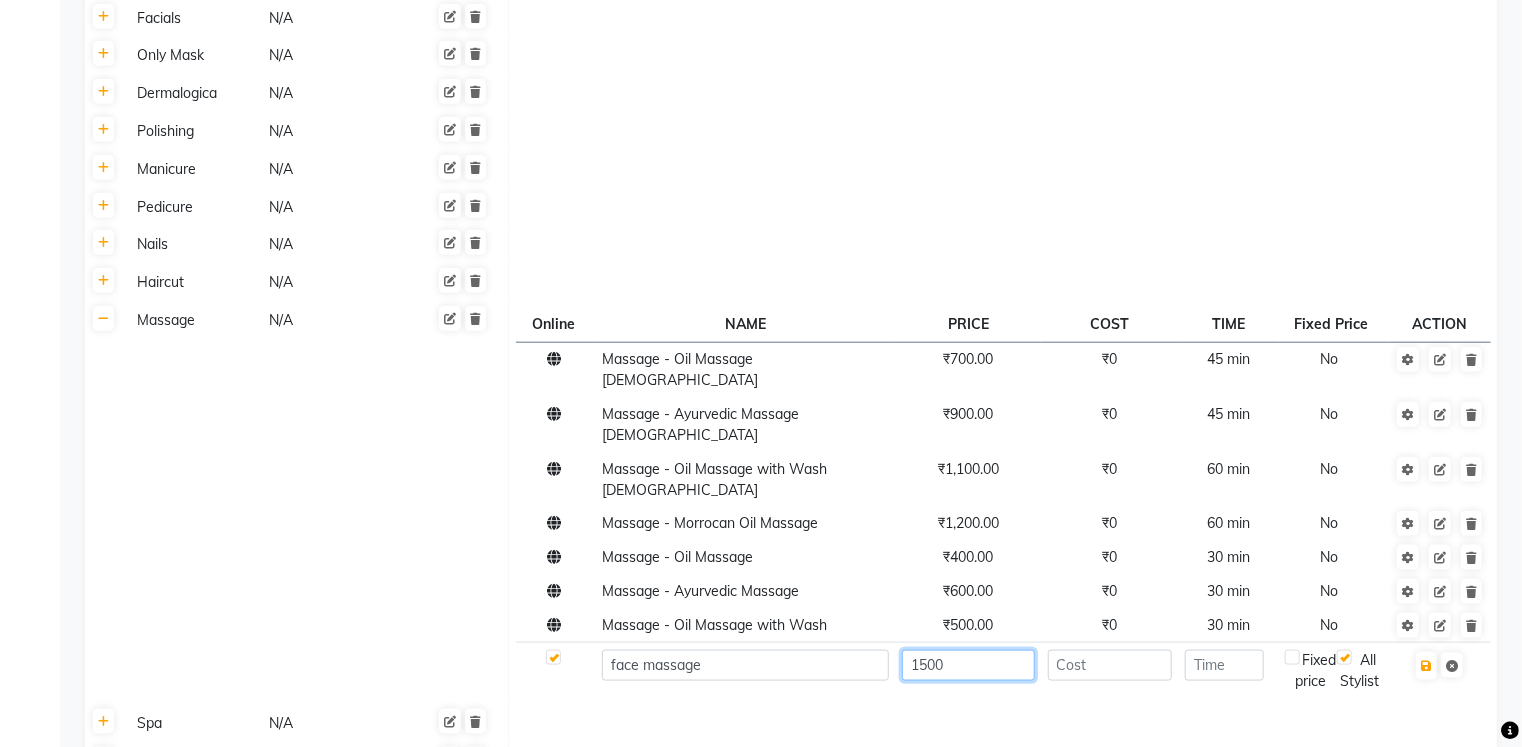 type on "1500" 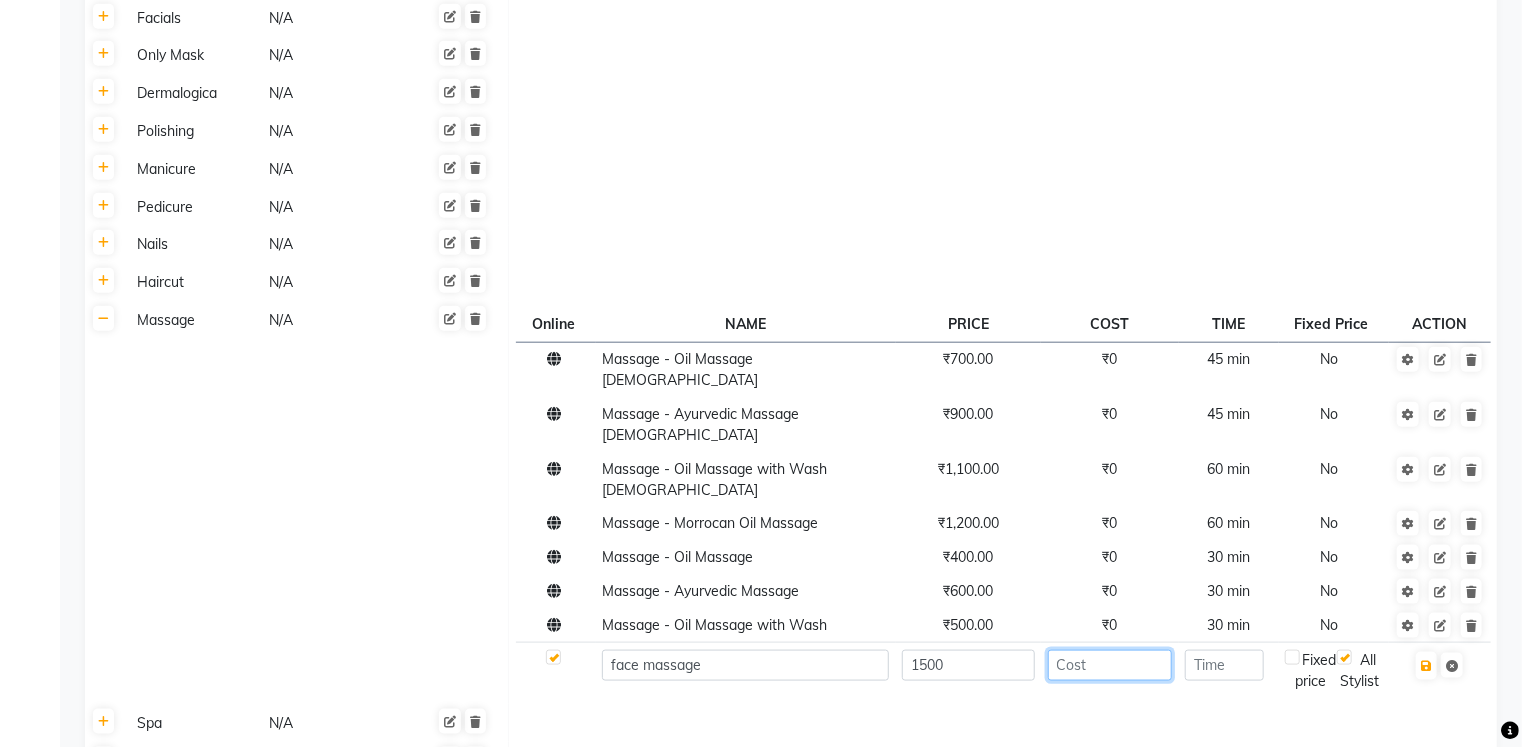click 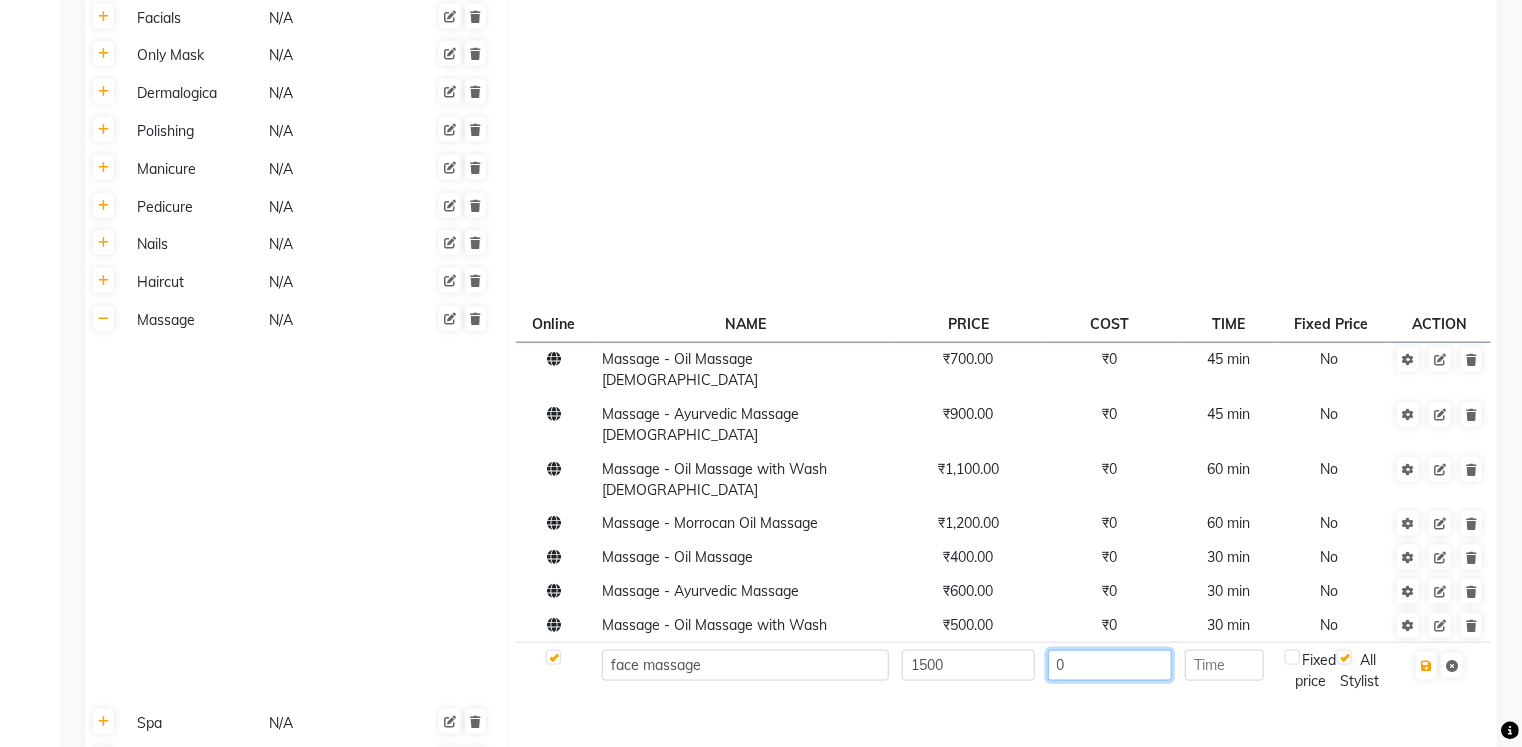 type on "0" 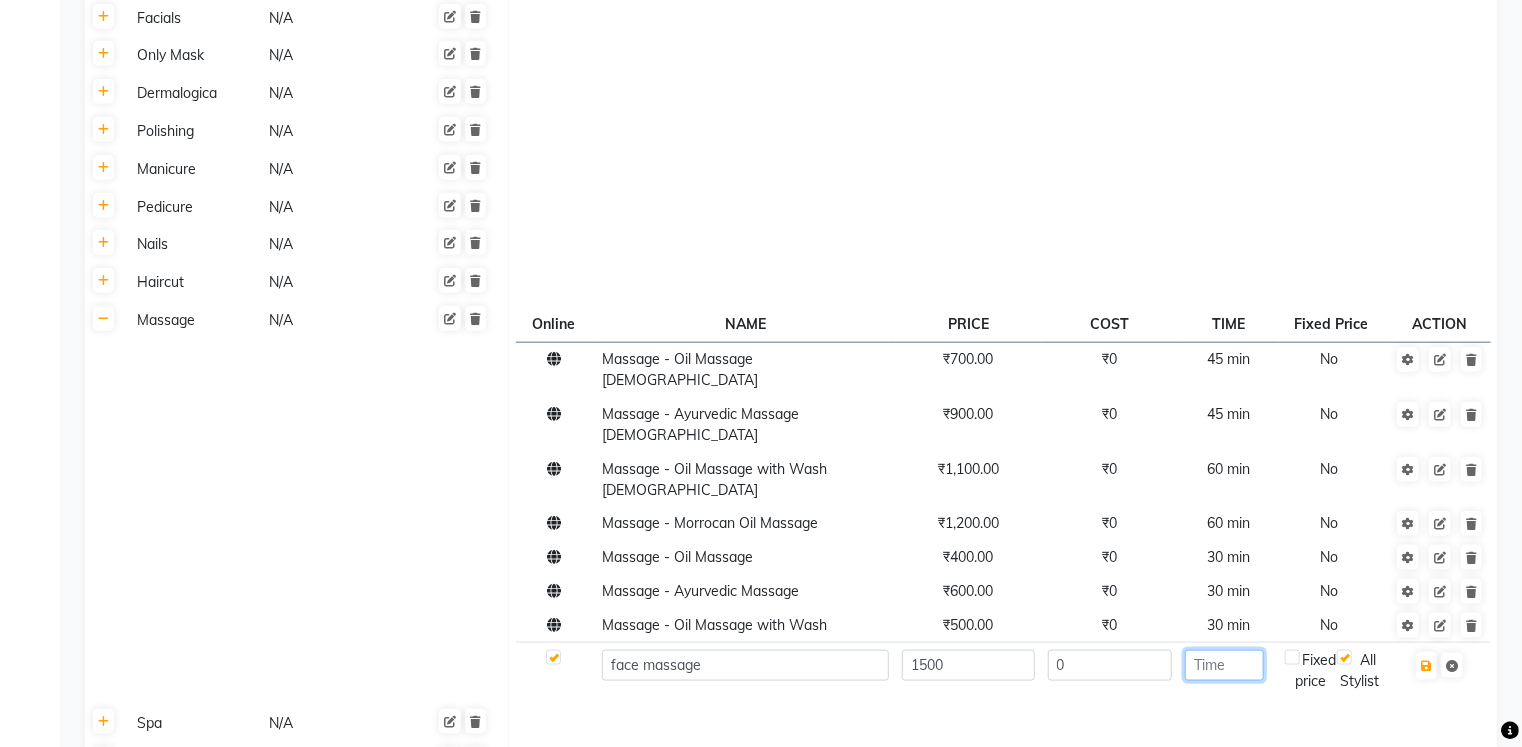 click 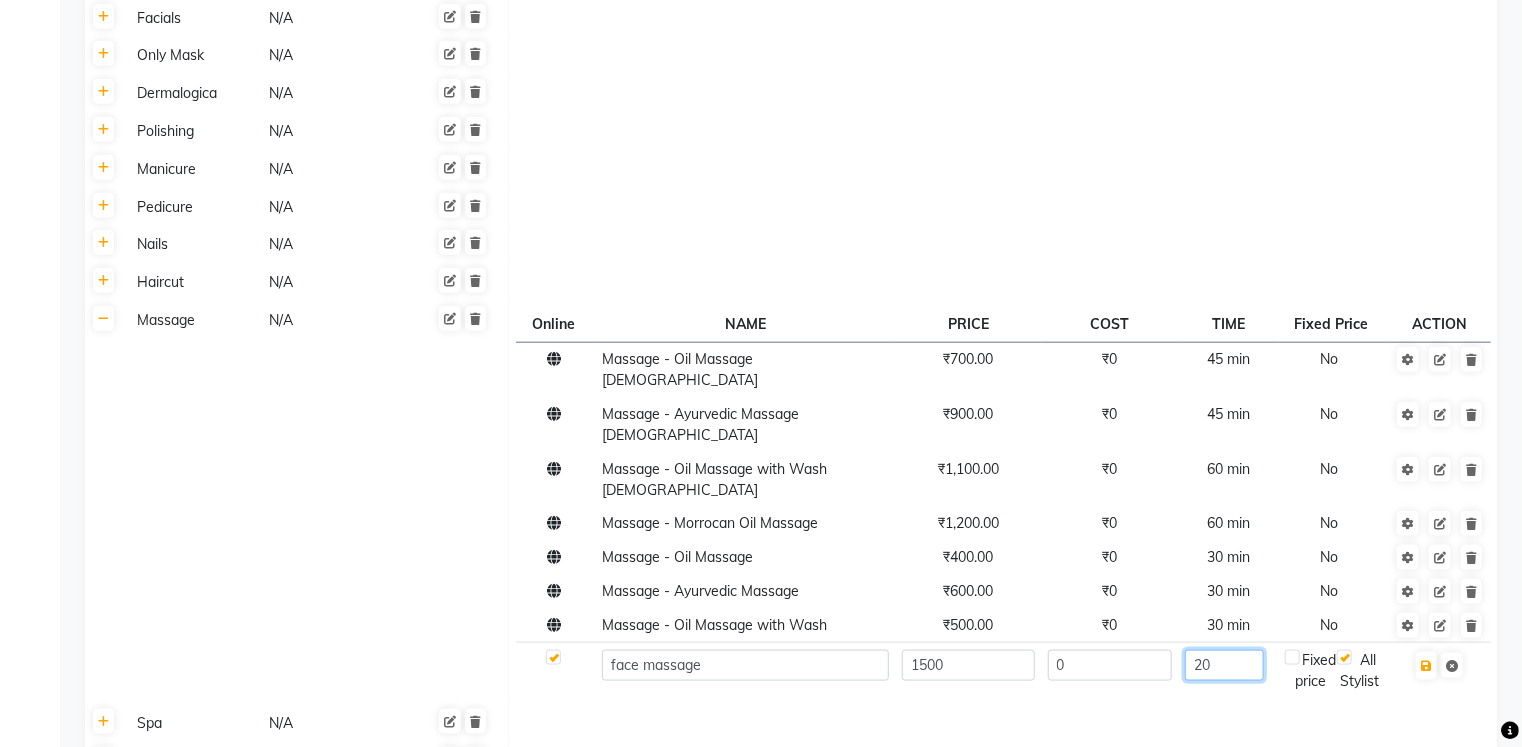 type on "20" 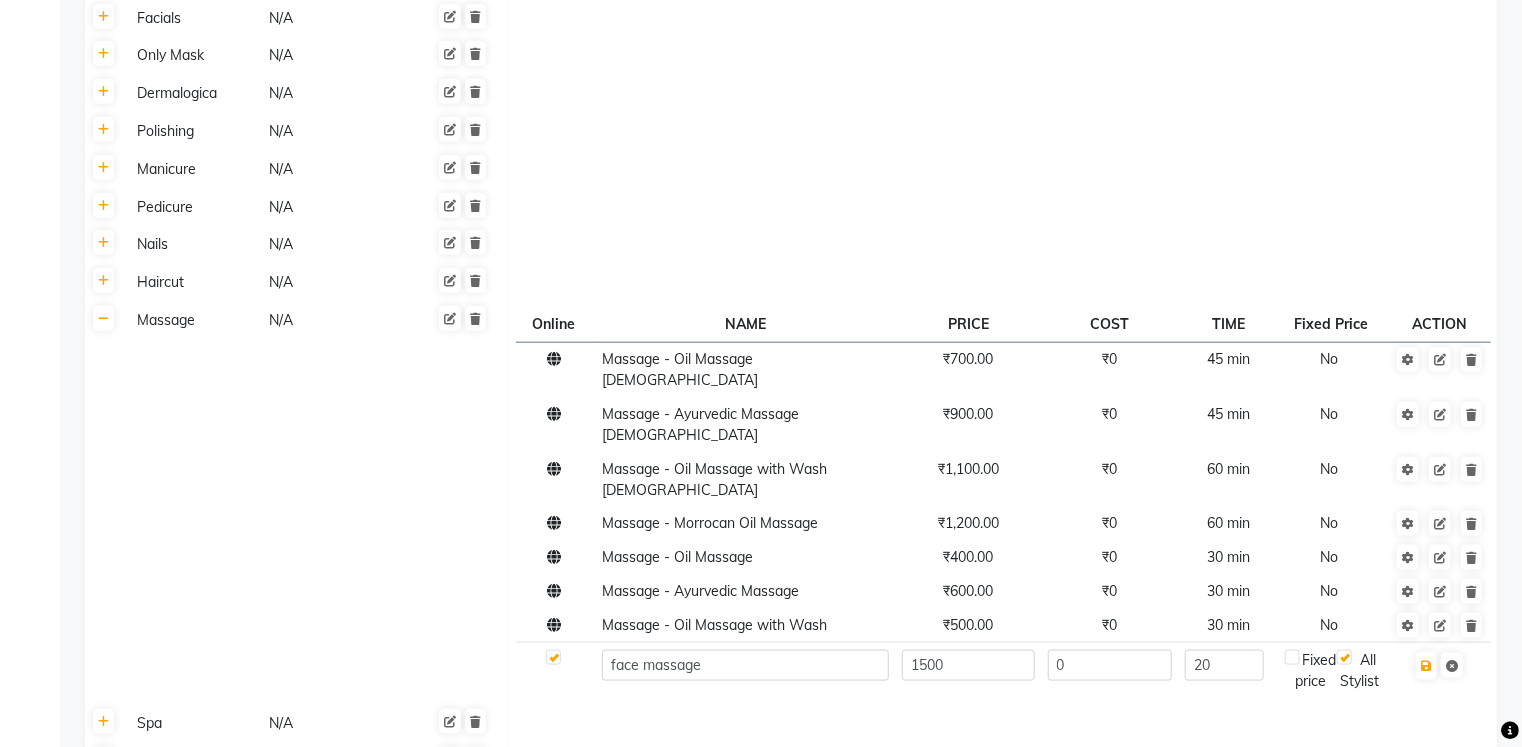 click 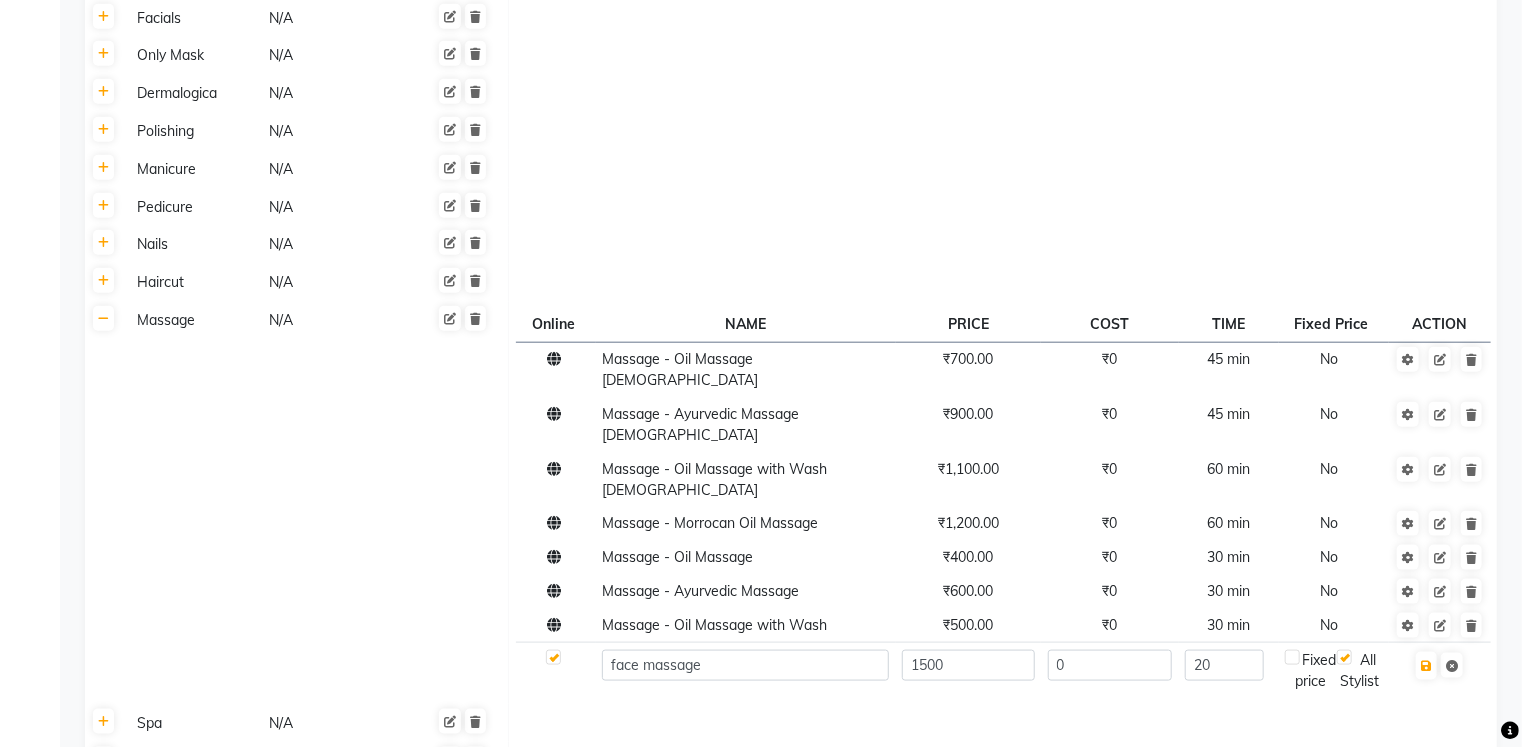 click 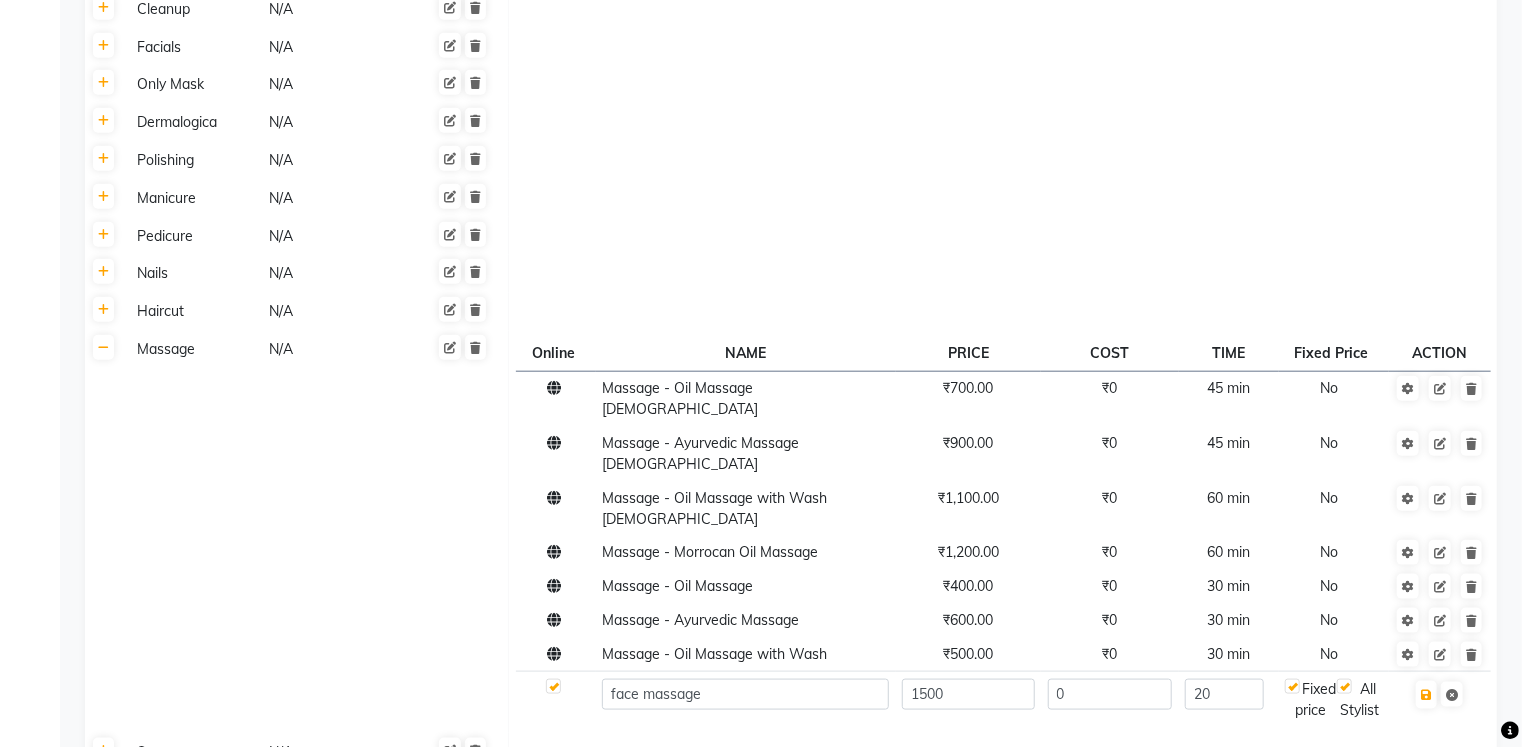 scroll, scrollTop: 897, scrollLeft: 0, axis: vertical 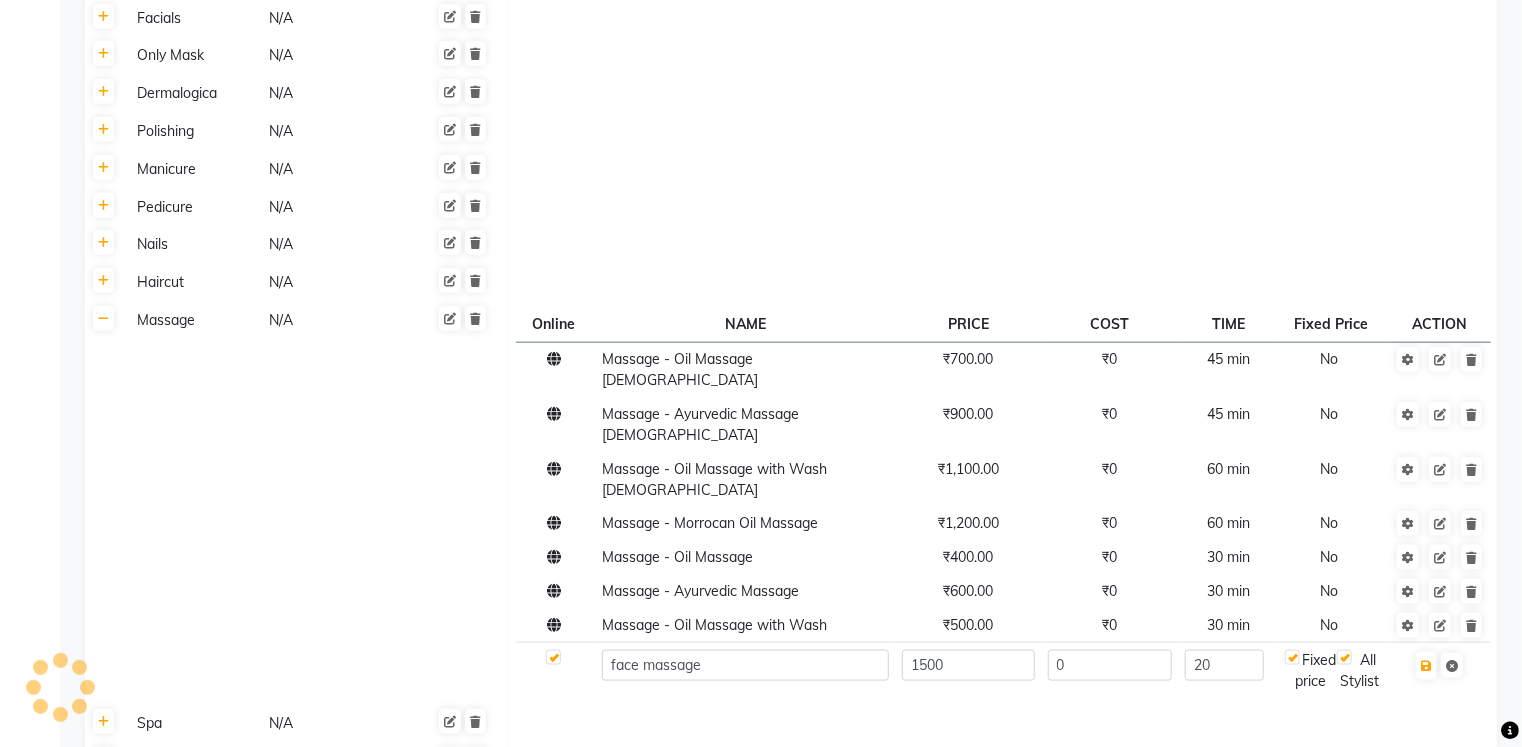 click 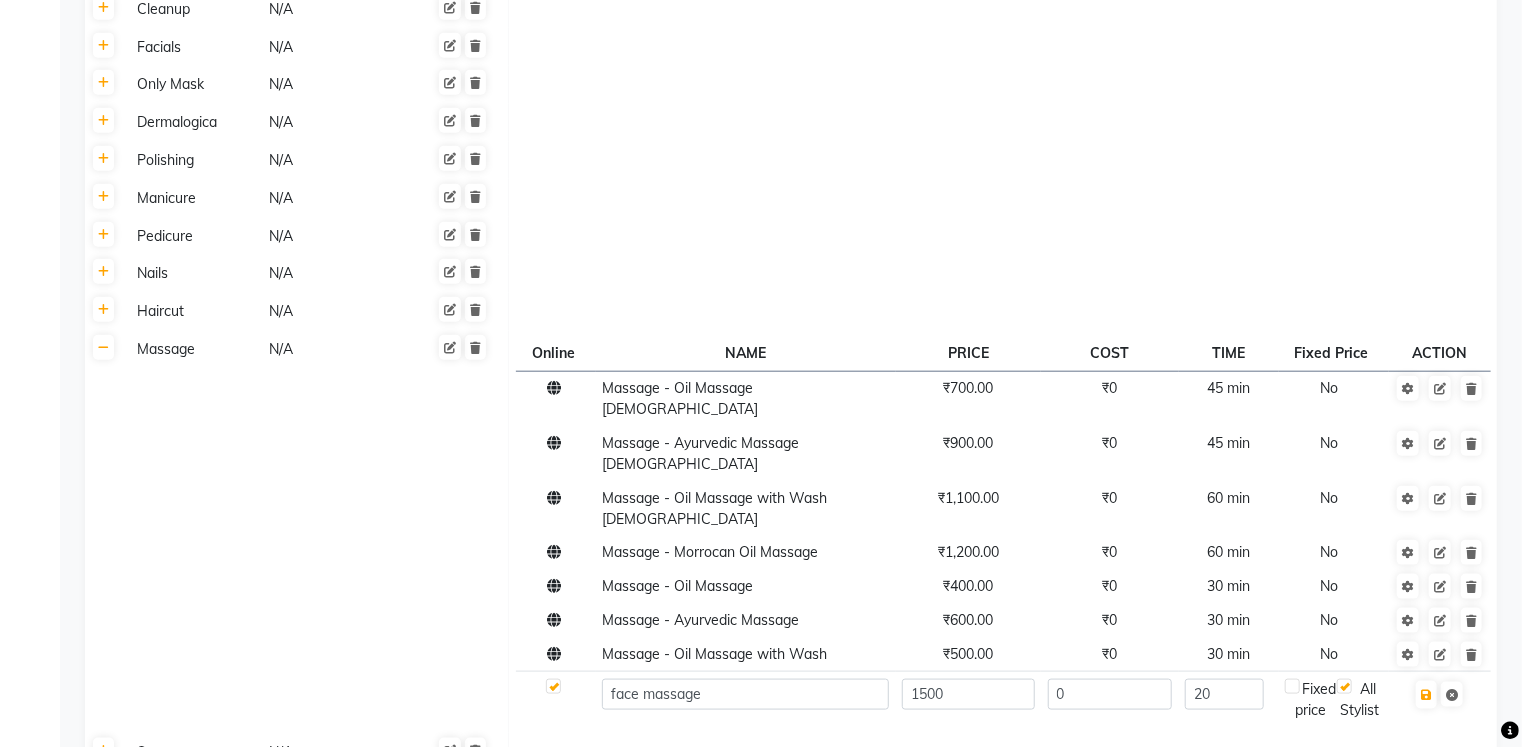 scroll, scrollTop: 897, scrollLeft: 0, axis: vertical 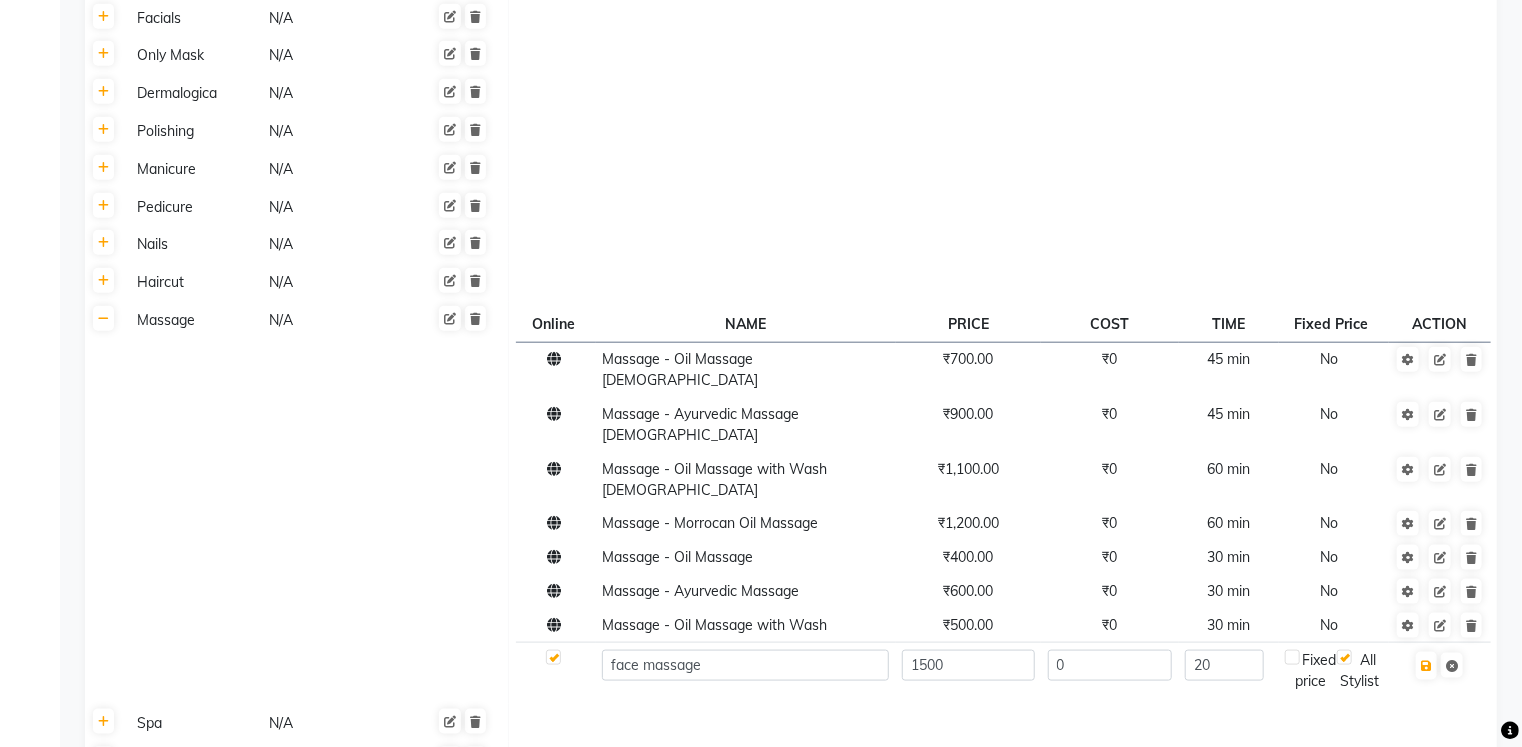click 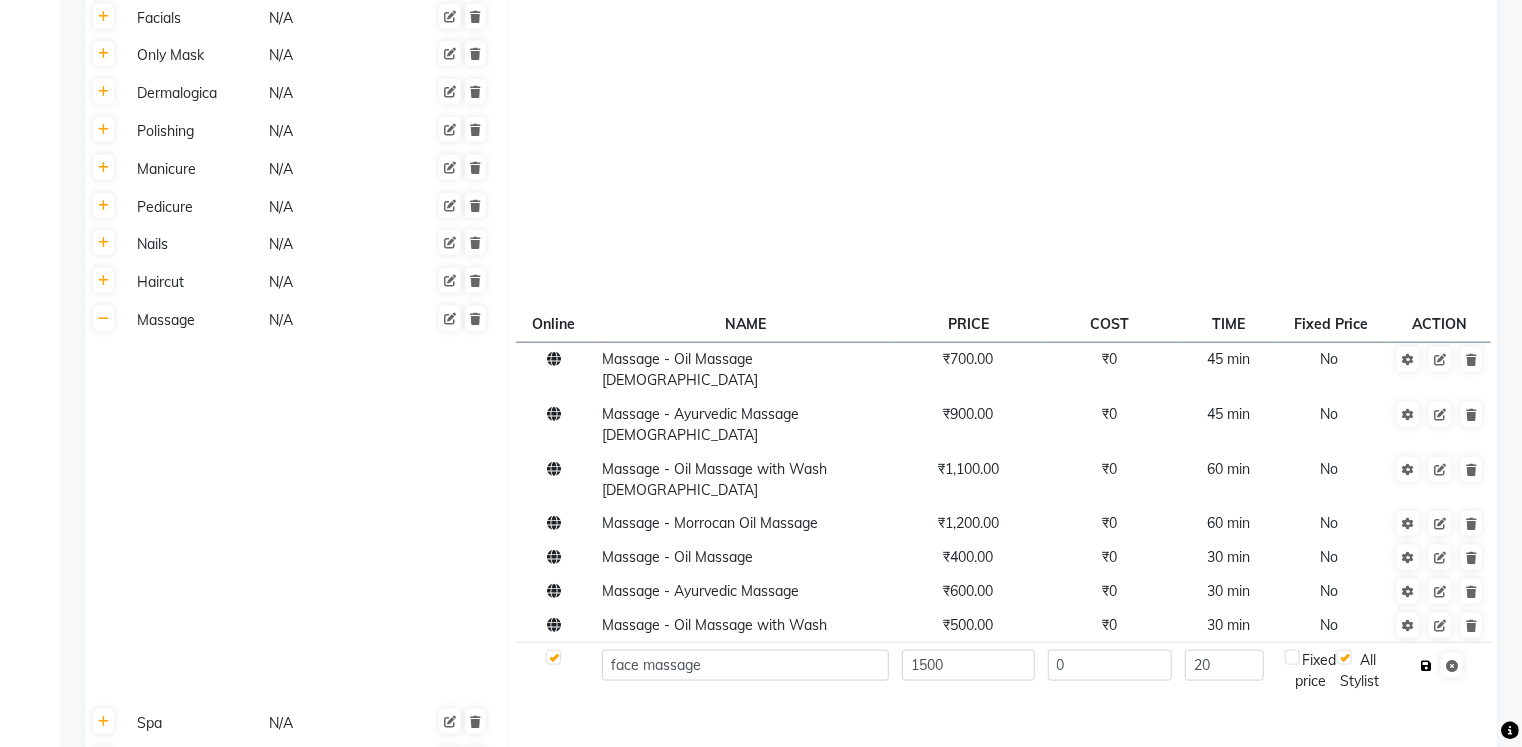 click at bounding box center [1426, 666] 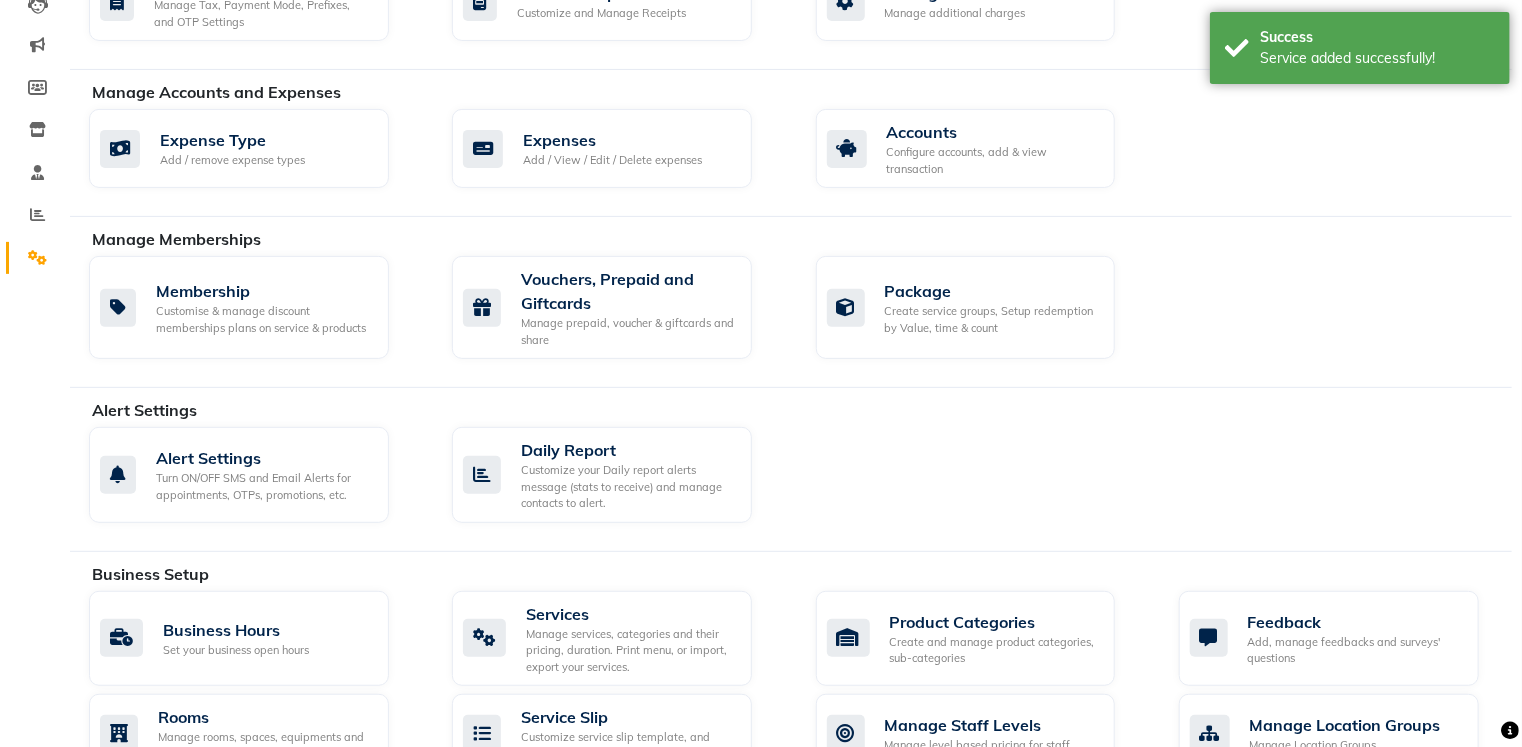 scroll, scrollTop: 204, scrollLeft: 0, axis: vertical 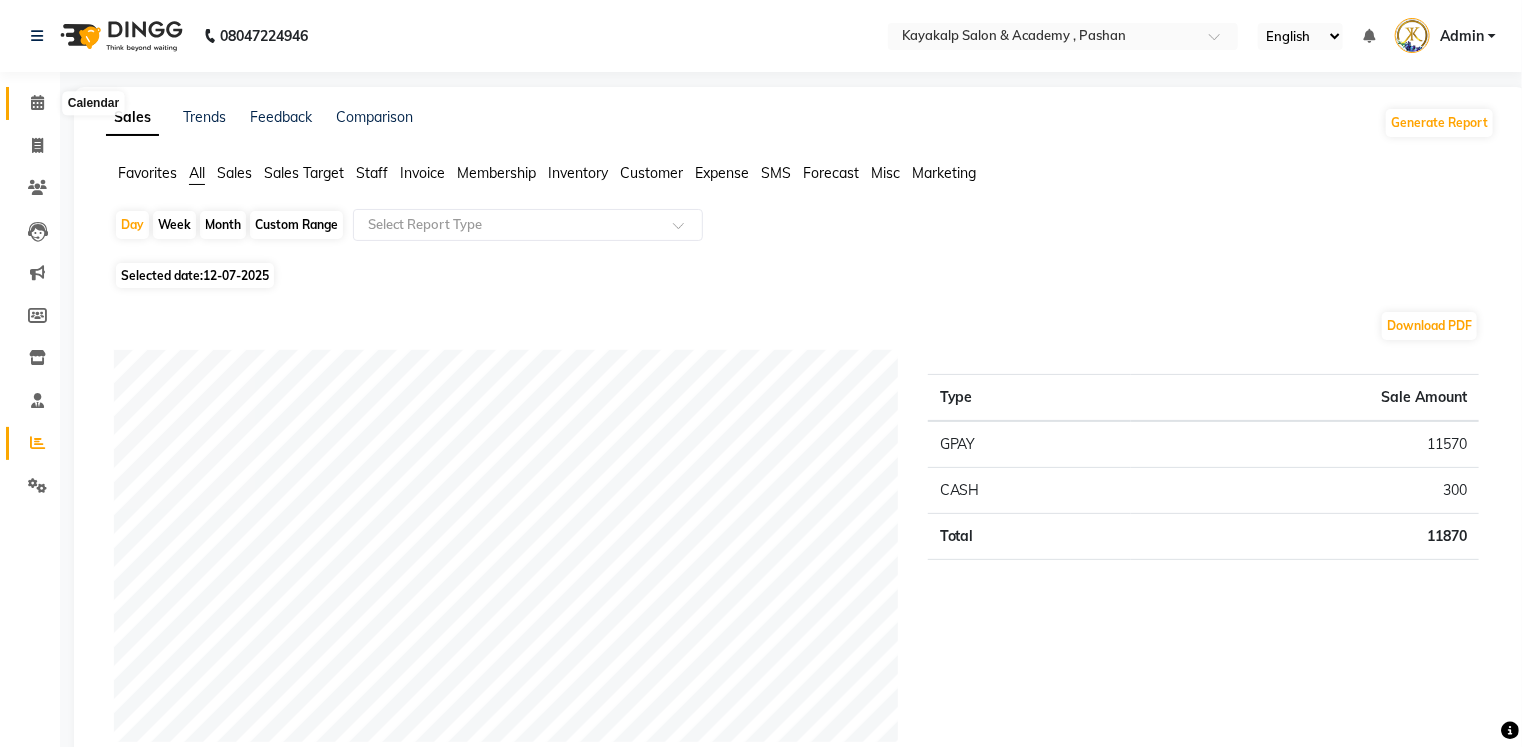 click 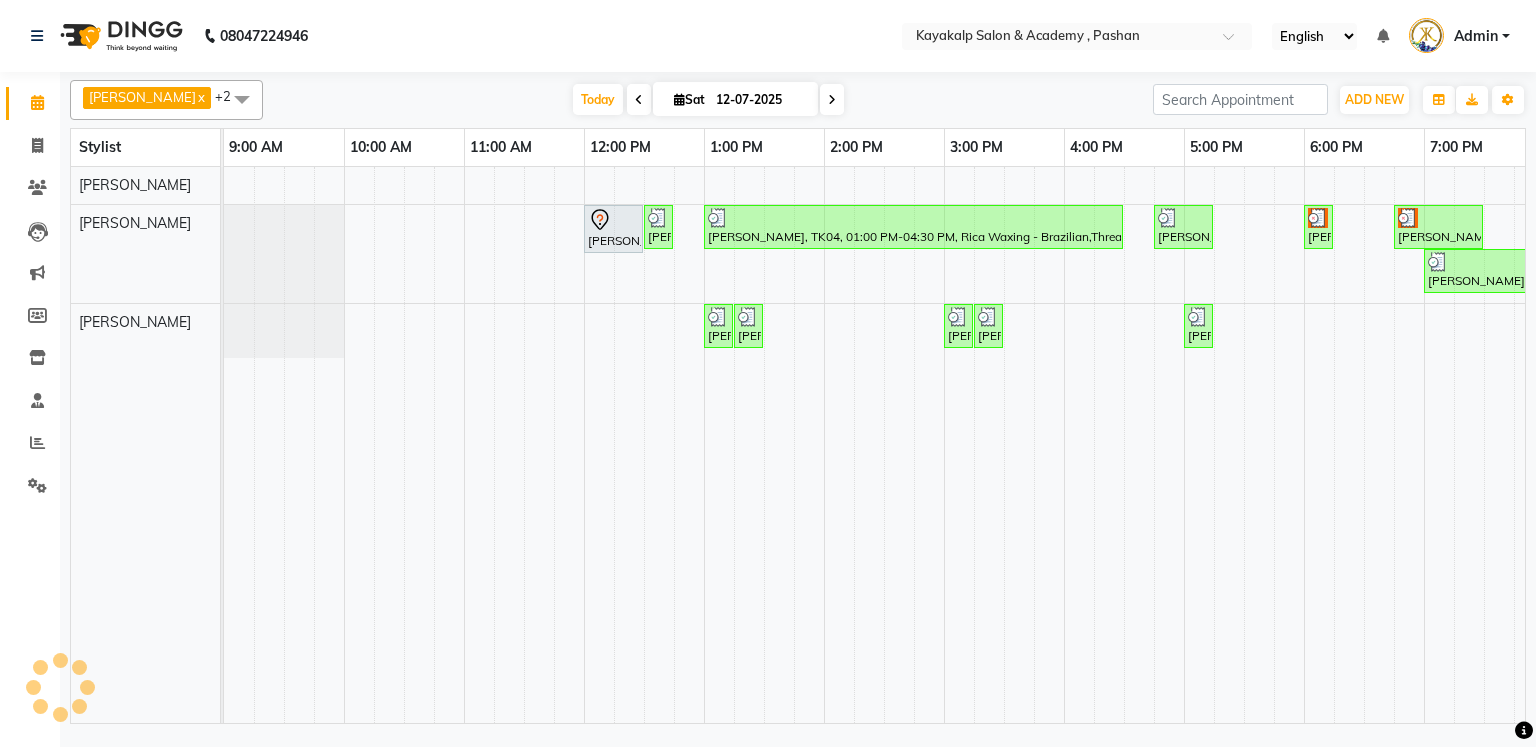 scroll, scrollTop: 0, scrollLeft: 0, axis: both 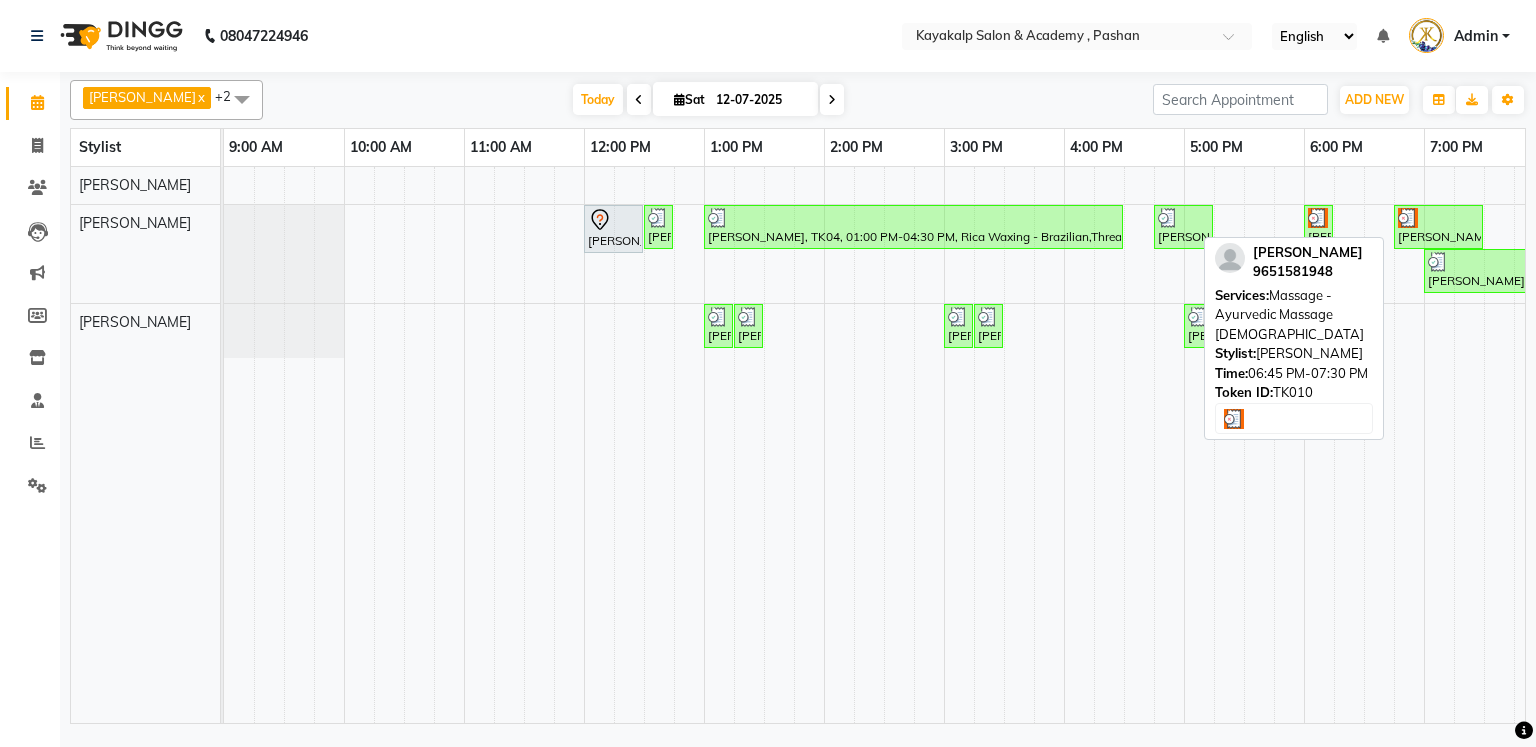 click on "[PERSON_NAME], TK10, 06:45 PM-07:30 PM, Massage - Ayurvedic Massage [DEMOGRAPHIC_DATA]" at bounding box center [1438, 227] 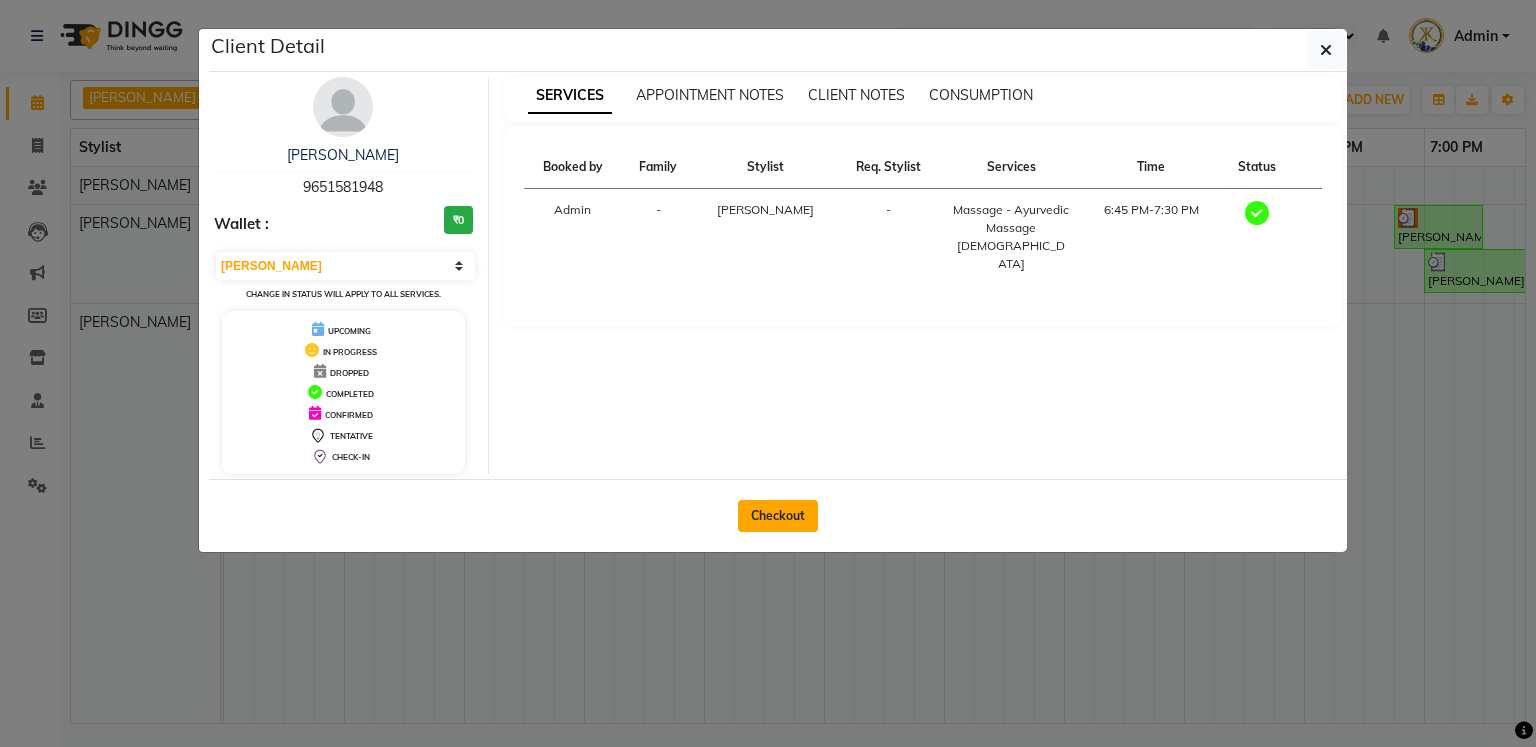 click on "Checkout" 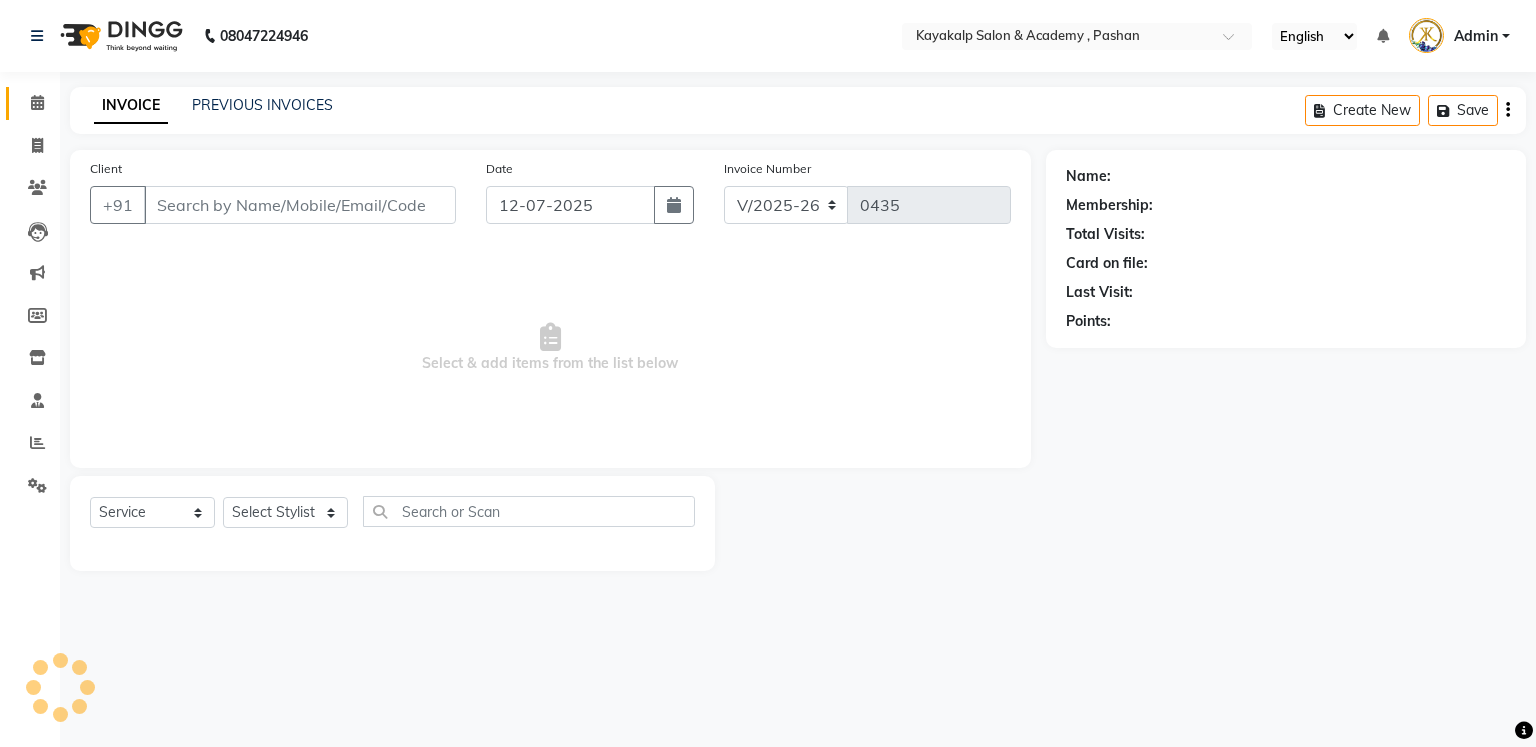 type on "9651581948" 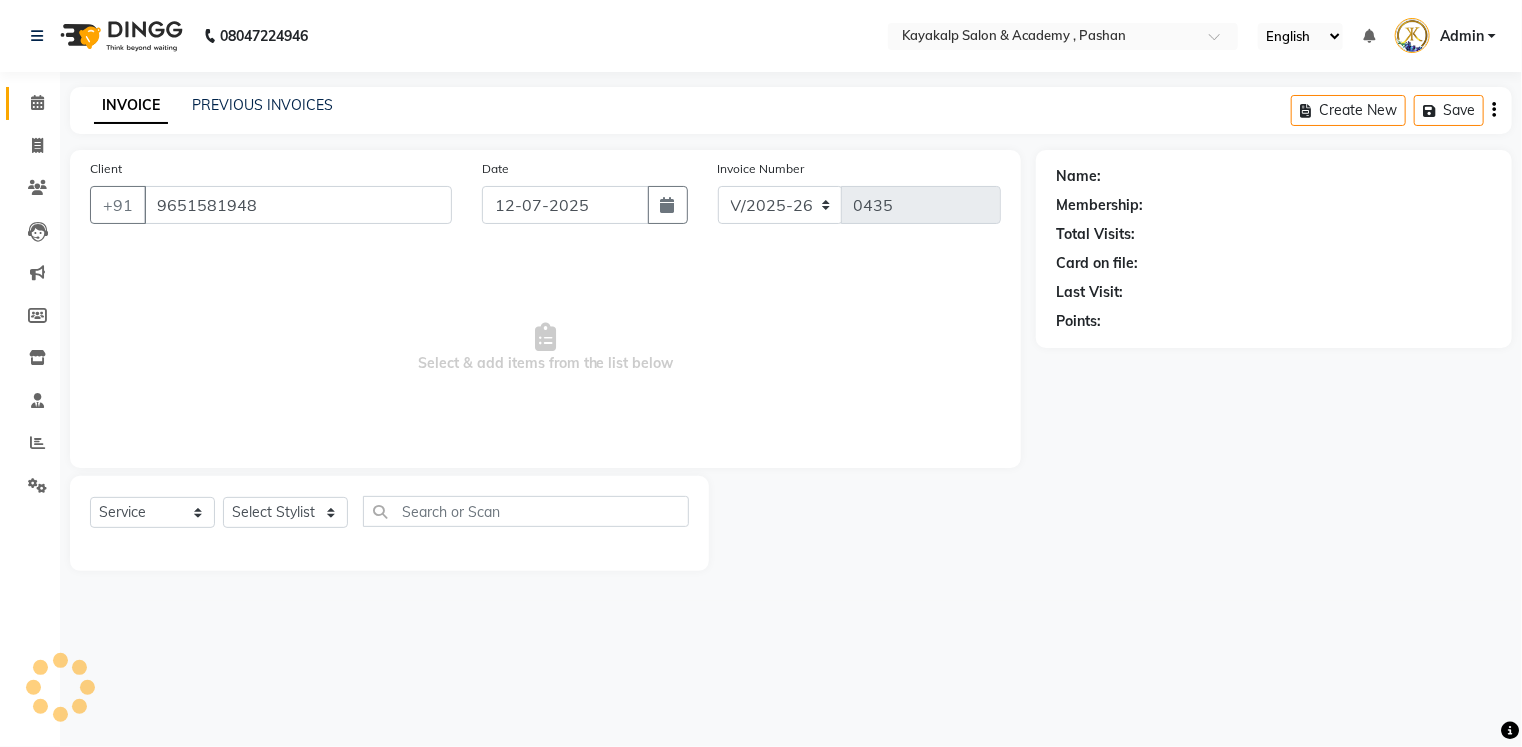 select on "81995" 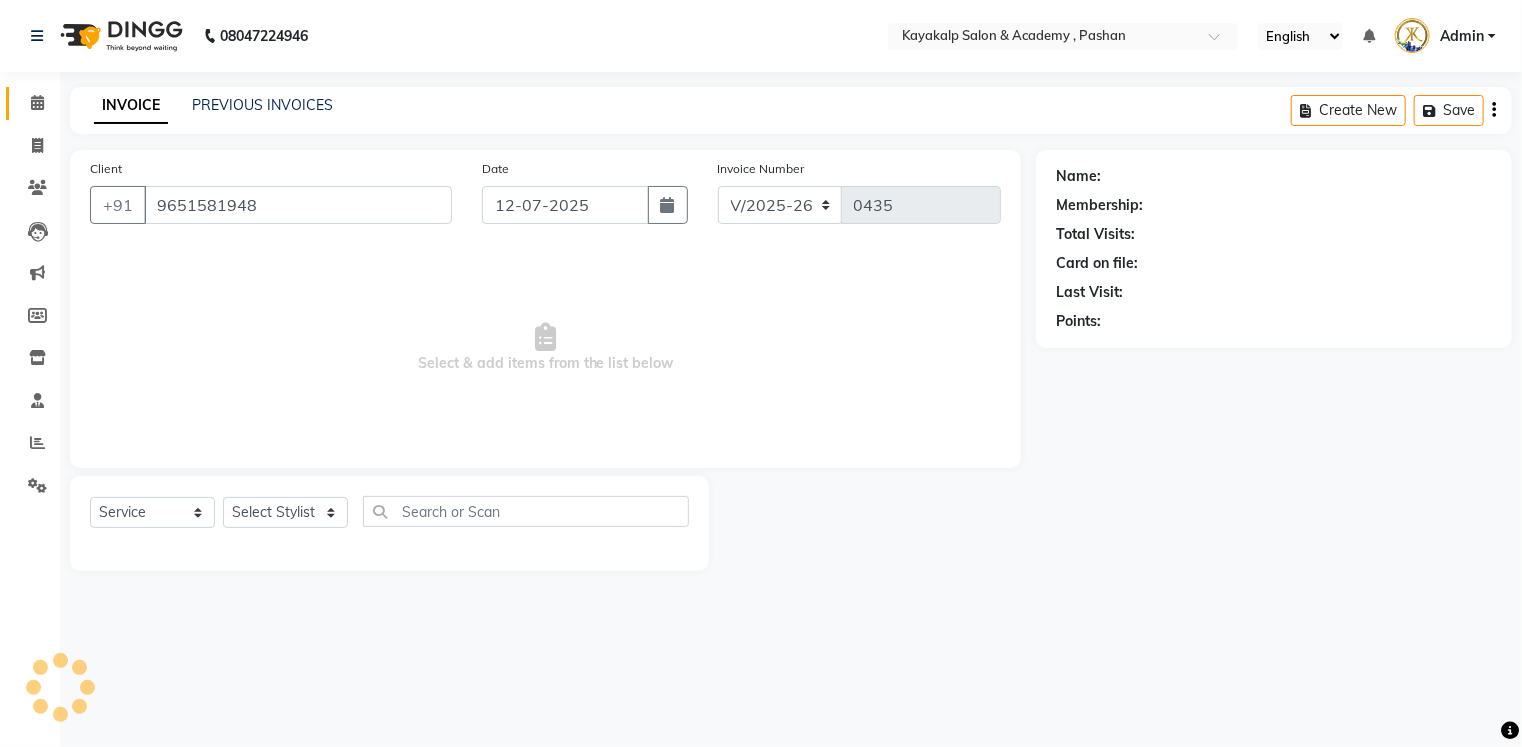 select on "1: Object" 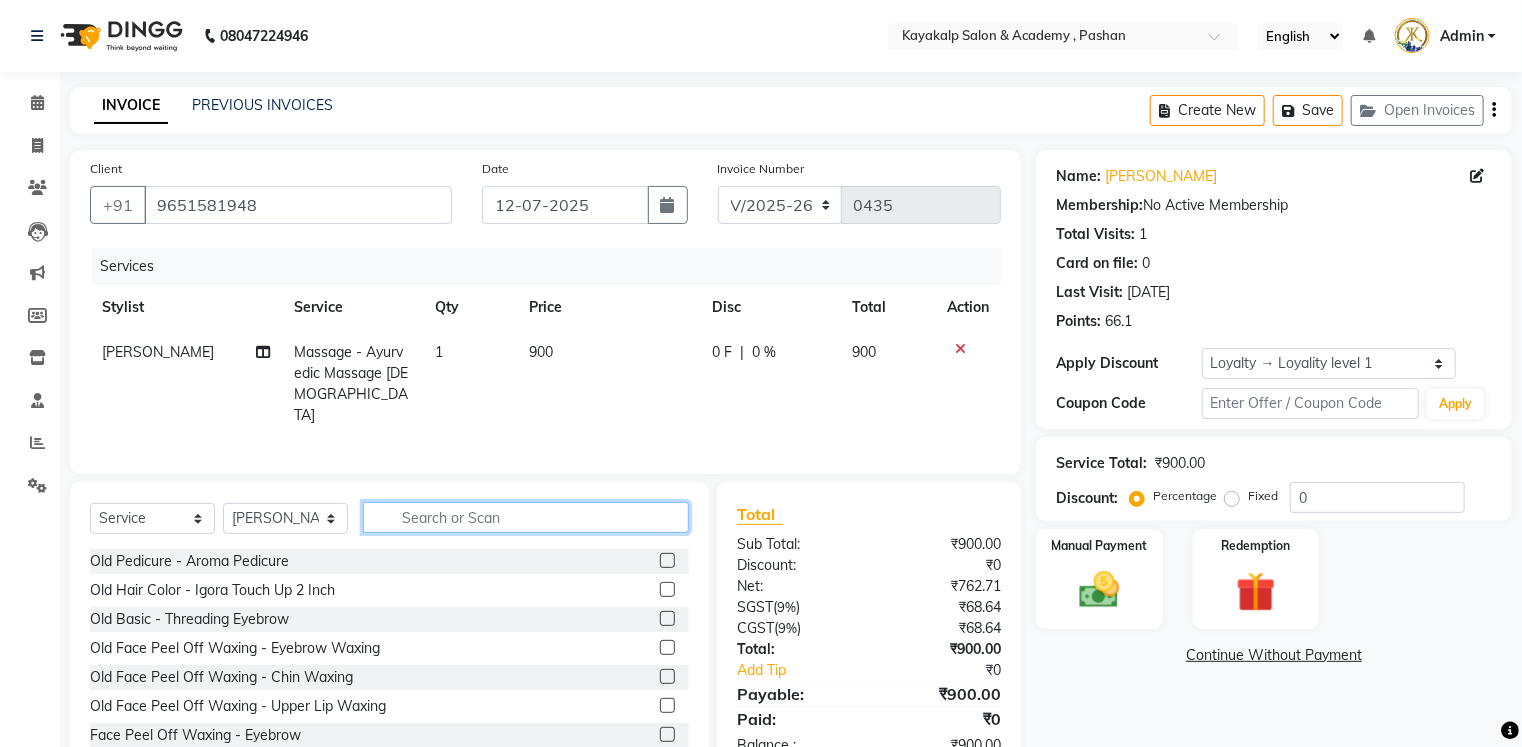 click 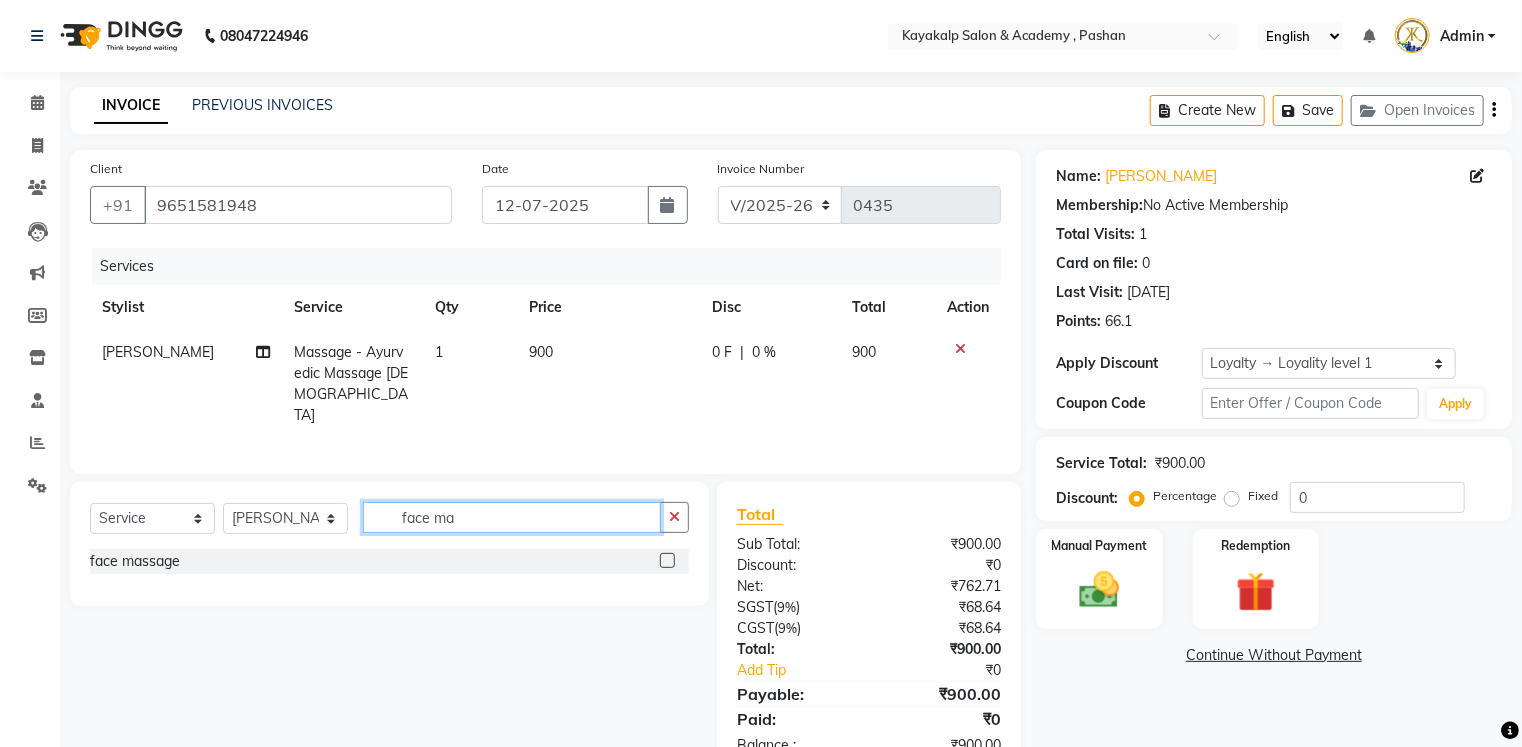 type on "face ma" 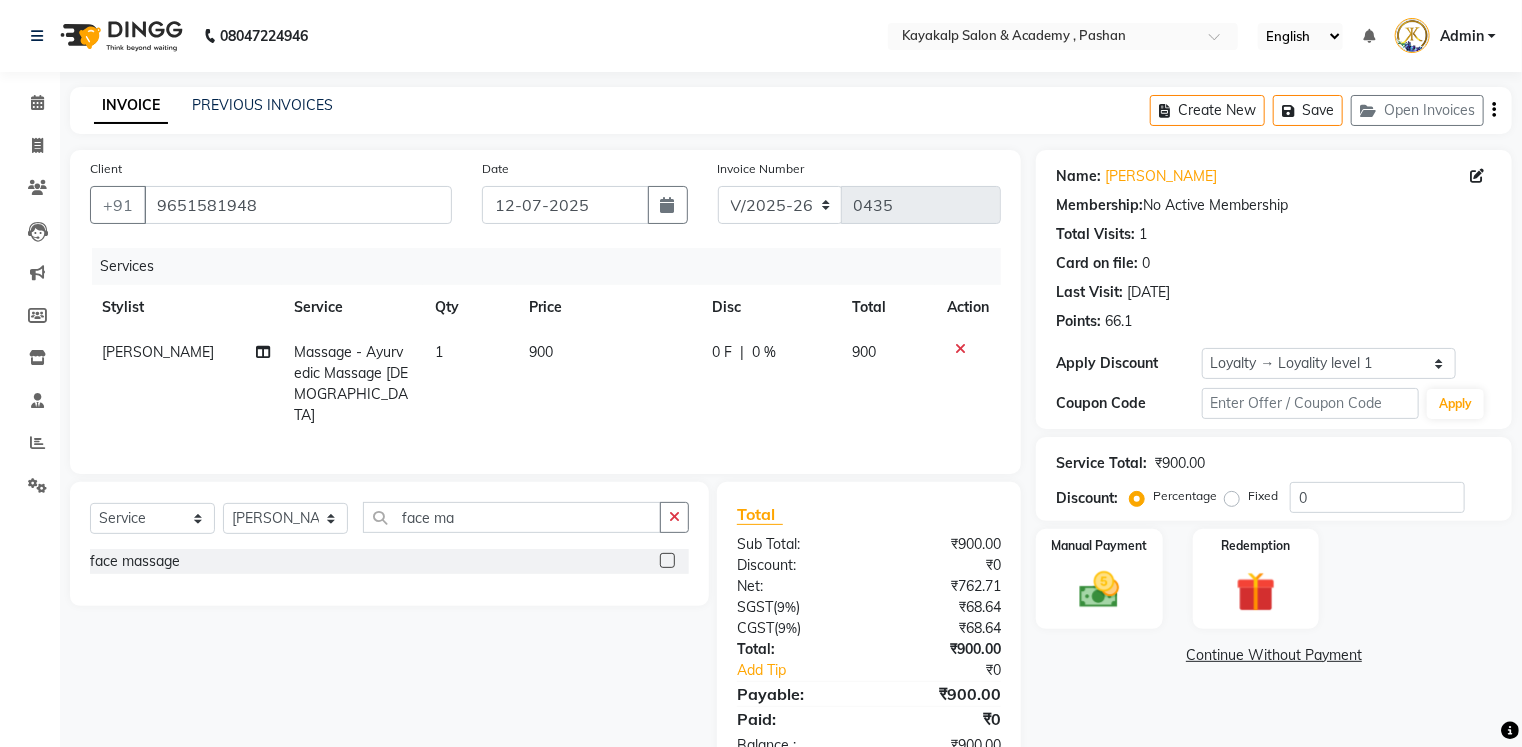 click 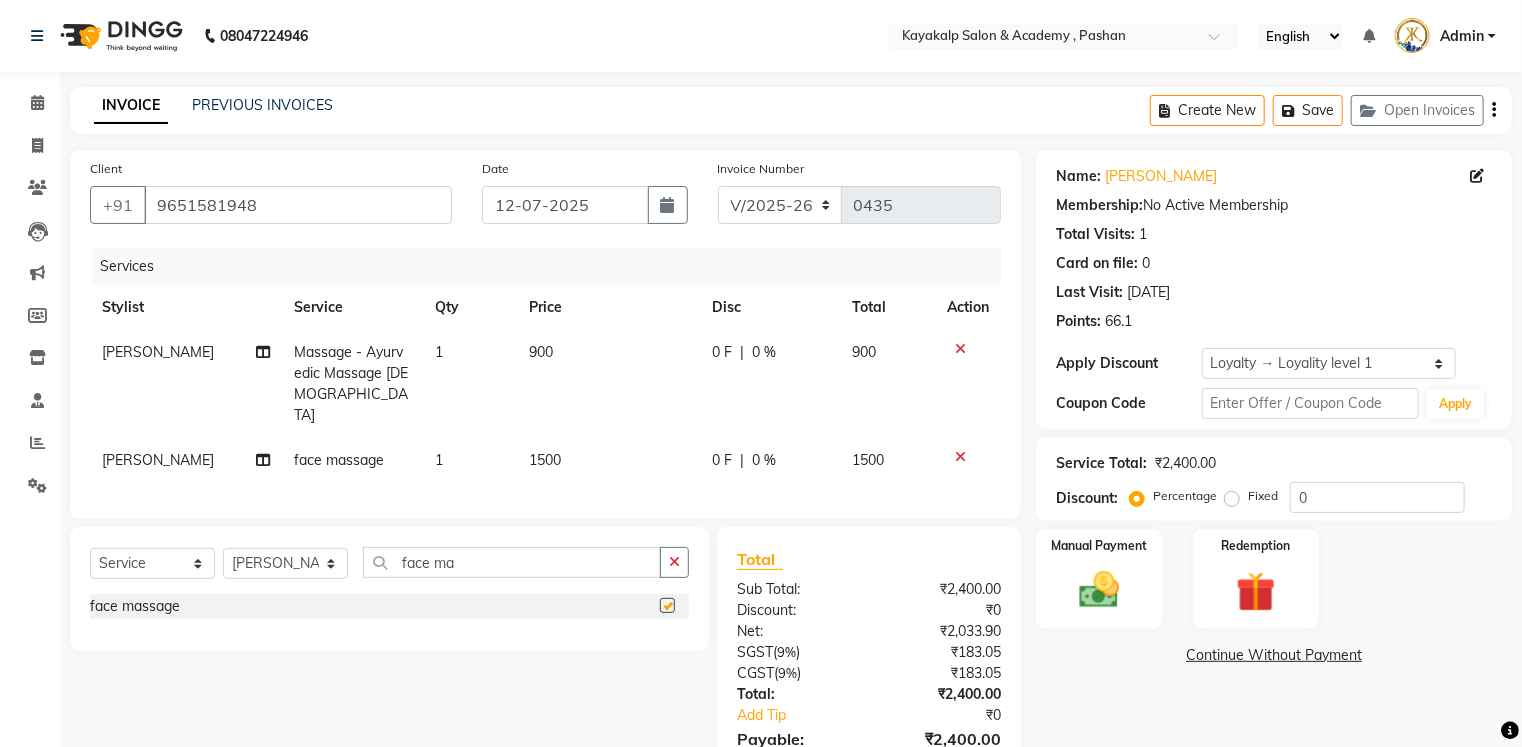 checkbox on "false" 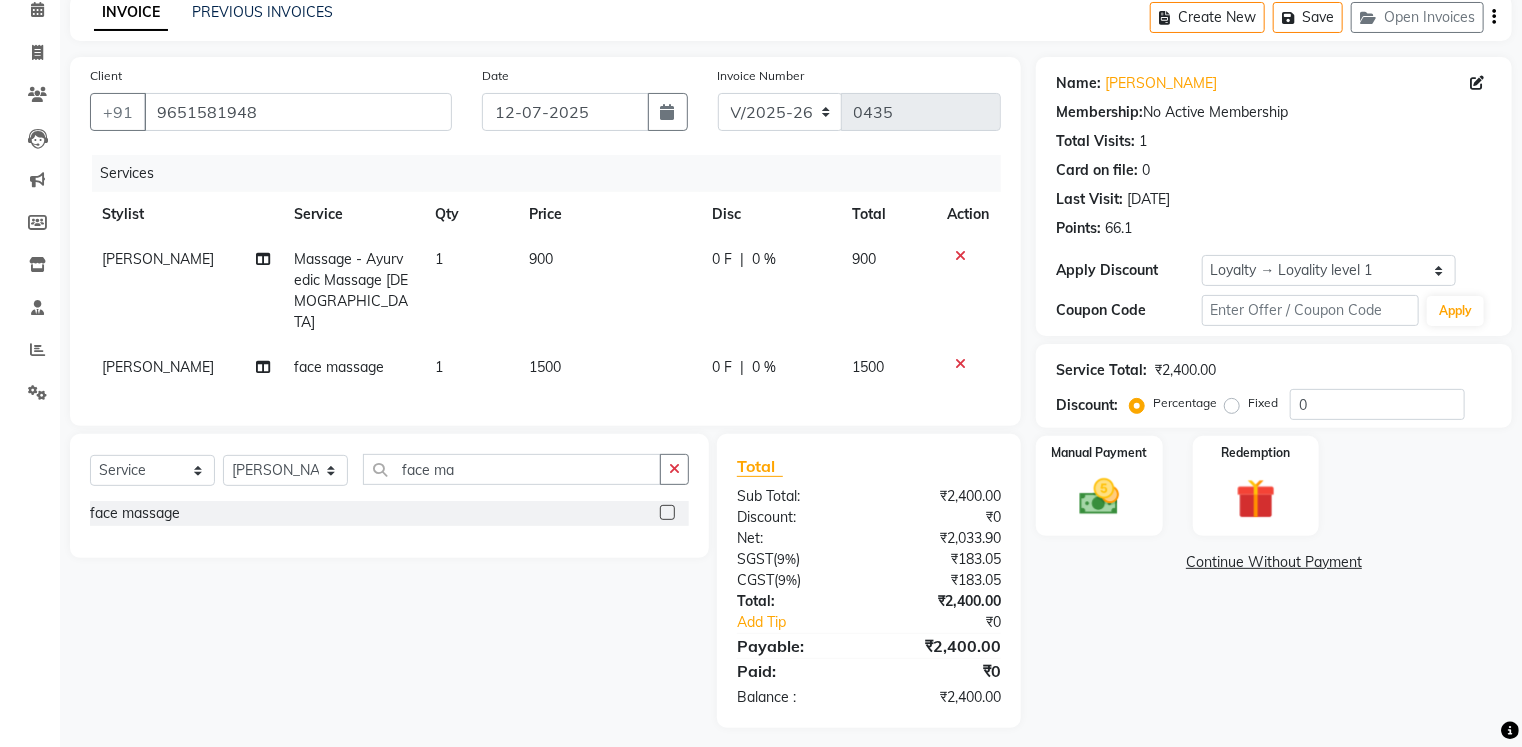 scroll, scrollTop: 96, scrollLeft: 0, axis: vertical 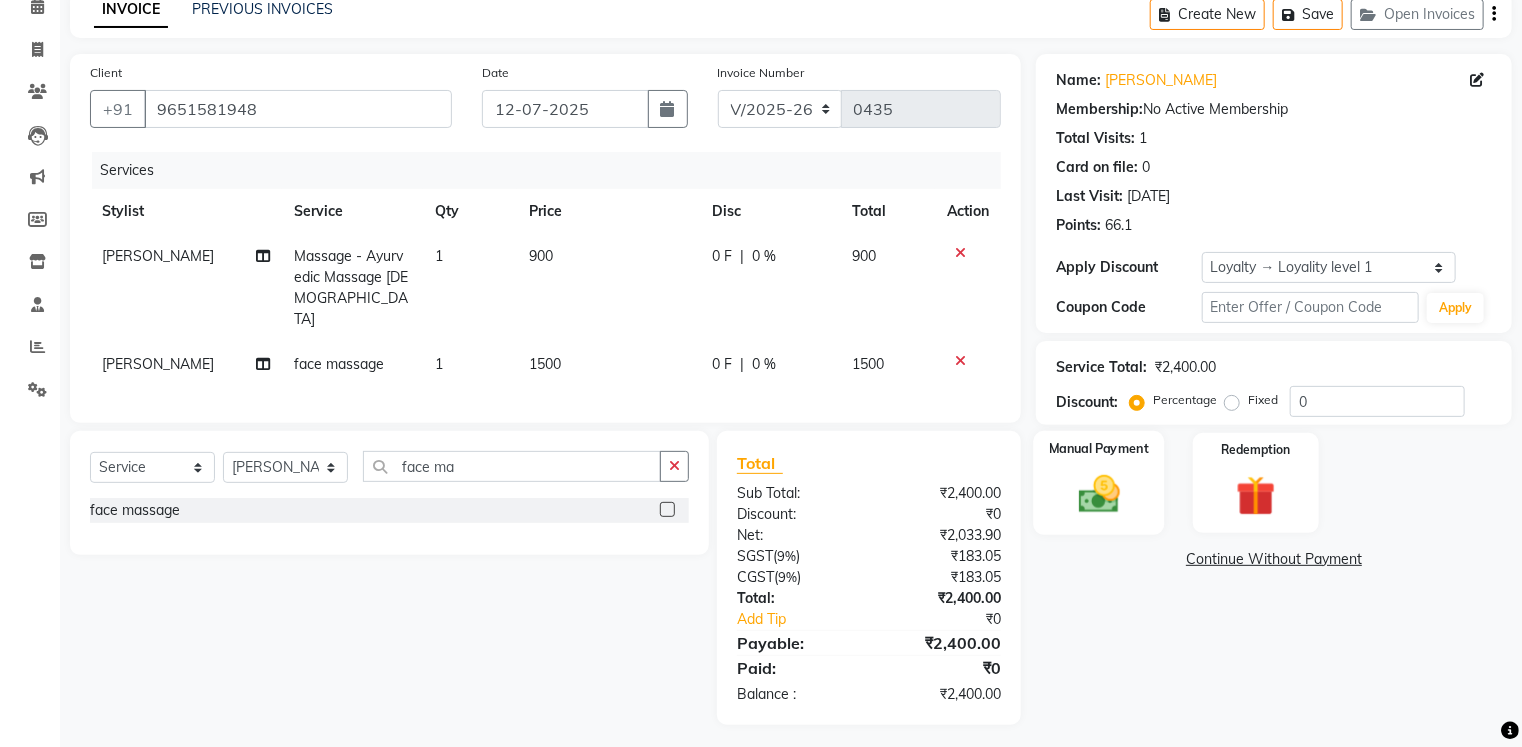 click on "Manual Payment" 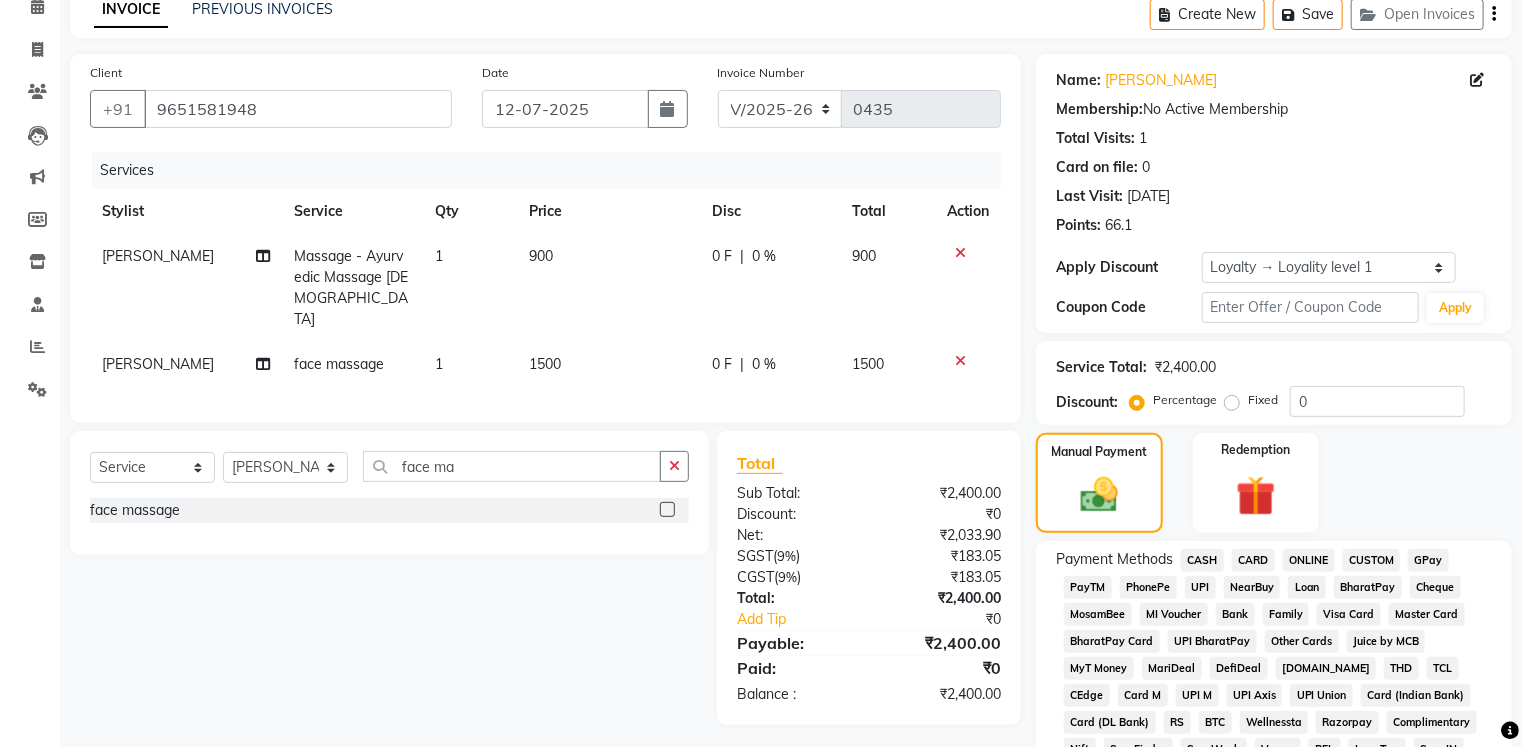 click on "CASH" 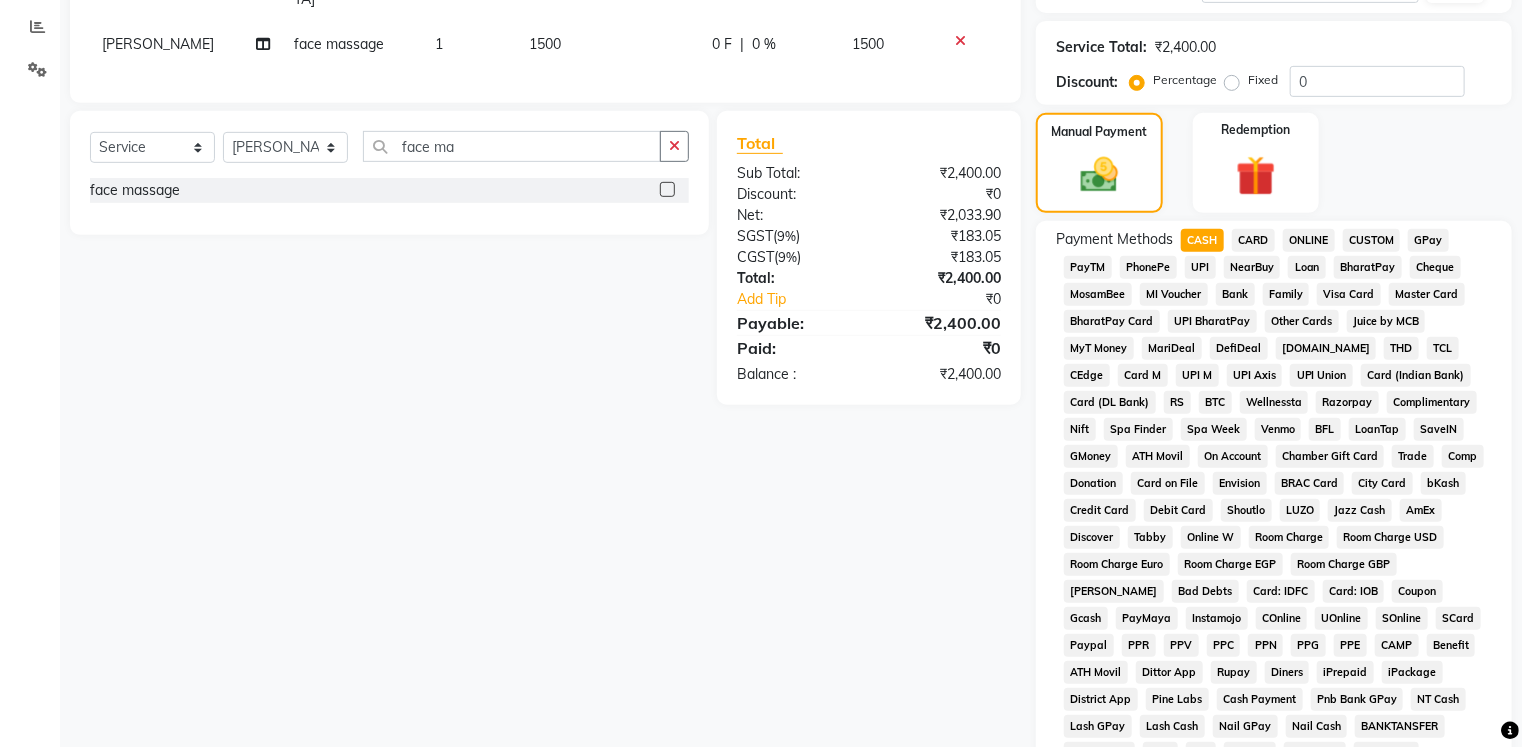 scroll, scrollTop: 715, scrollLeft: 0, axis: vertical 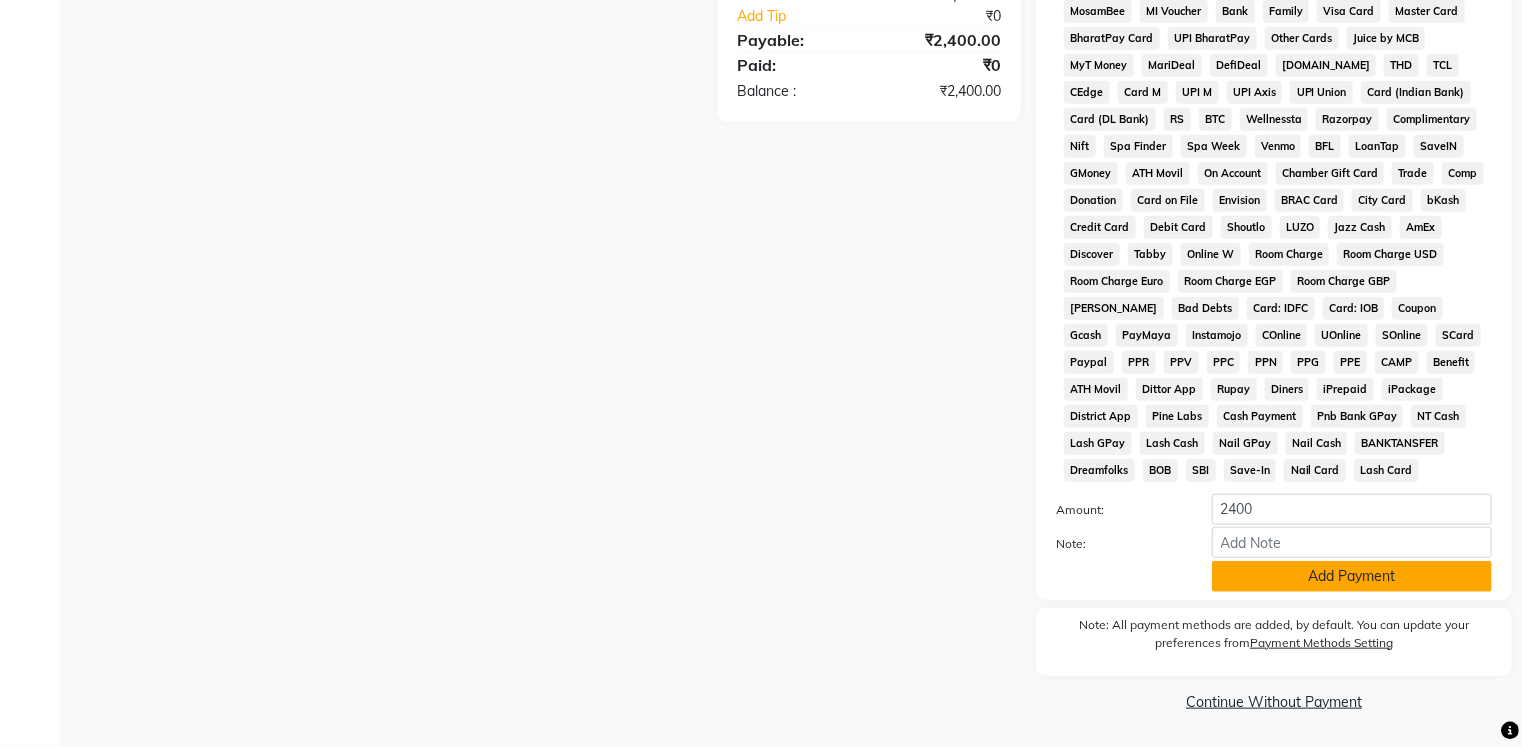 click on "Add Payment" 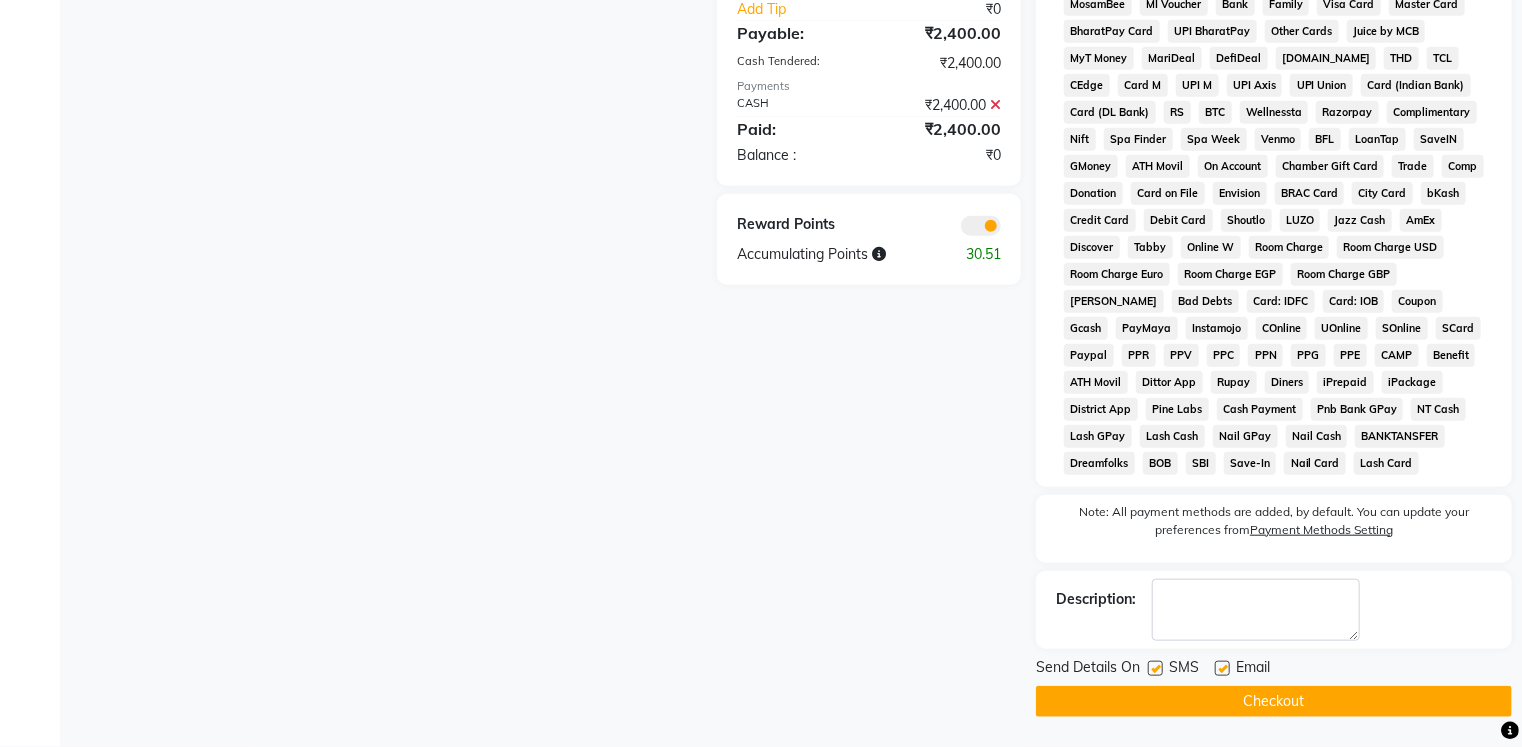 click on "Checkout" 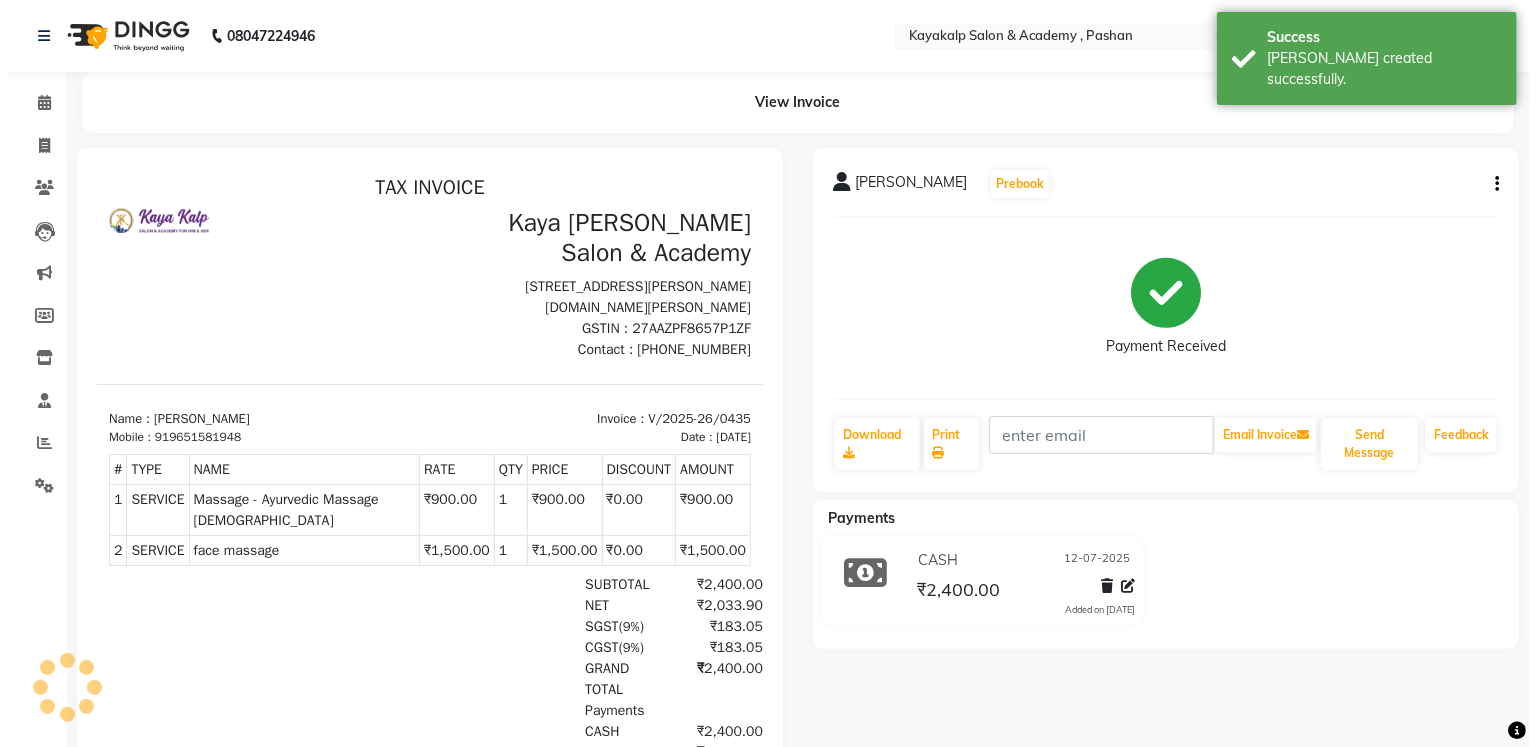 scroll, scrollTop: 0, scrollLeft: 0, axis: both 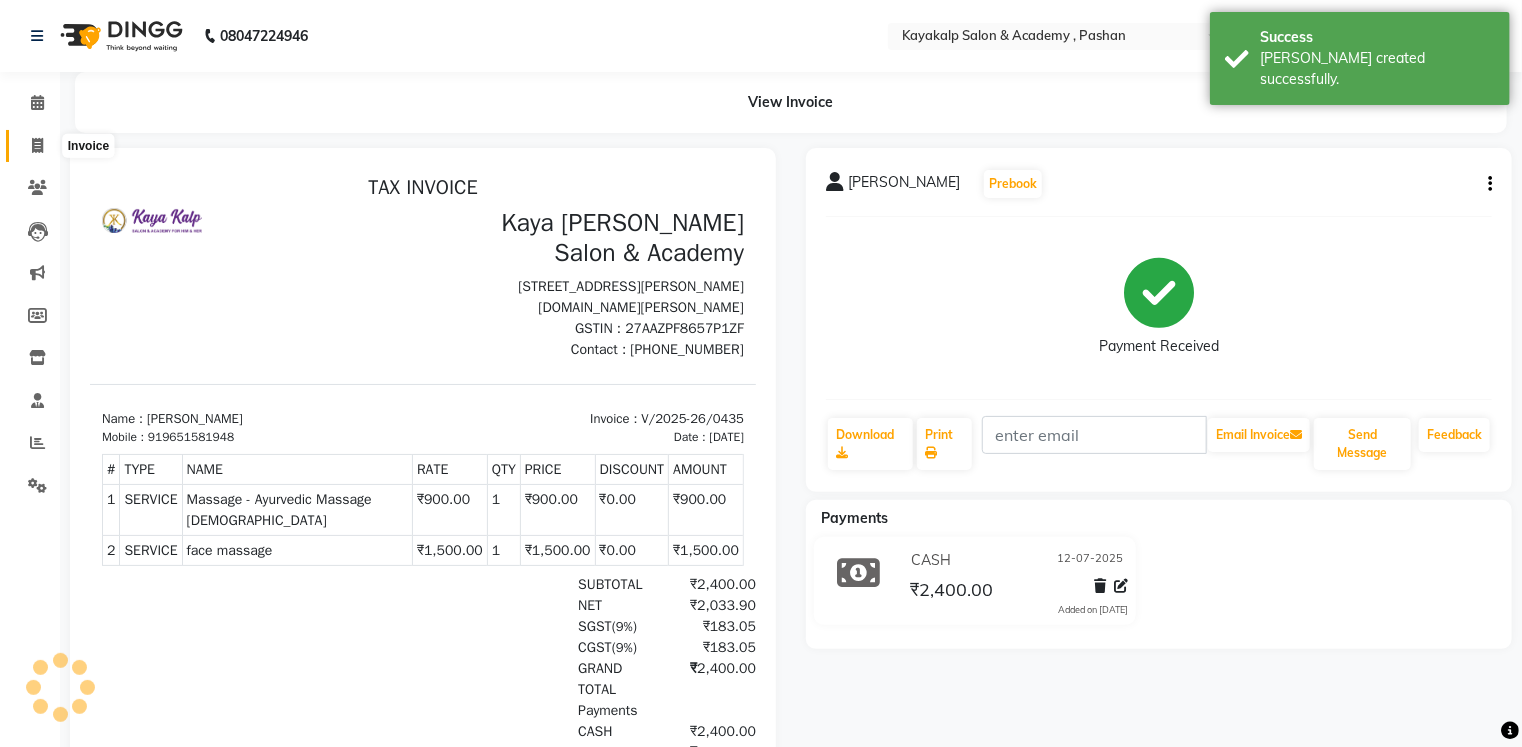 click 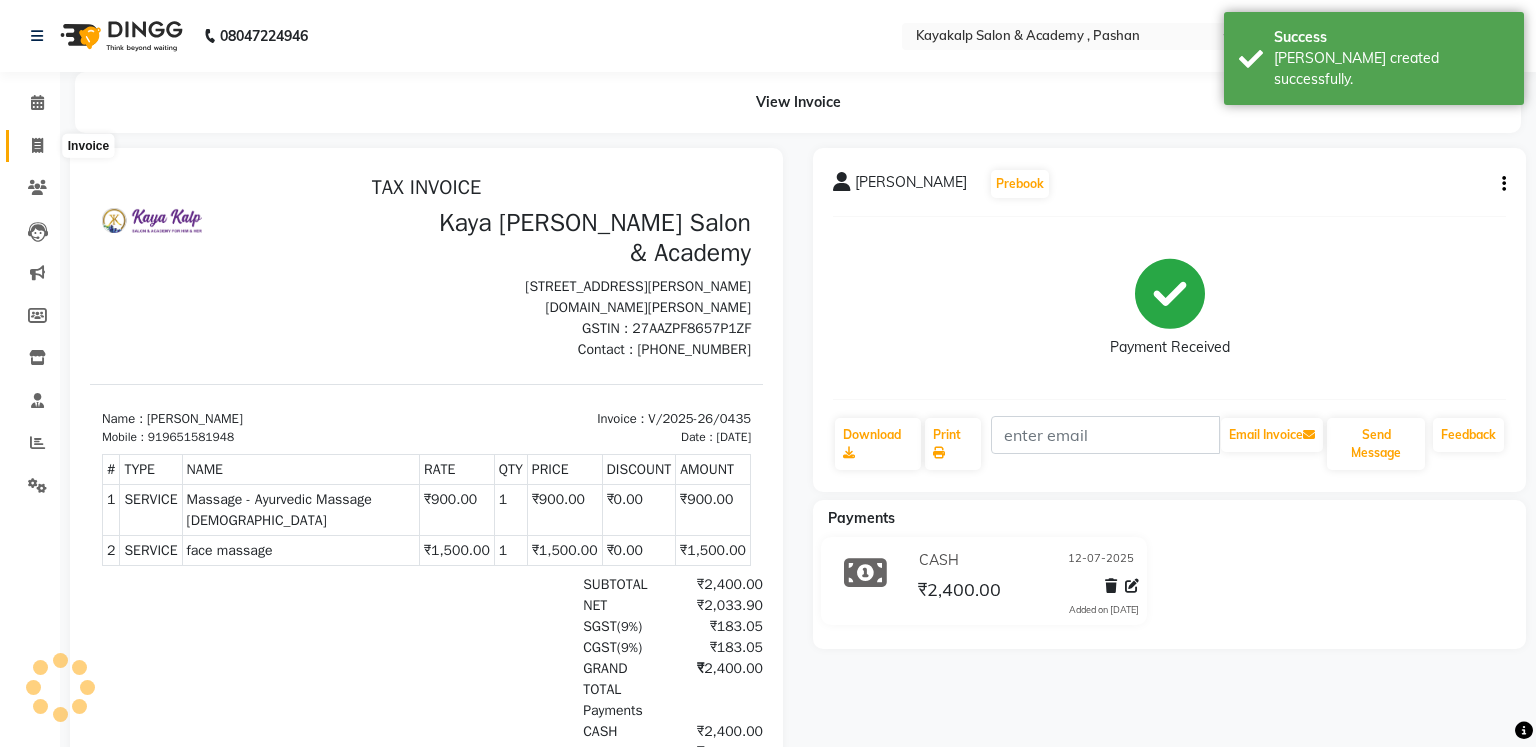 select on "4804" 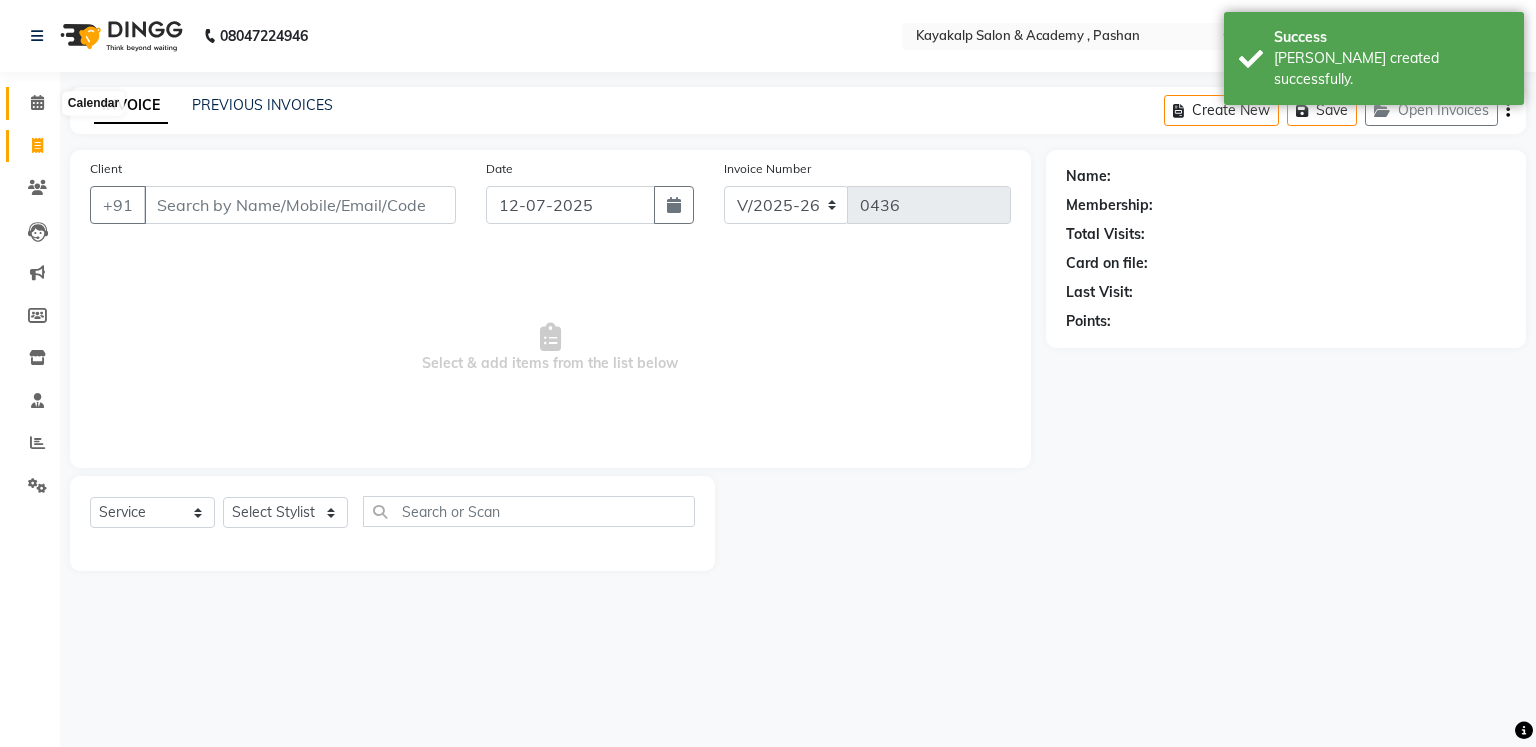 click 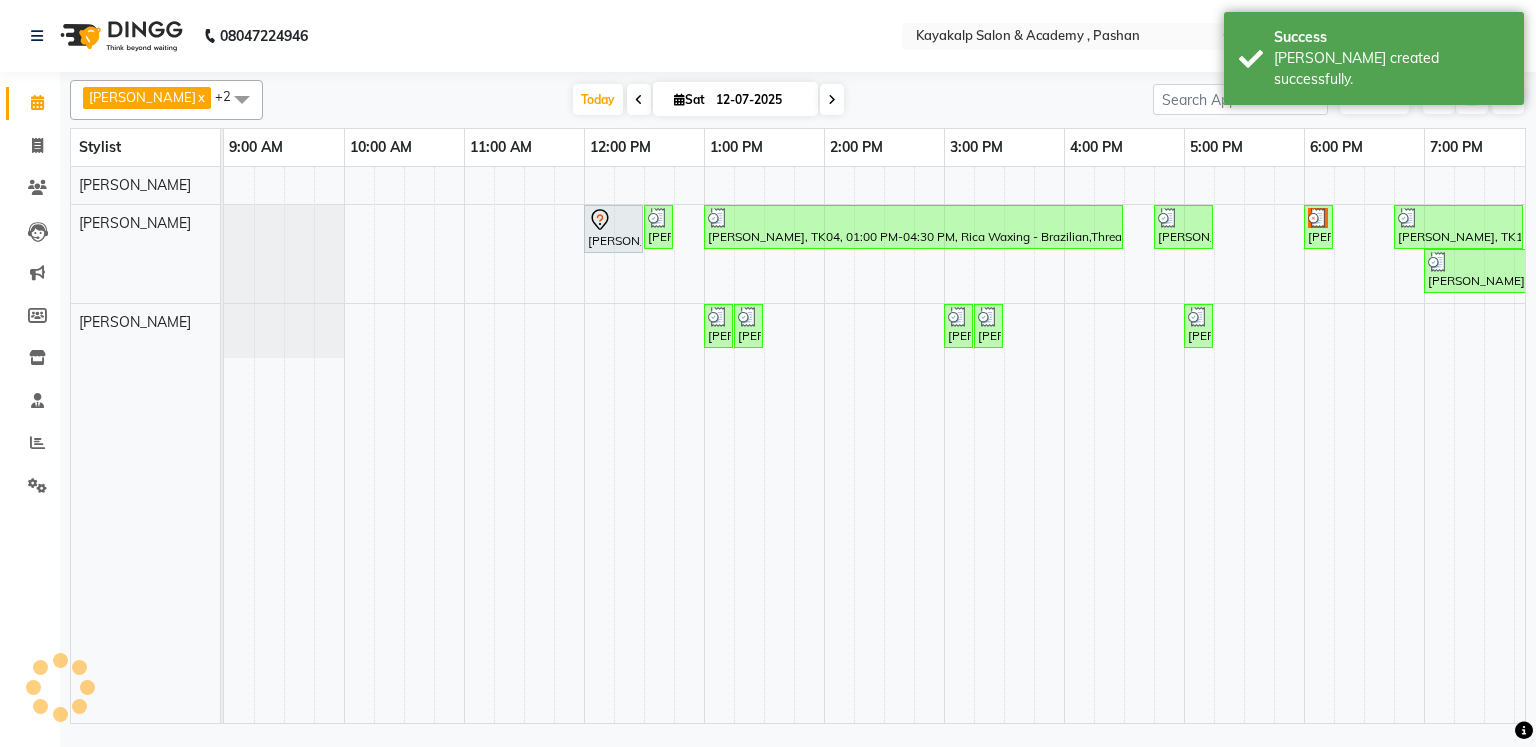 scroll, scrollTop: 0, scrollLeft: 0, axis: both 